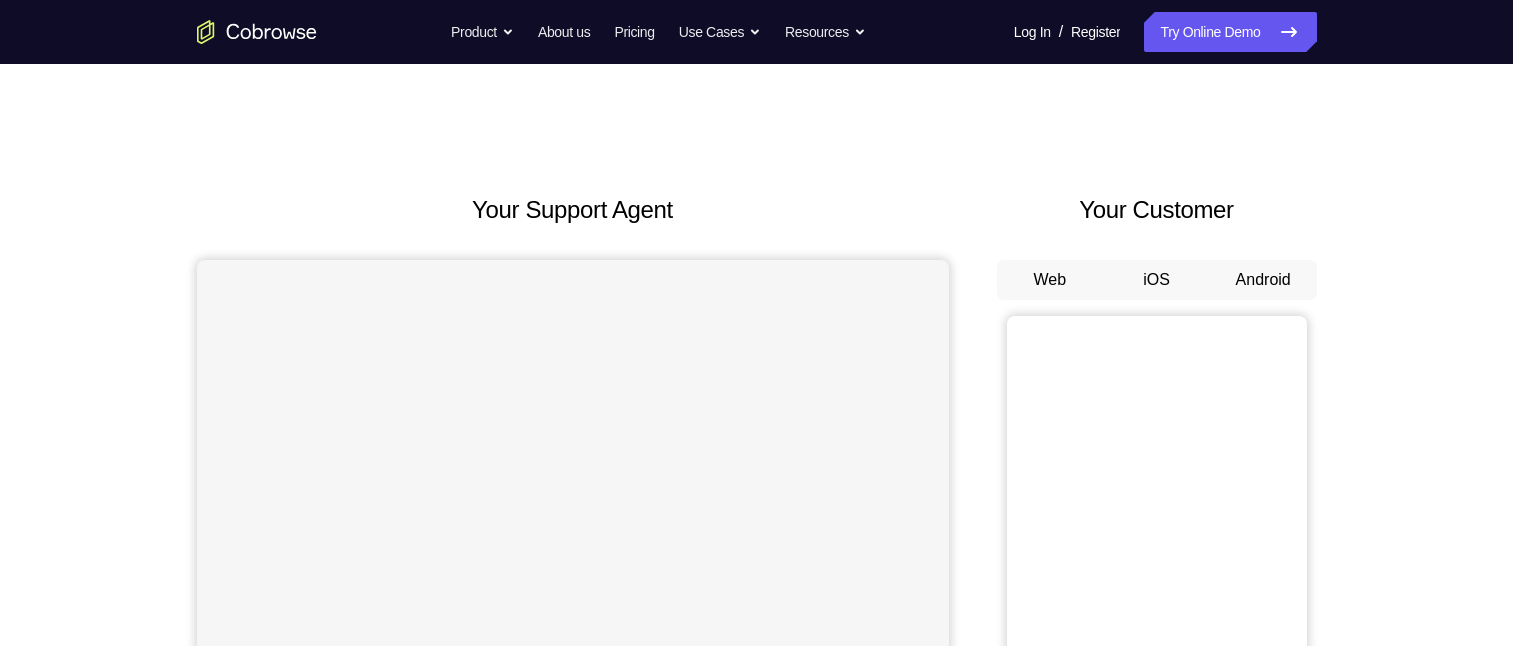 scroll, scrollTop: 0, scrollLeft: 0, axis: both 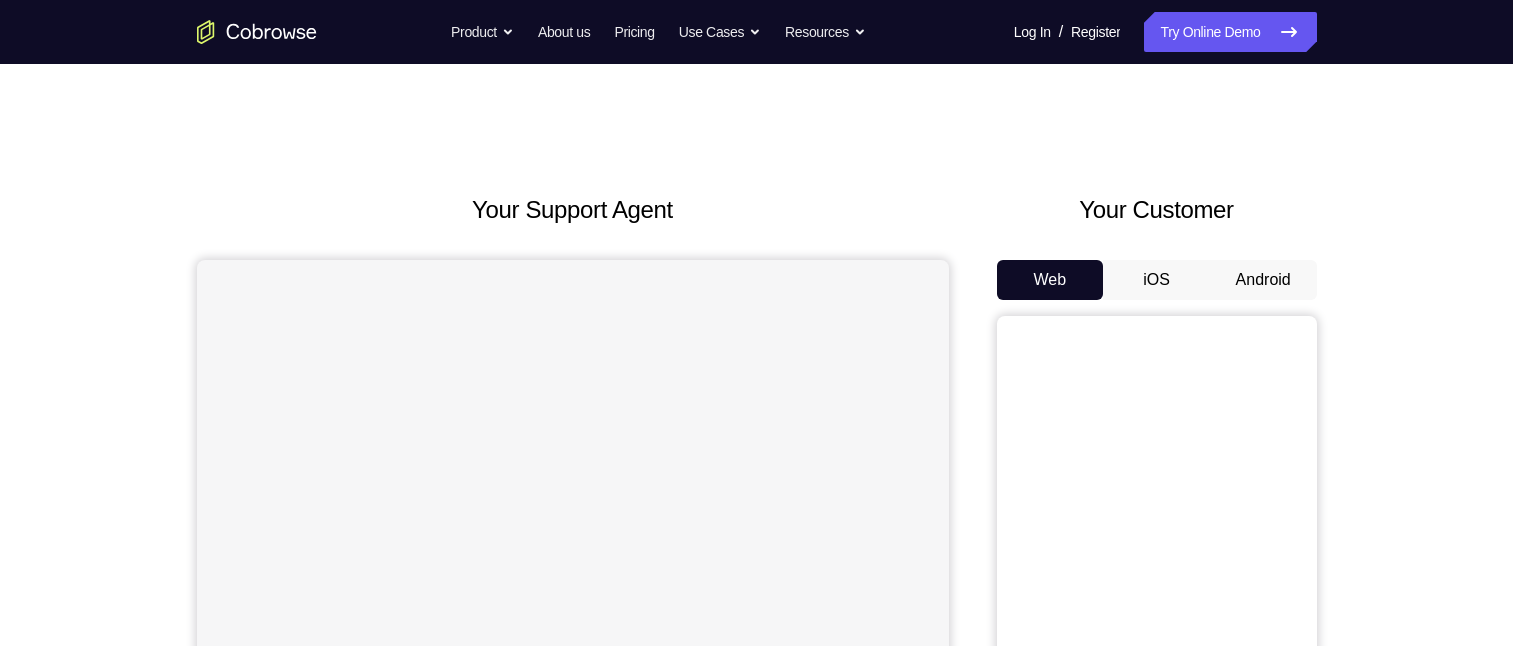 click on "Android" at bounding box center [1263, 280] 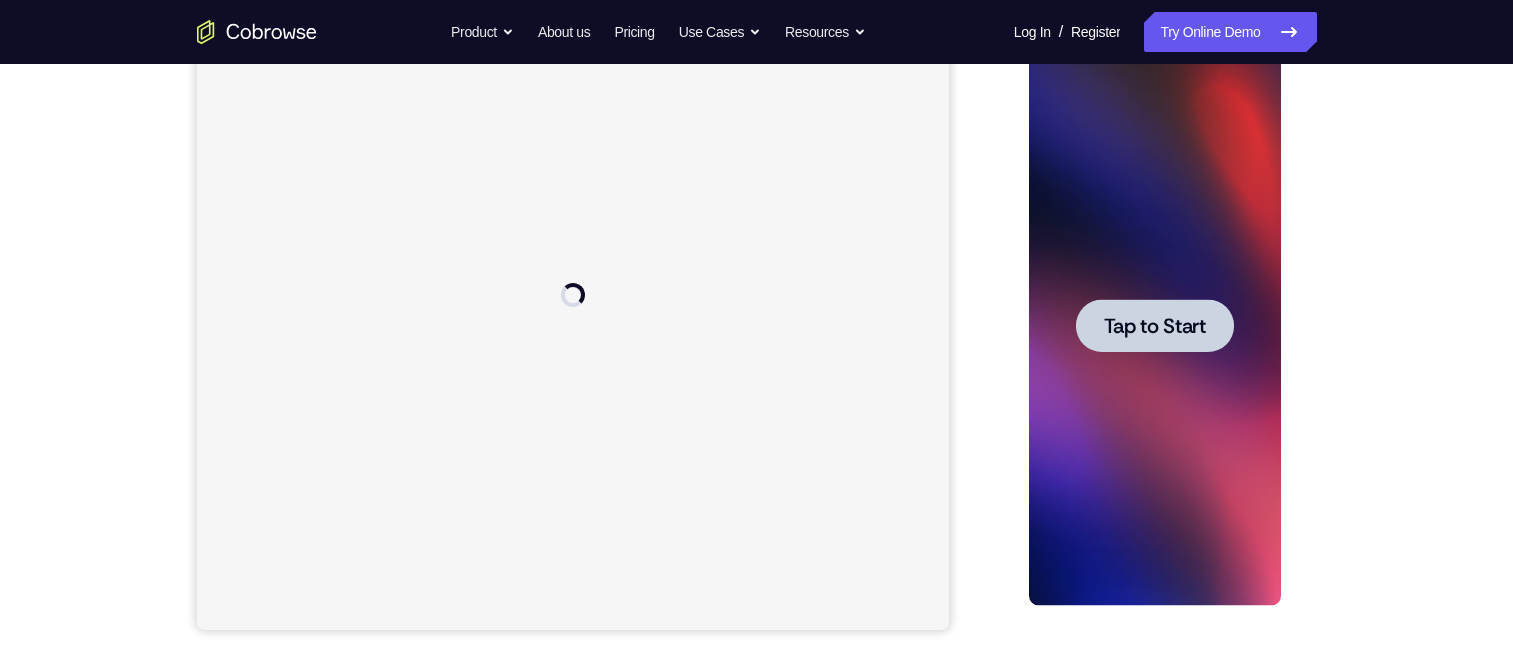 scroll, scrollTop: 0, scrollLeft: 0, axis: both 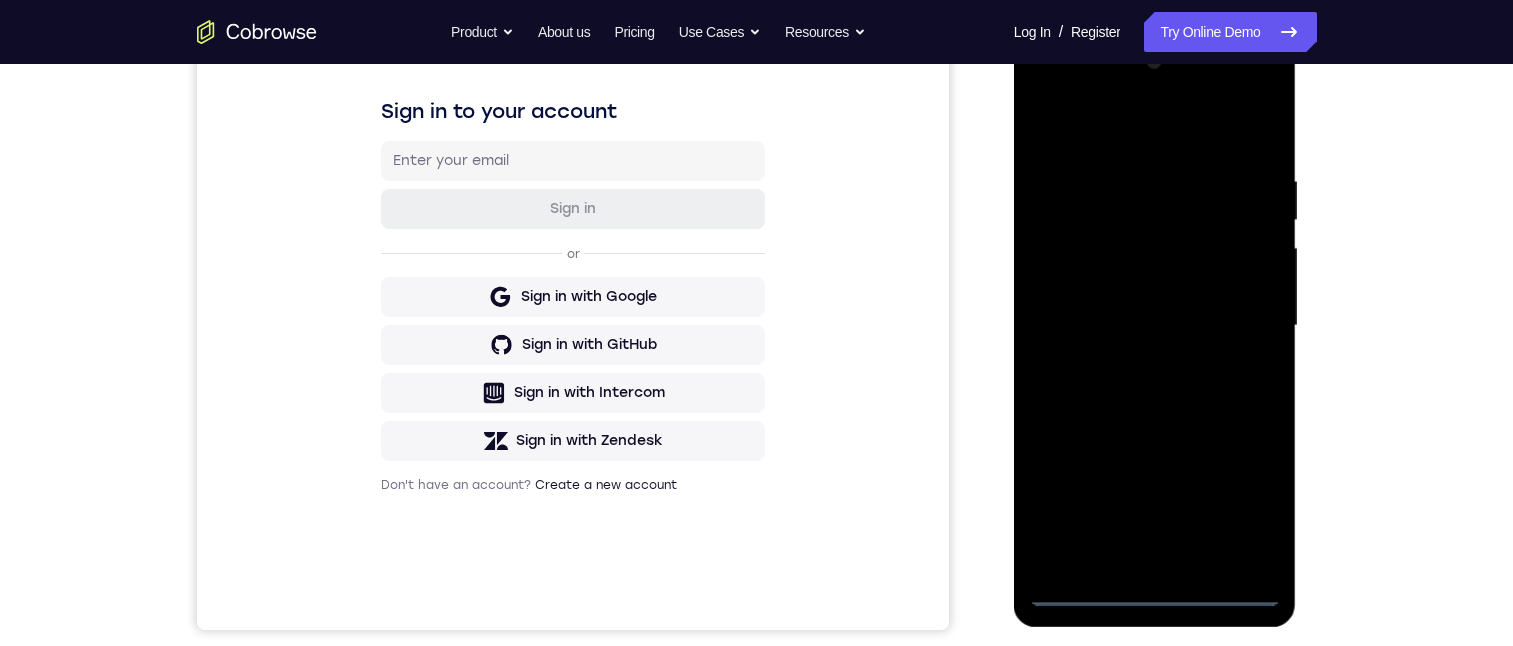click at bounding box center (1155, 326) 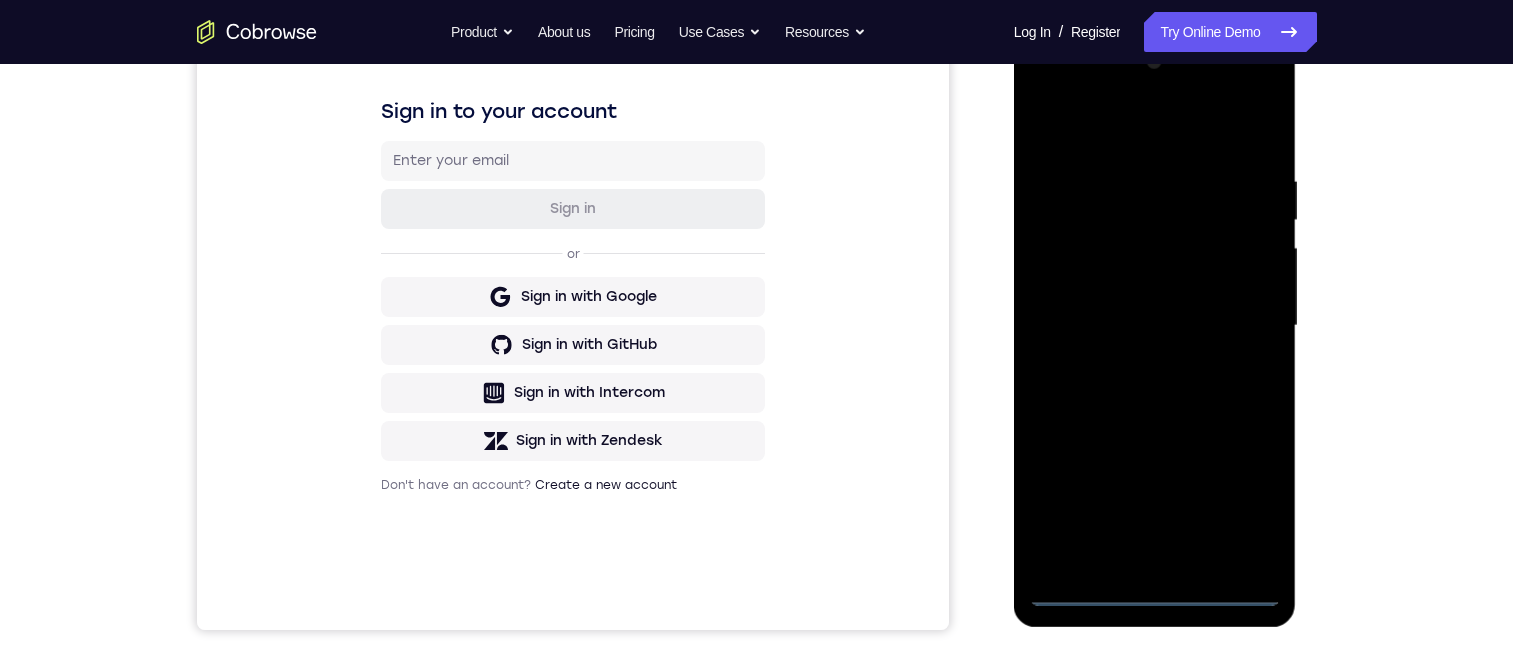 click at bounding box center (1155, 326) 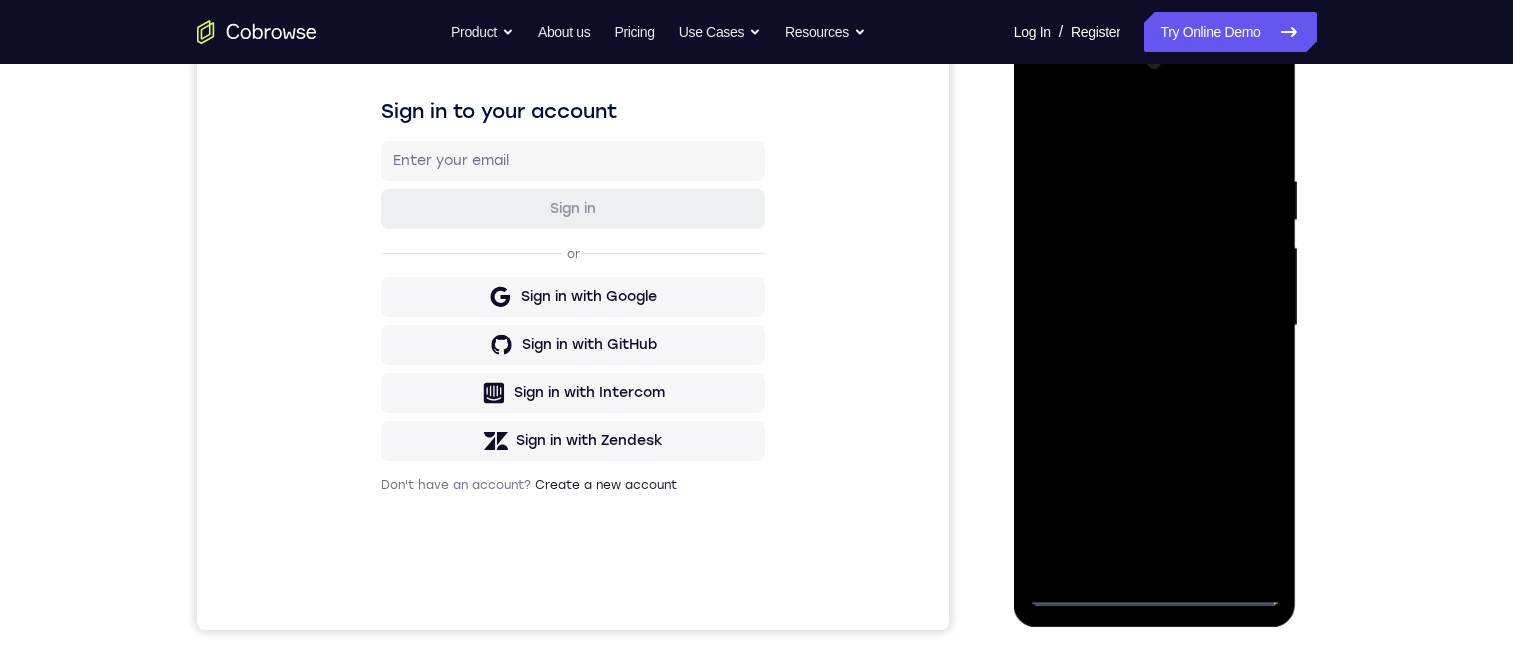 drag, startPoint x: 1072, startPoint y: 270, endPoint x: 1173, endPoint y: 237, distance: 106.25441 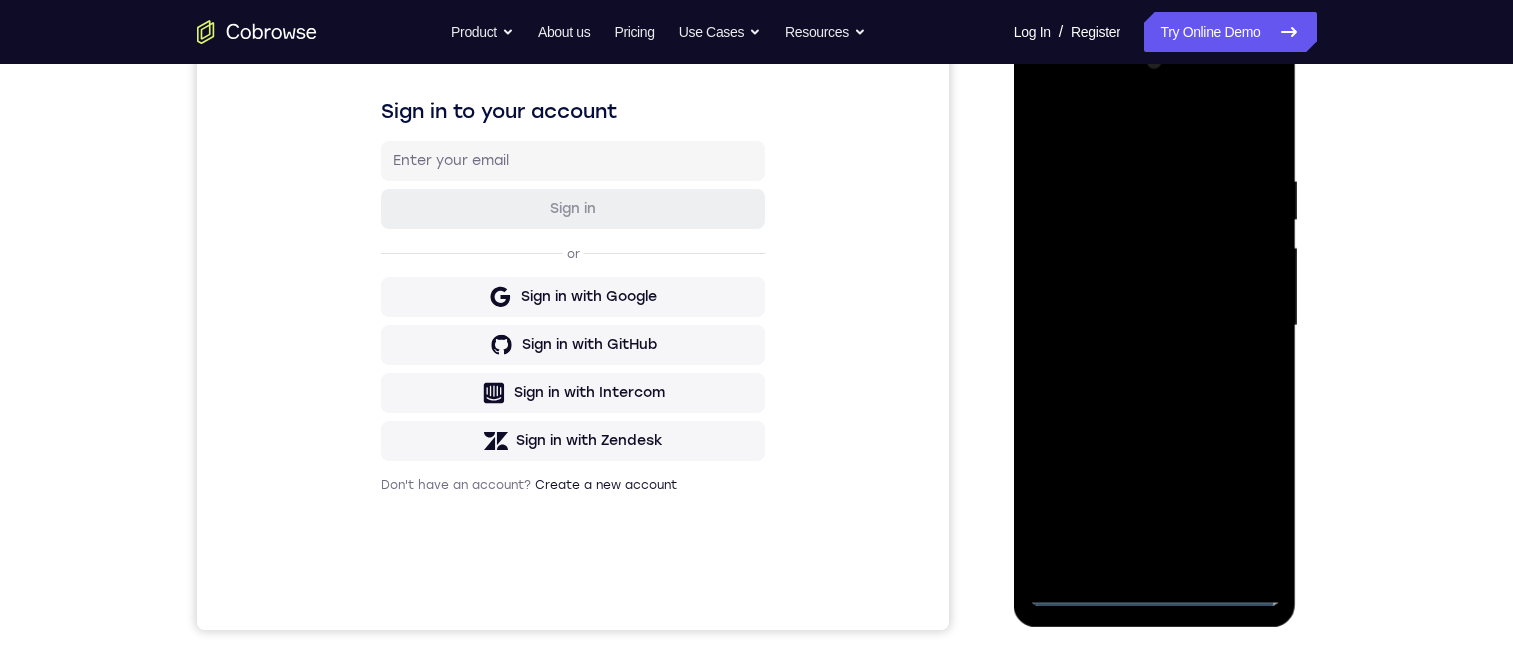 click at bounding box center (1155, 326) 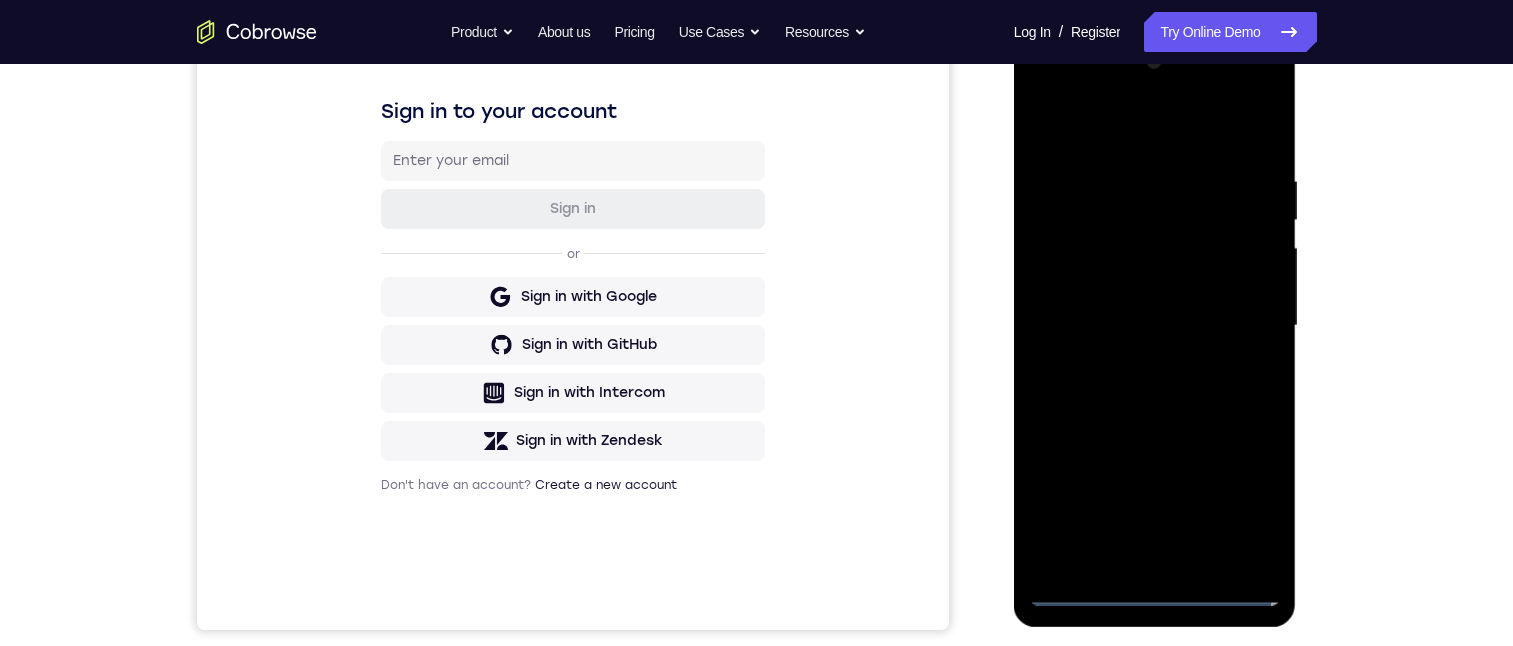 click at bounding box center (1155, 326) 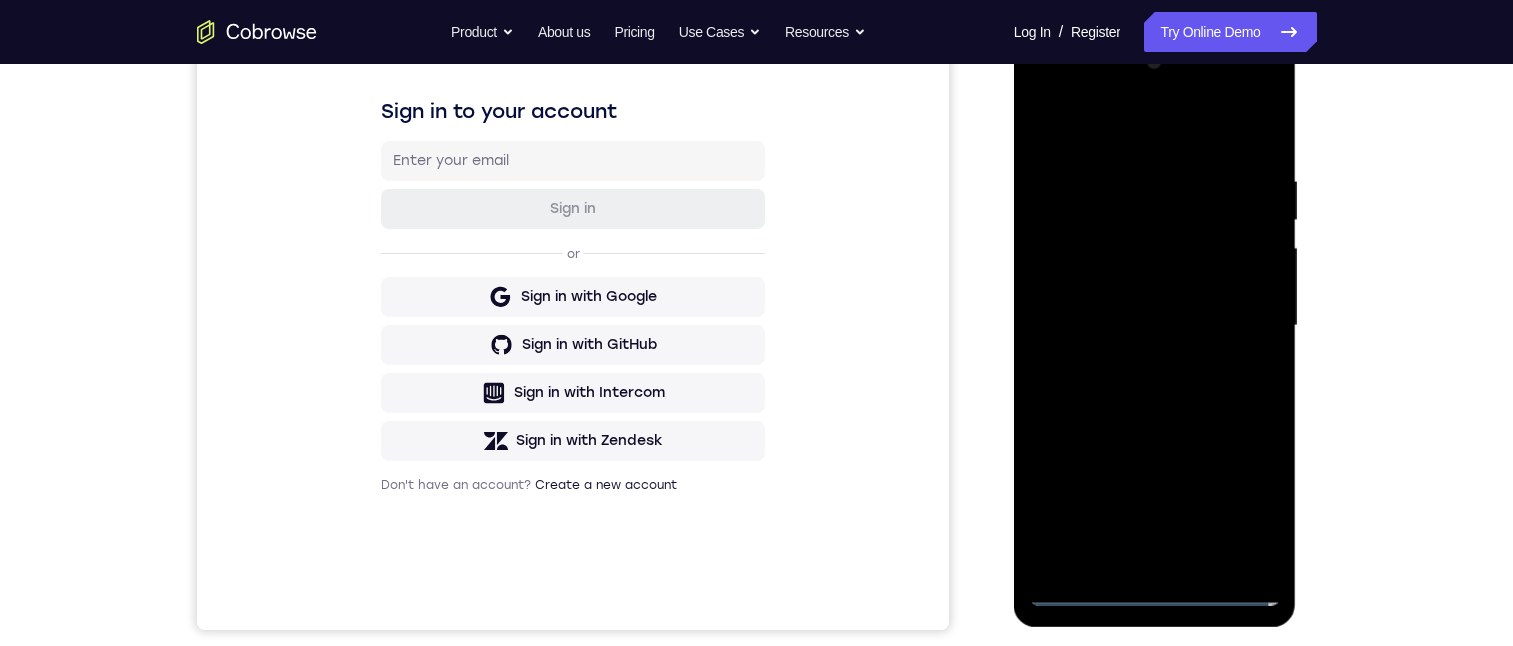 click at bounding box center (1155, 326) 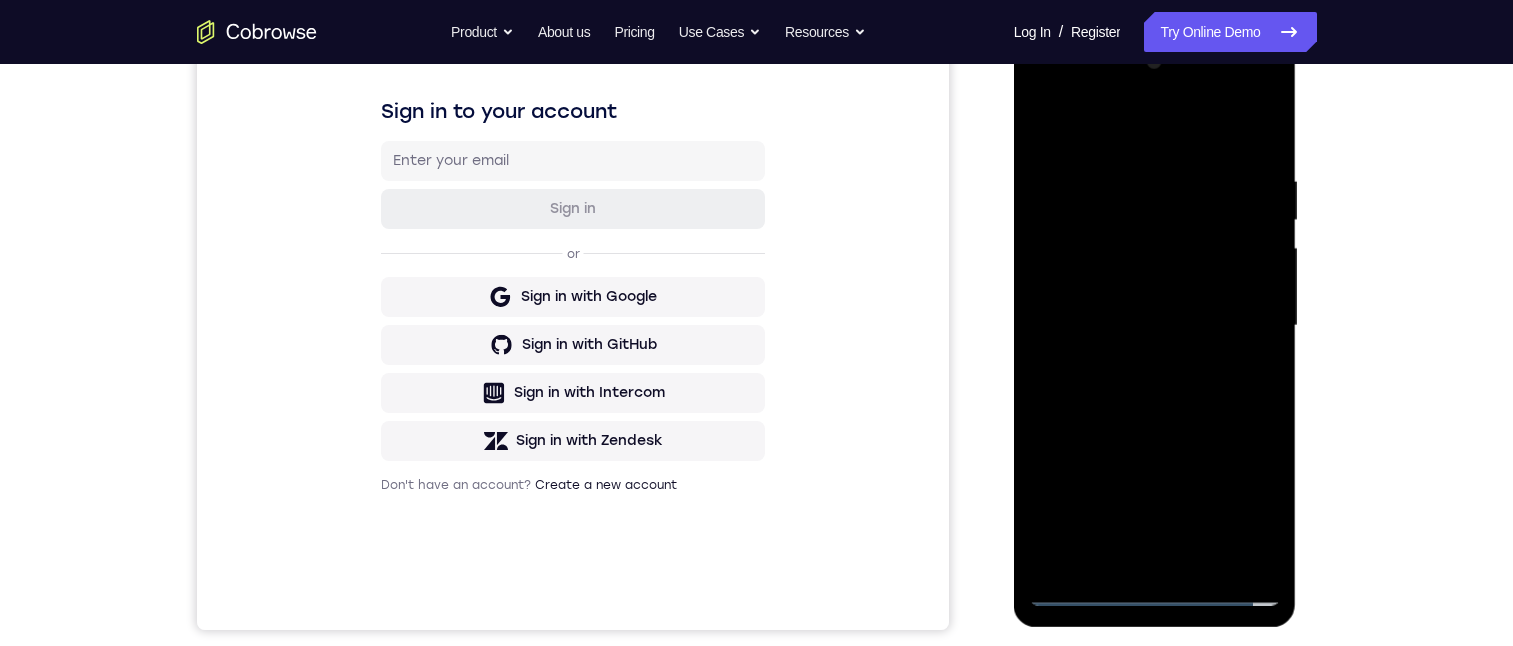 click at bounding box center [1155, 326] 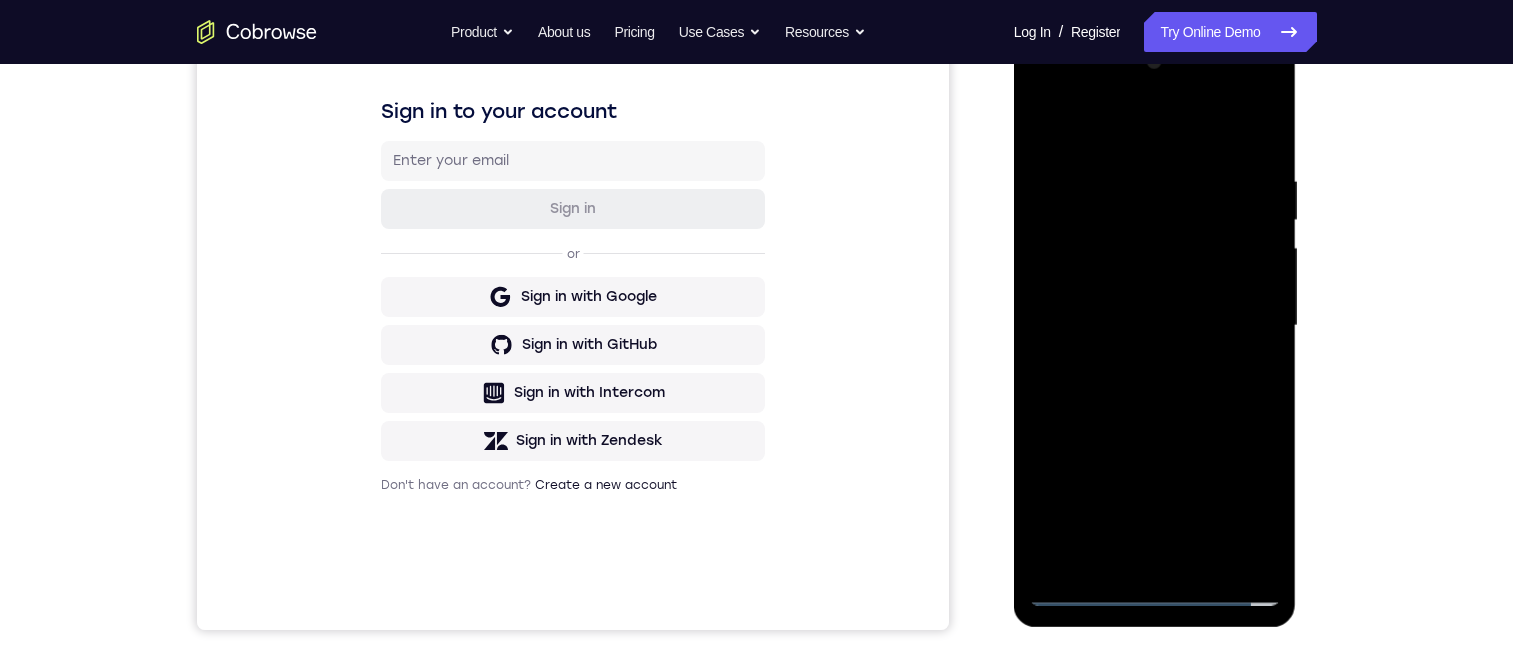 click at bounding box center (1155, 326) 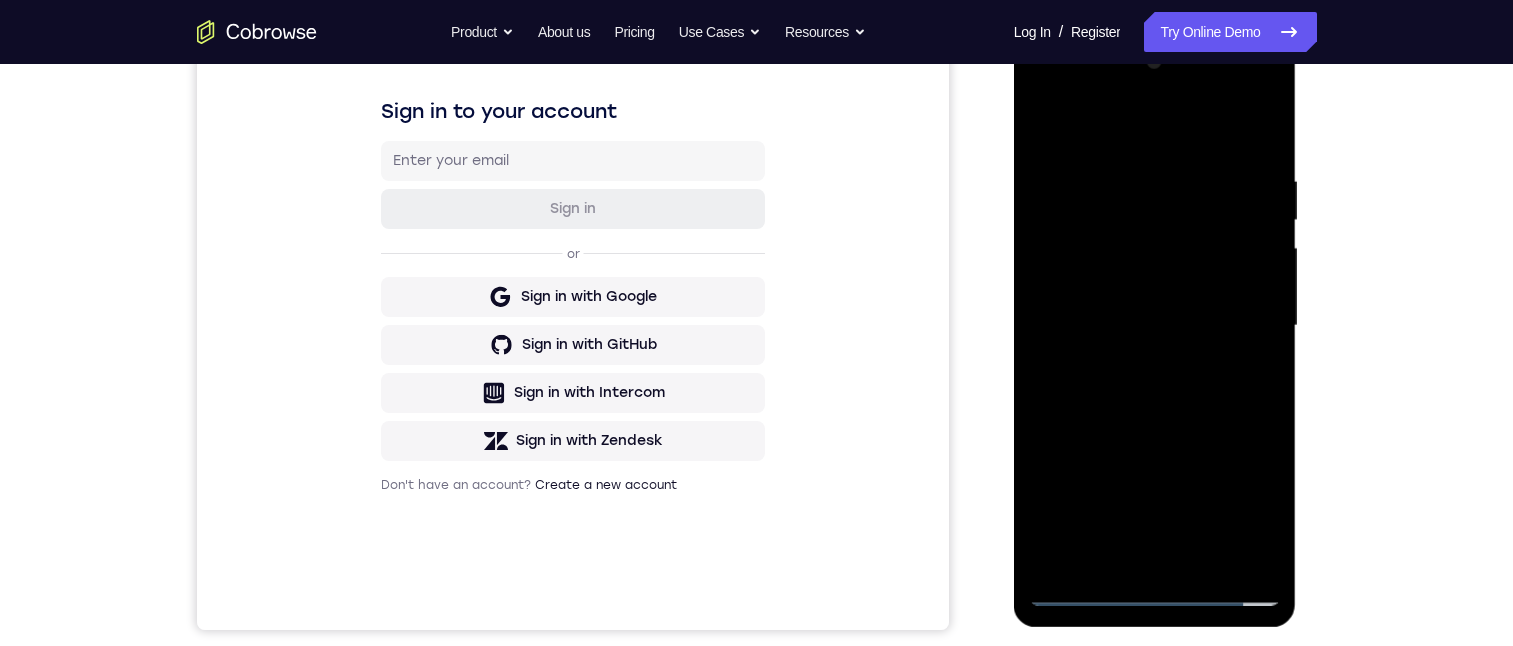 click at bounding box center (1155, 326) 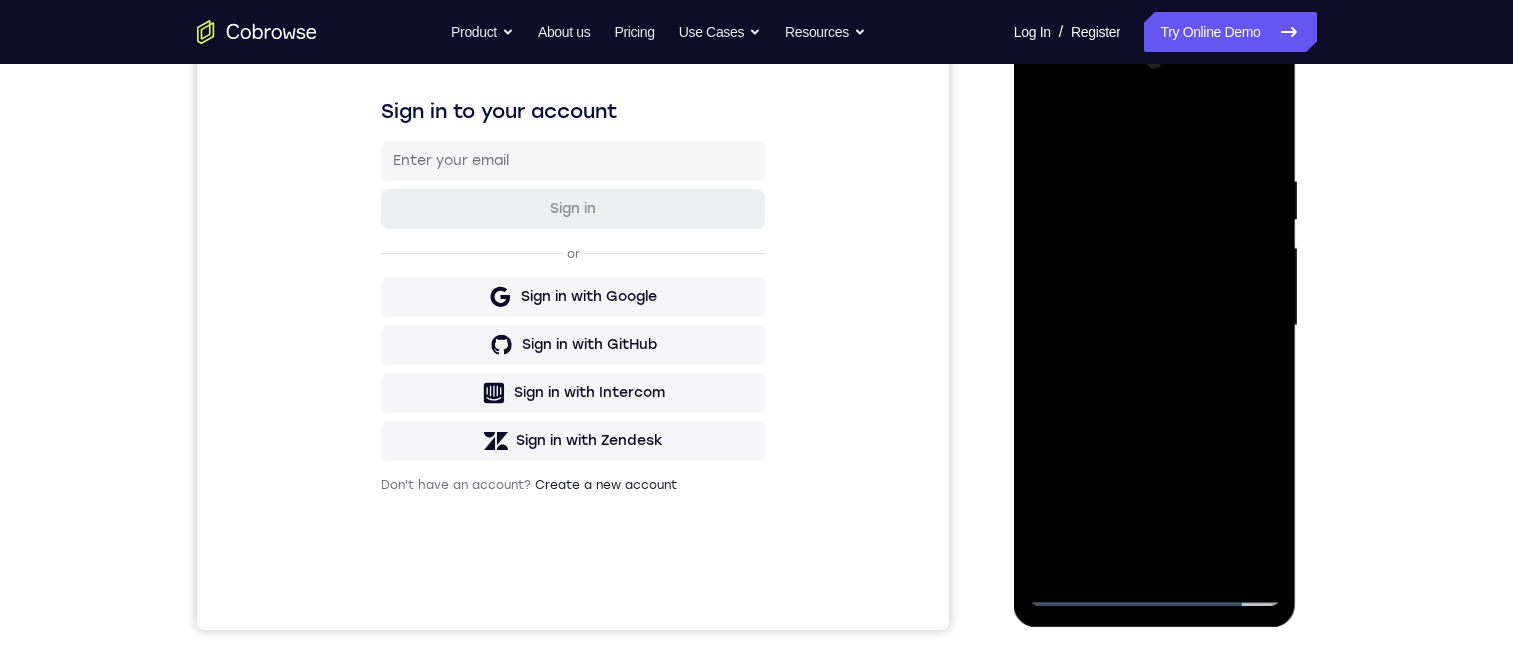 click at bounding box center [1155, 326] 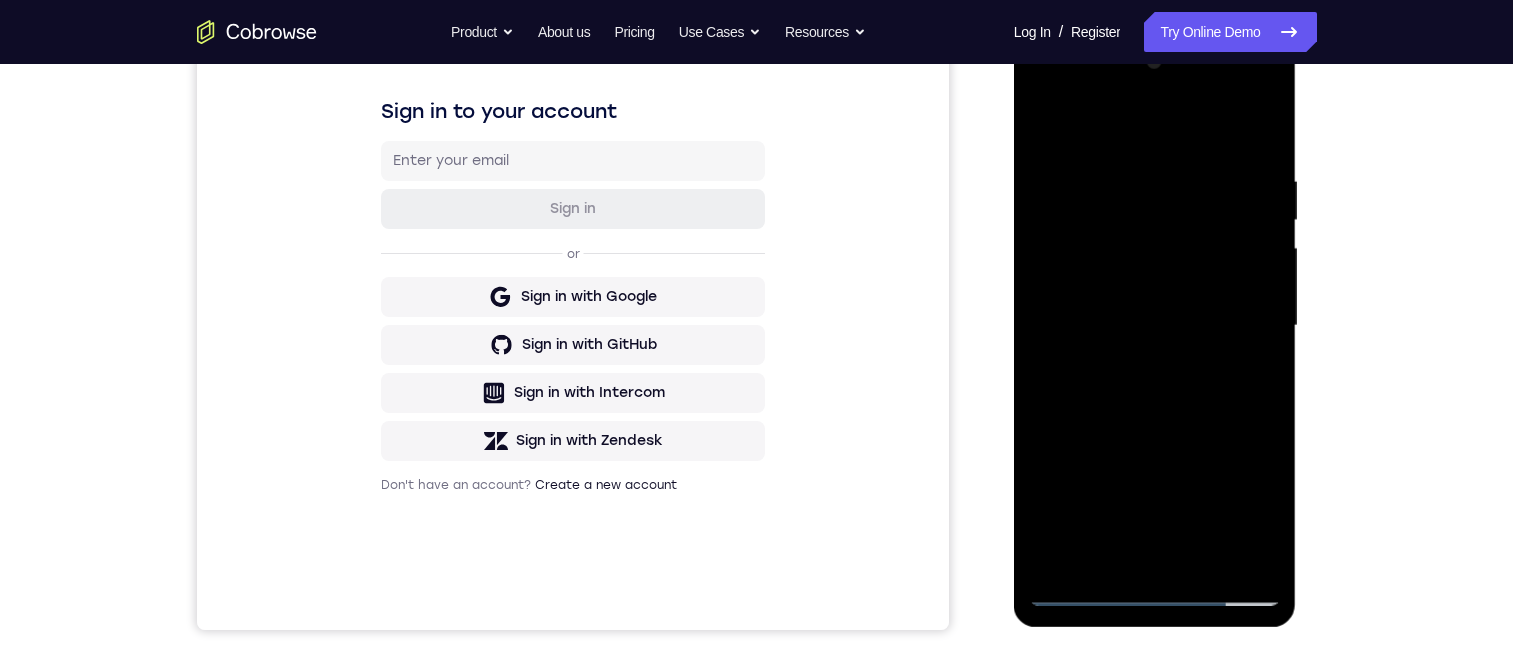 click at bounding box center [1155, 326] 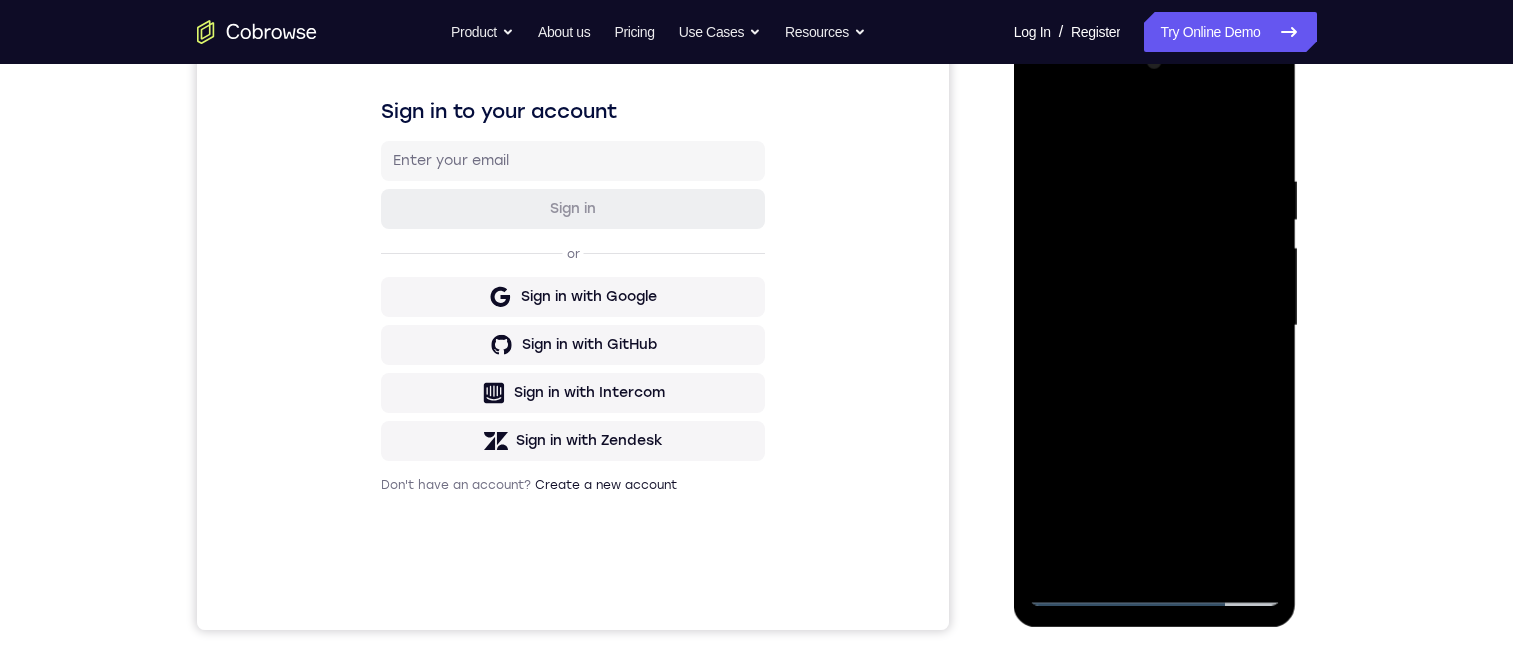 click at bounding box center (1155, 326) 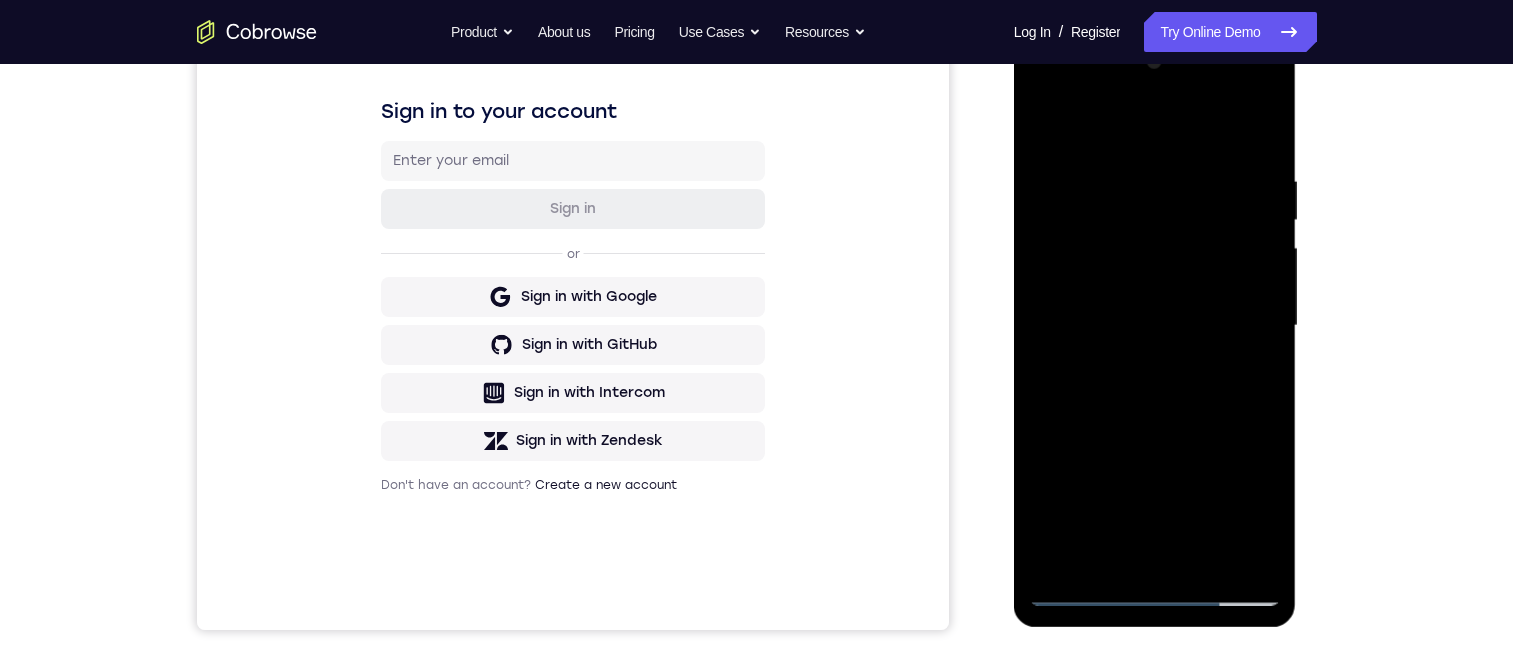 click at bounding box center [1155, 326] 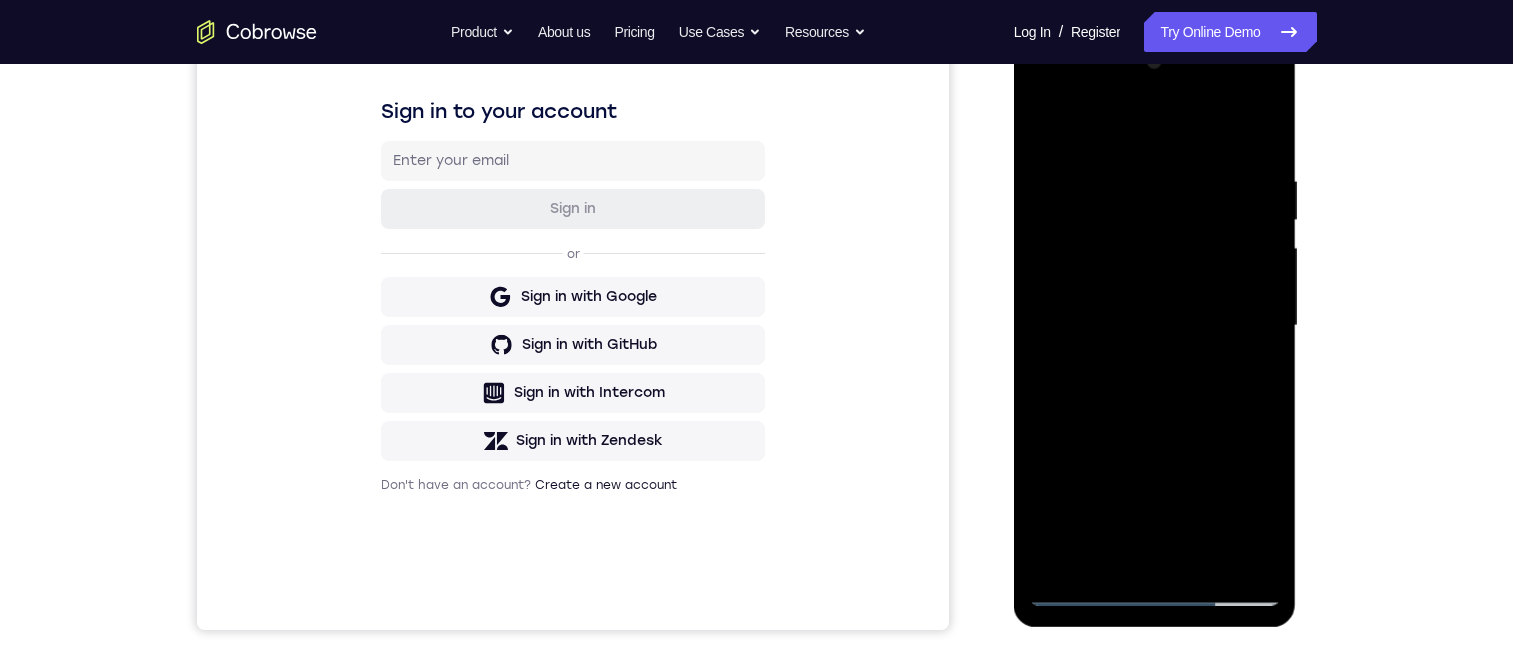 click at bounding box center [1155, 326] 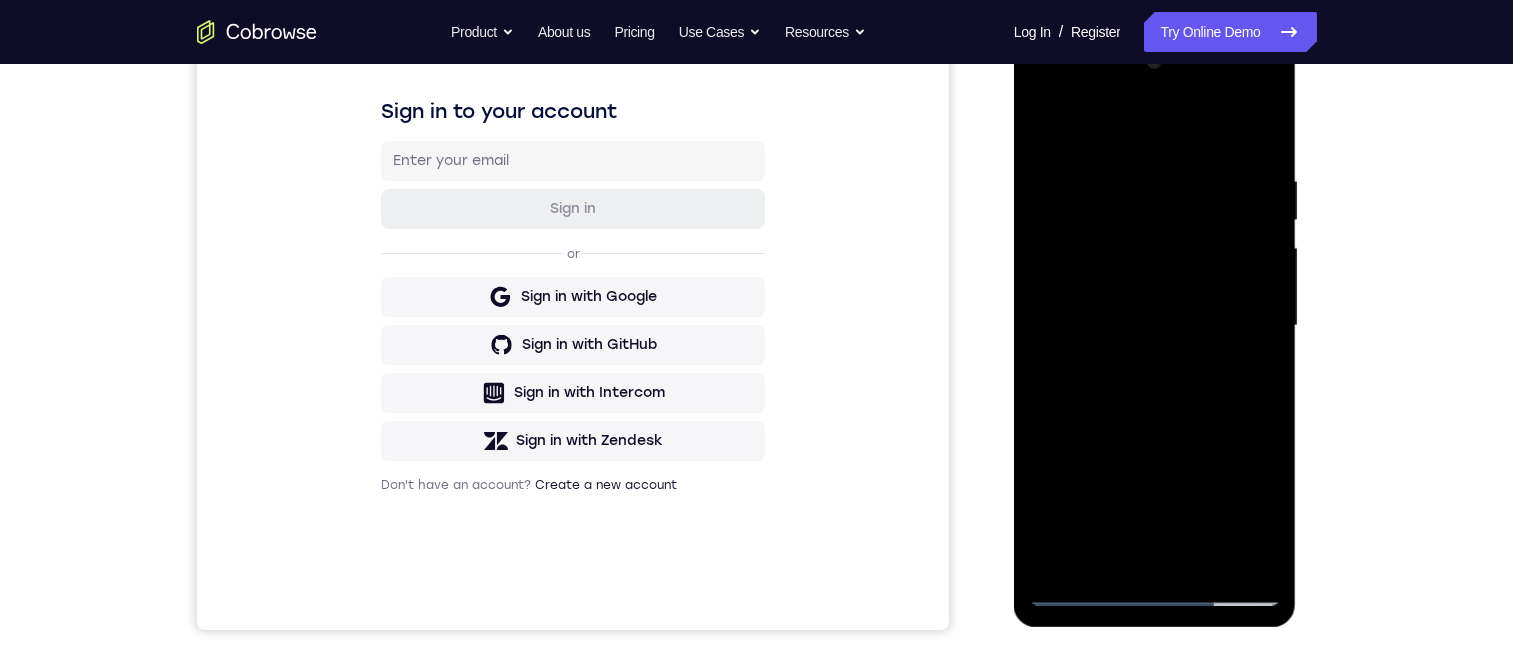 drag, startPoint x: 1353, startPoint y: 438, endPoint x: 1353, endPoint y: 481, distance: 43 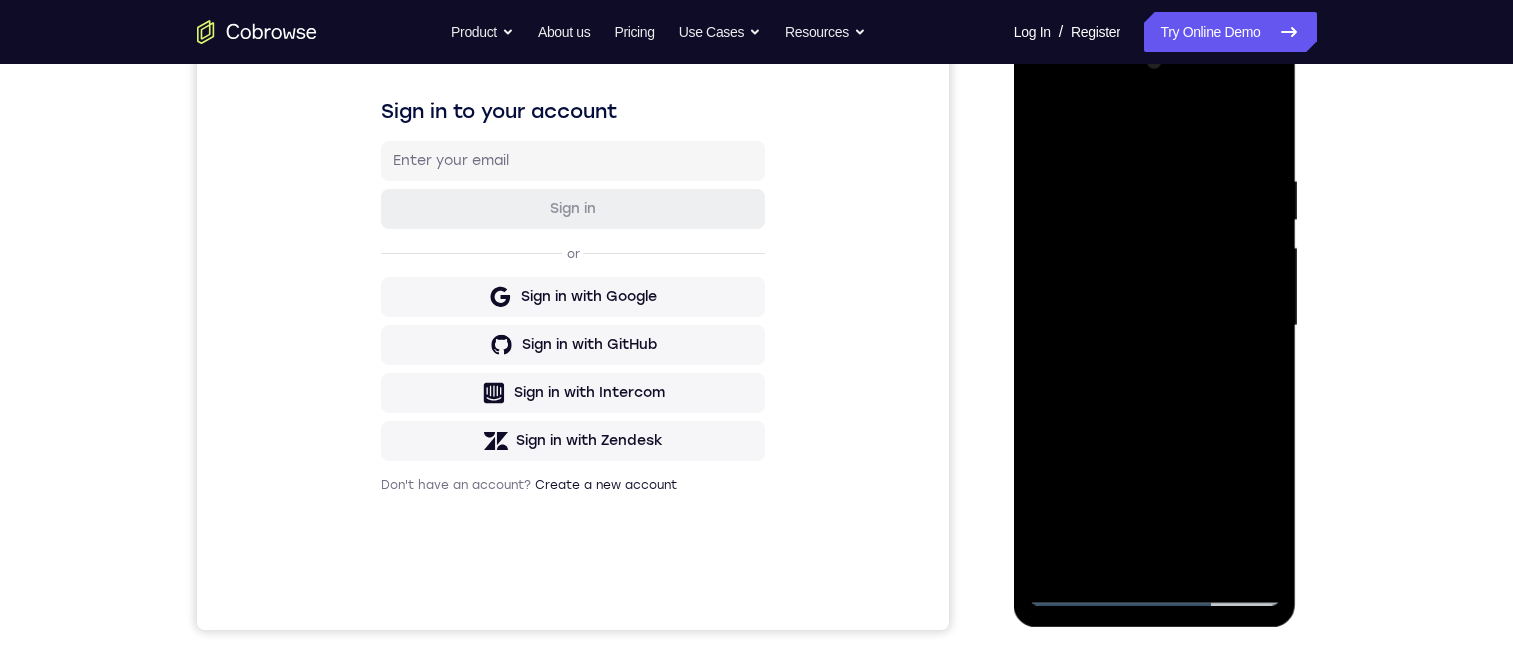 click at bounding box center (1155, 326) 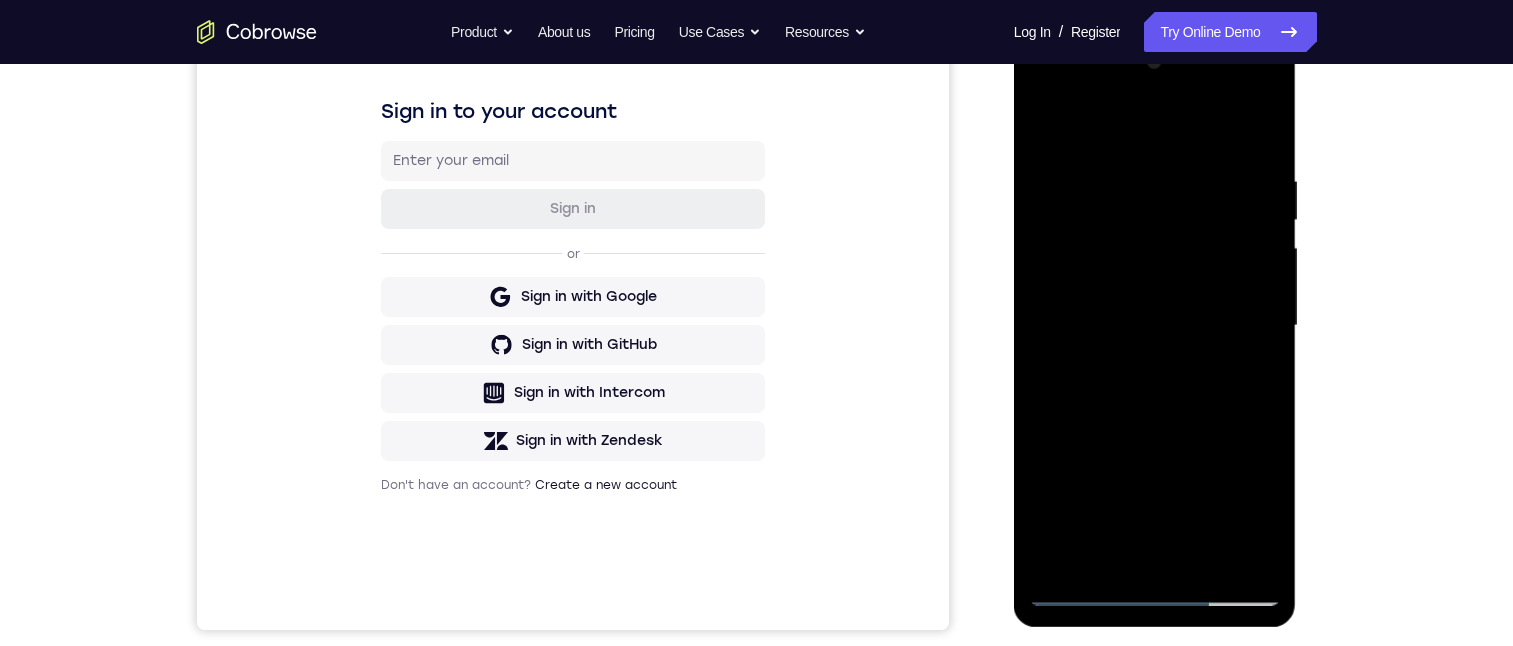 click at bounding box center (1155, 326) 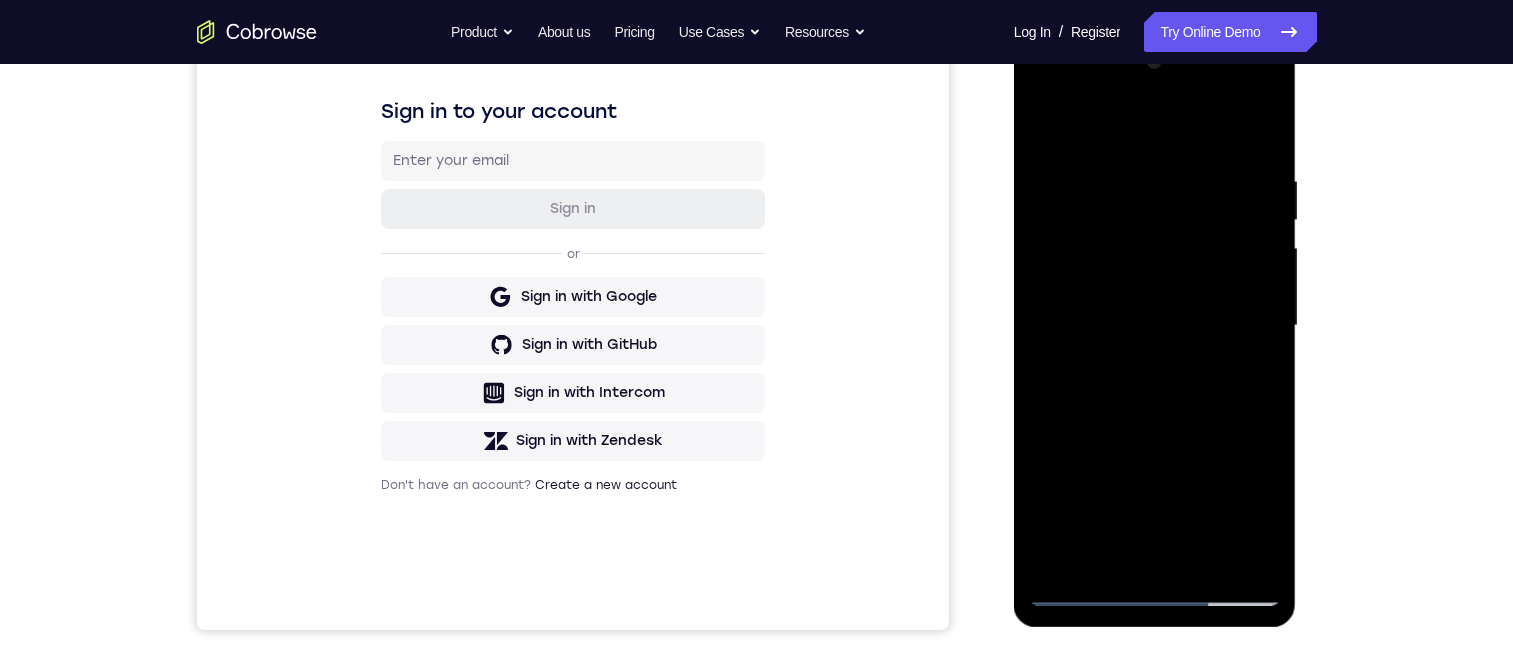 click at bounding box center (1155, 326) 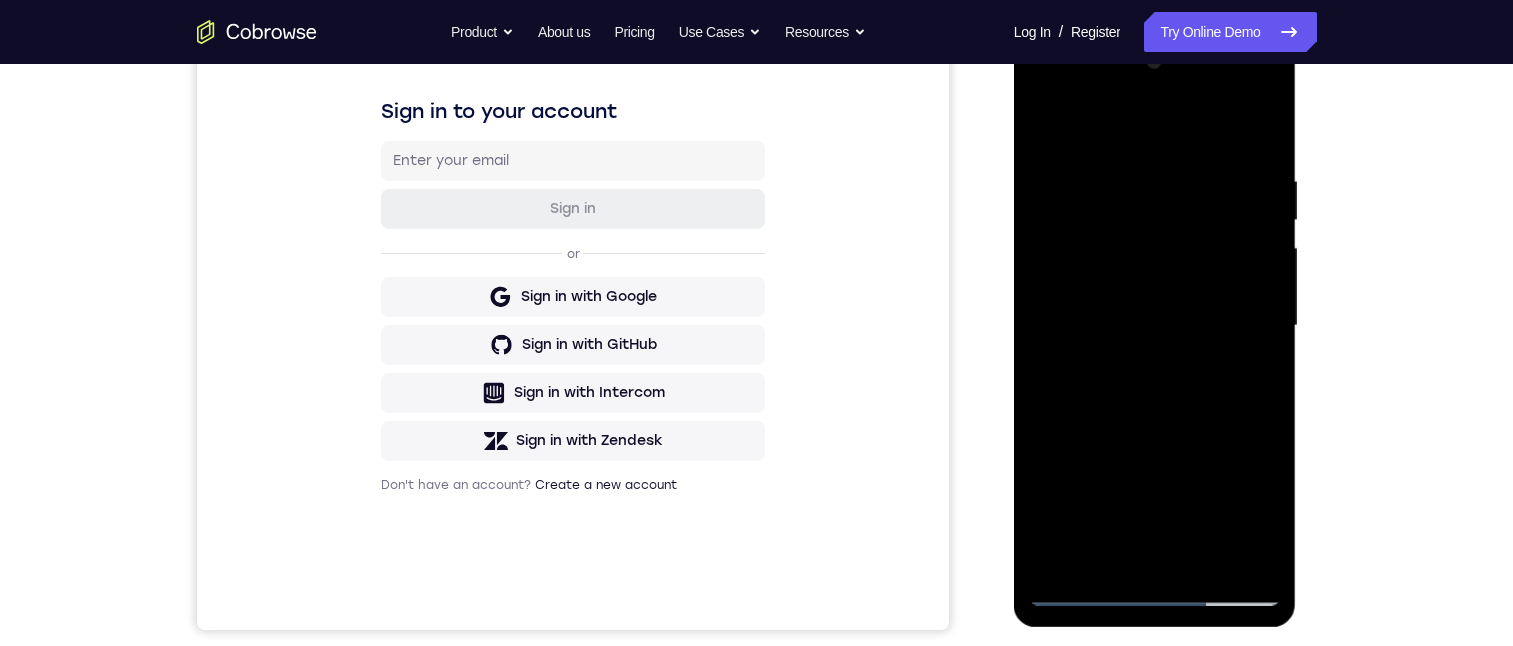 click at bounding box center (1155, 326) 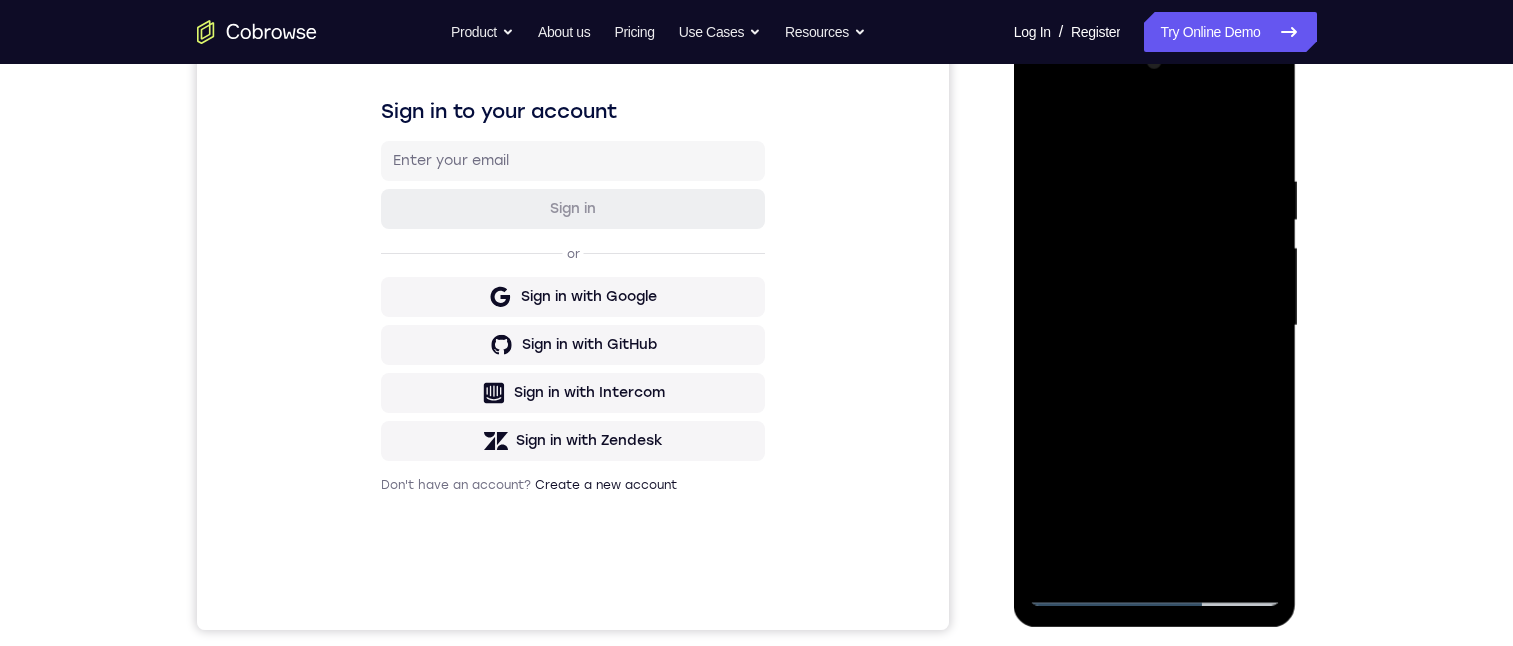 click at bounding box center [1155, 326] 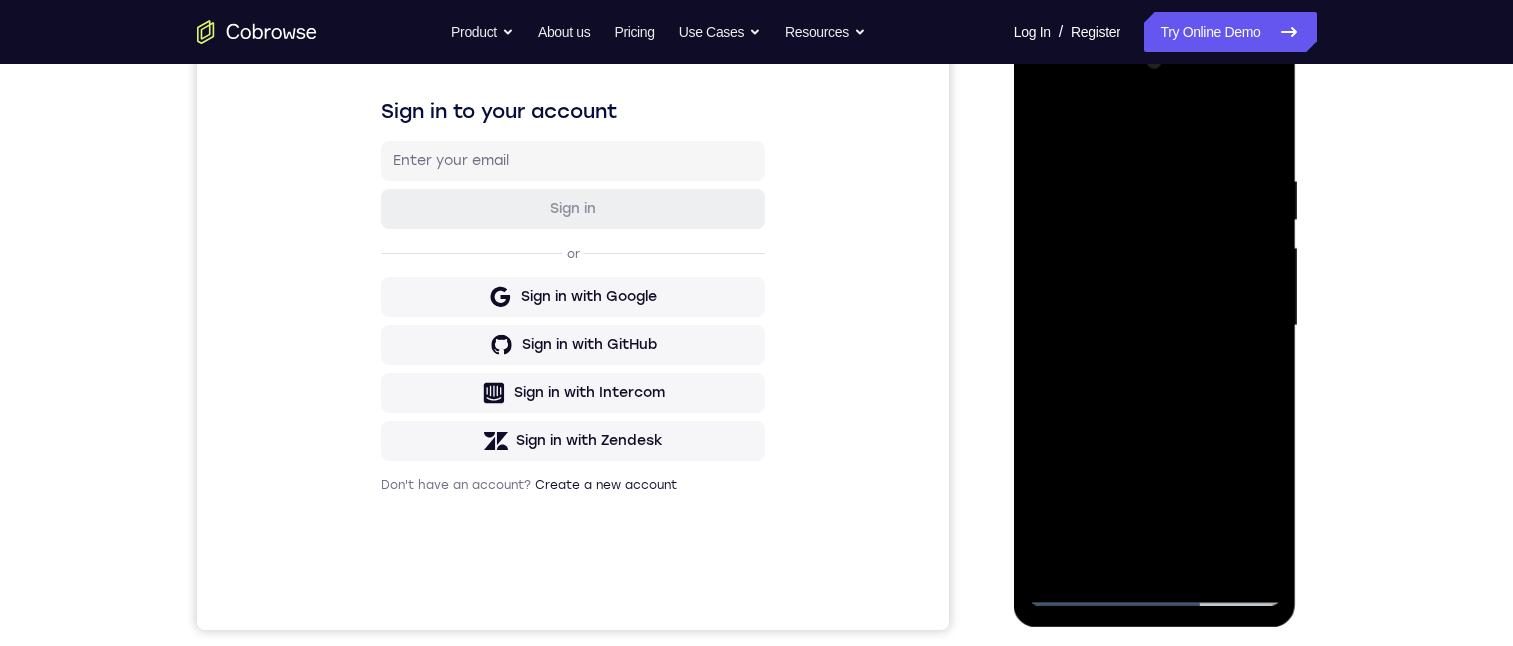 click at bounding box center (1155, 326) 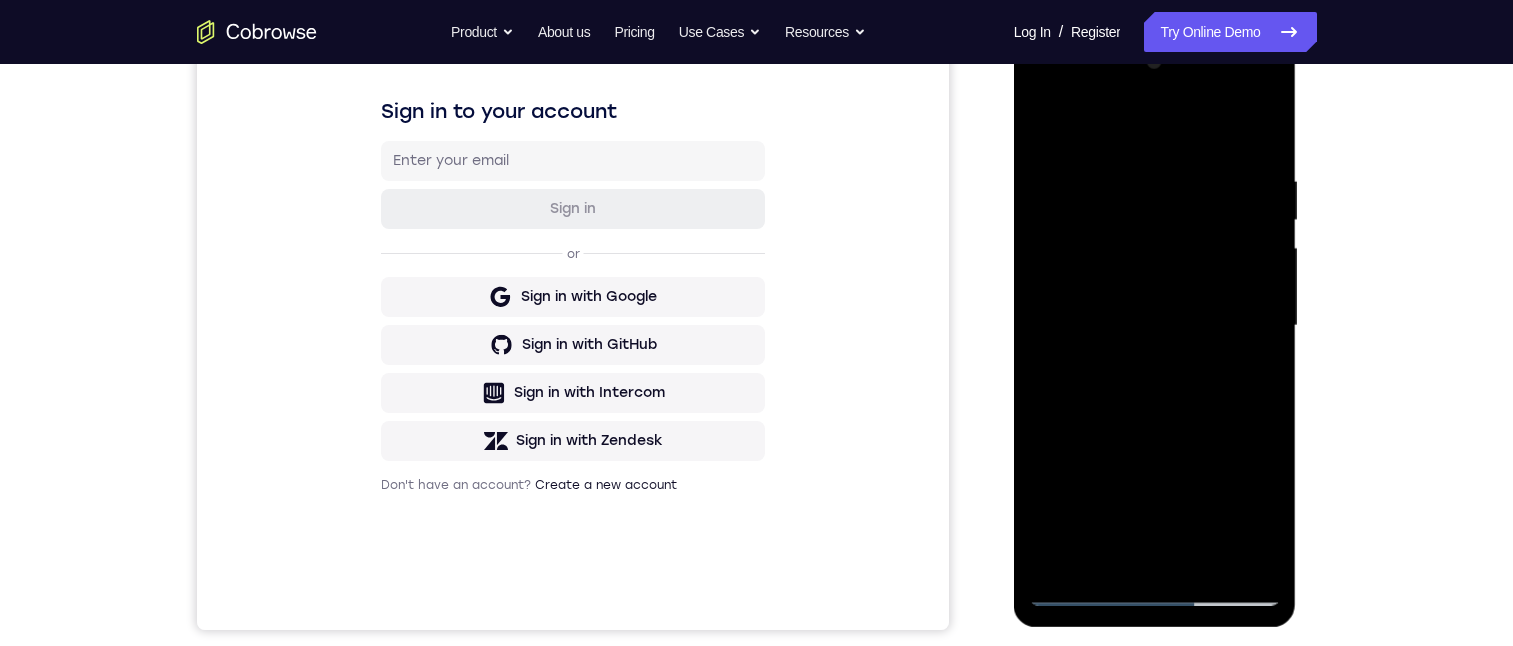 click at bounding box center (1155, 326) 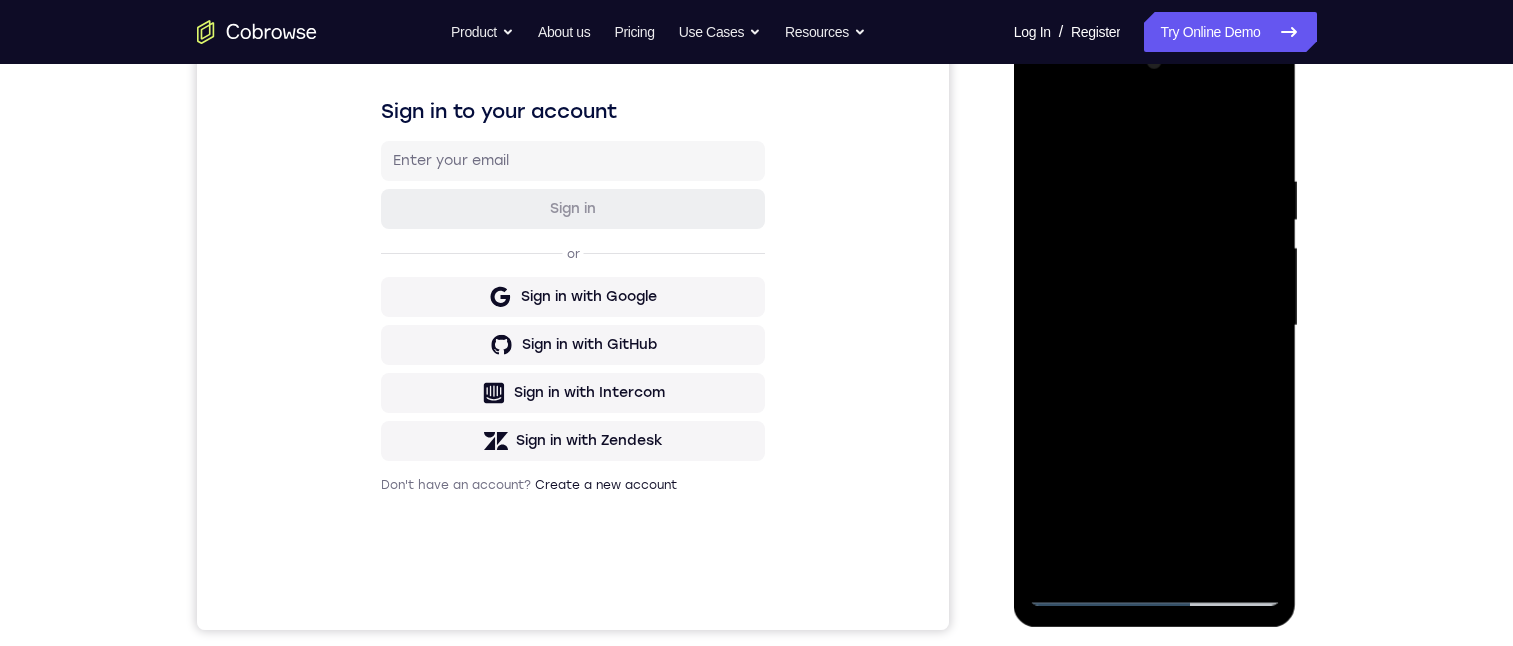 click at bounding box center [1155, 326] 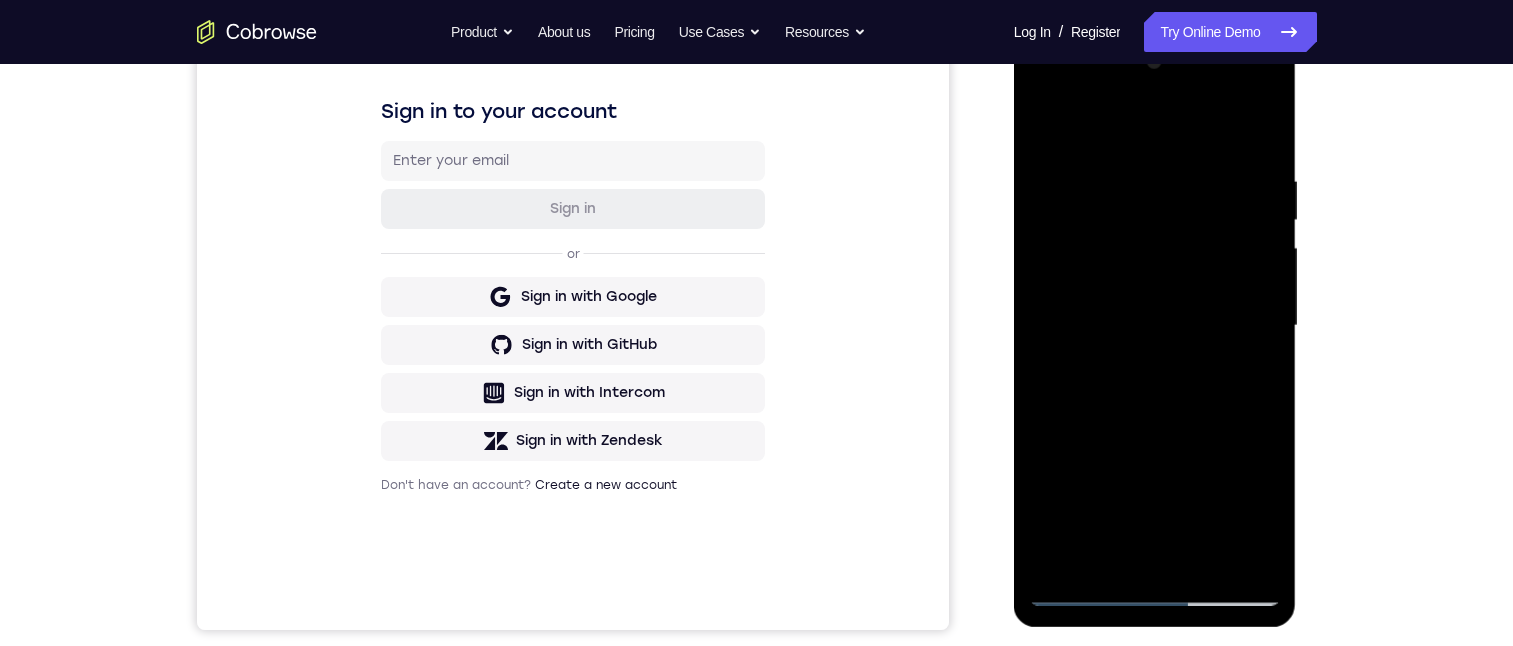 click at bounding box center (1155, 326) 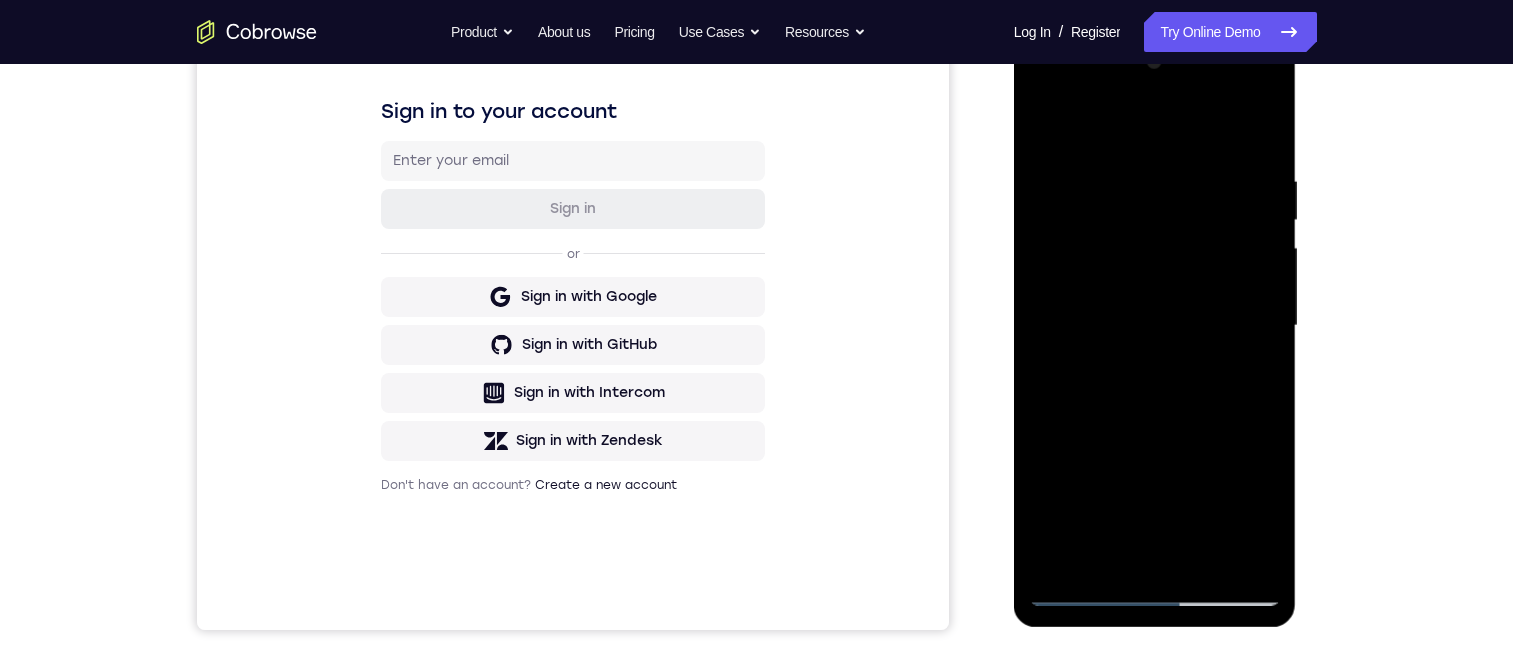 click at bounding box center (1155, 326) 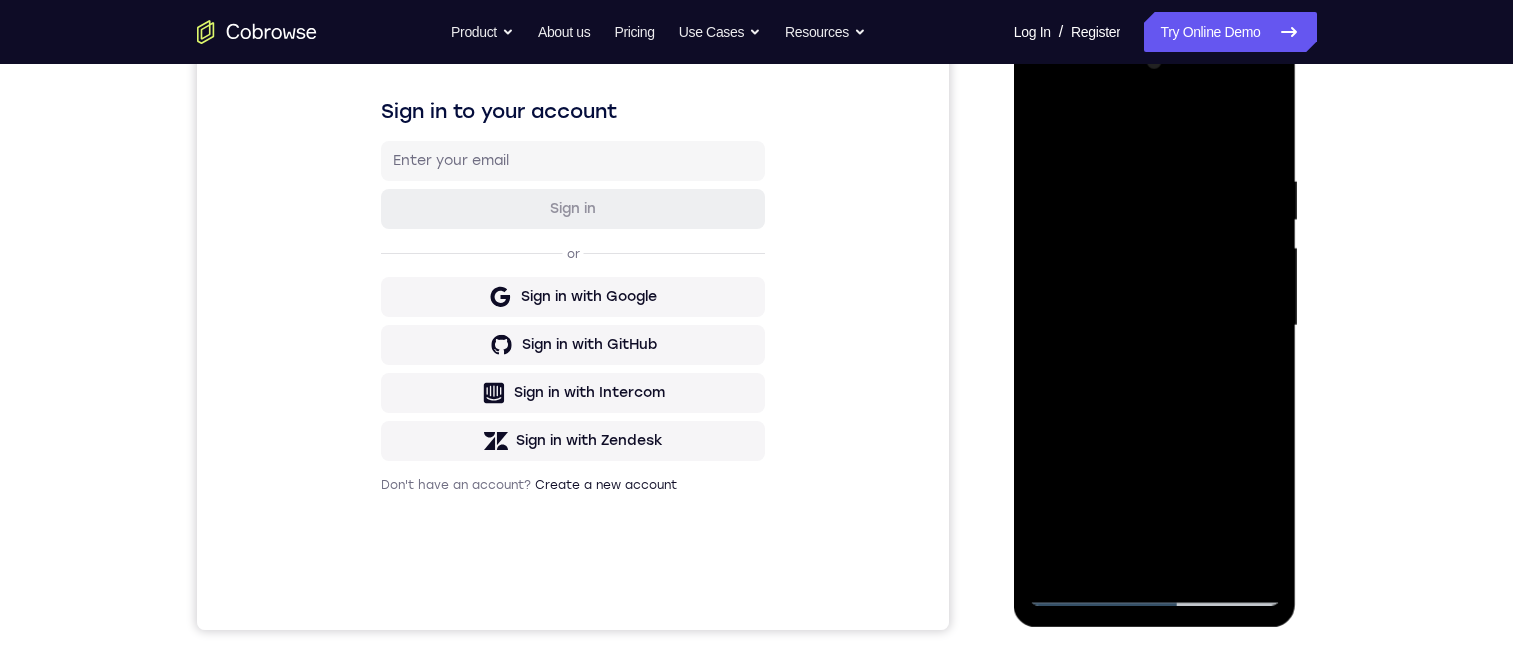 click at bounding box center [1155, 326] 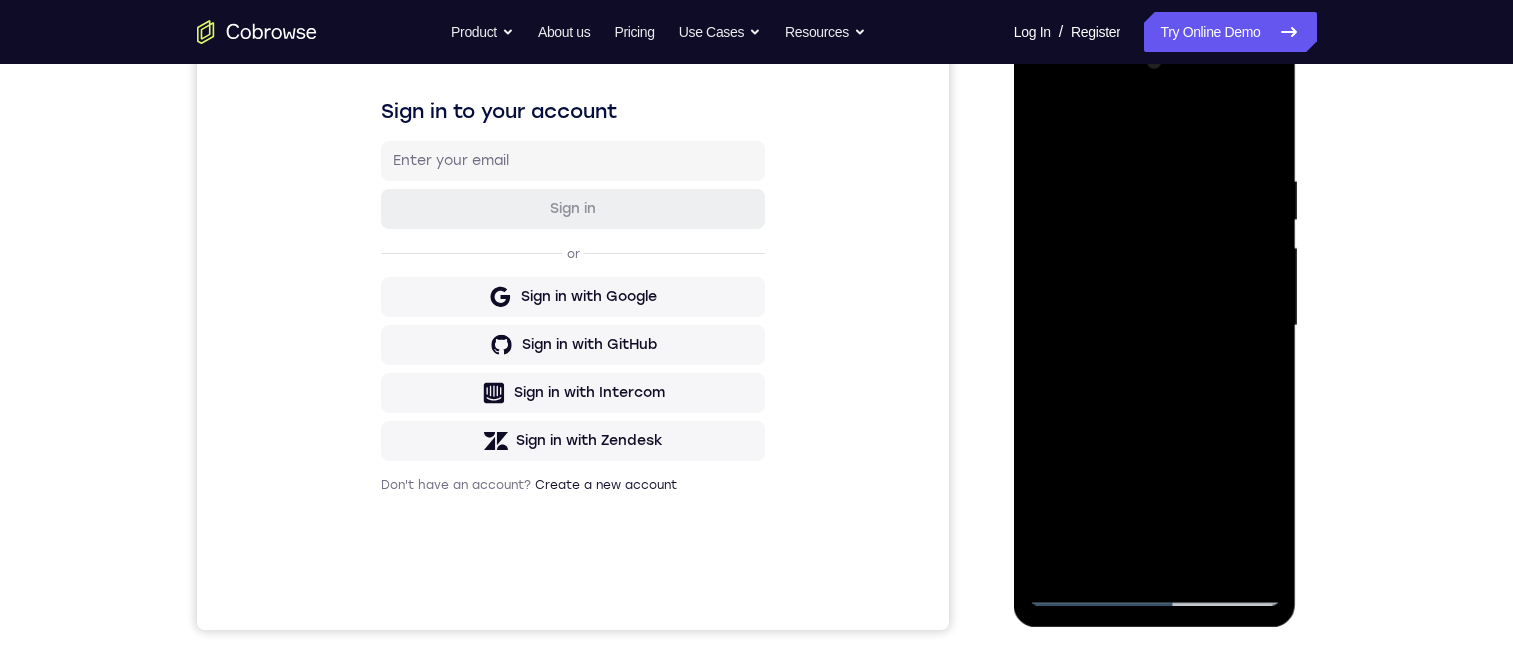 click at bounding box center (1155, 326) 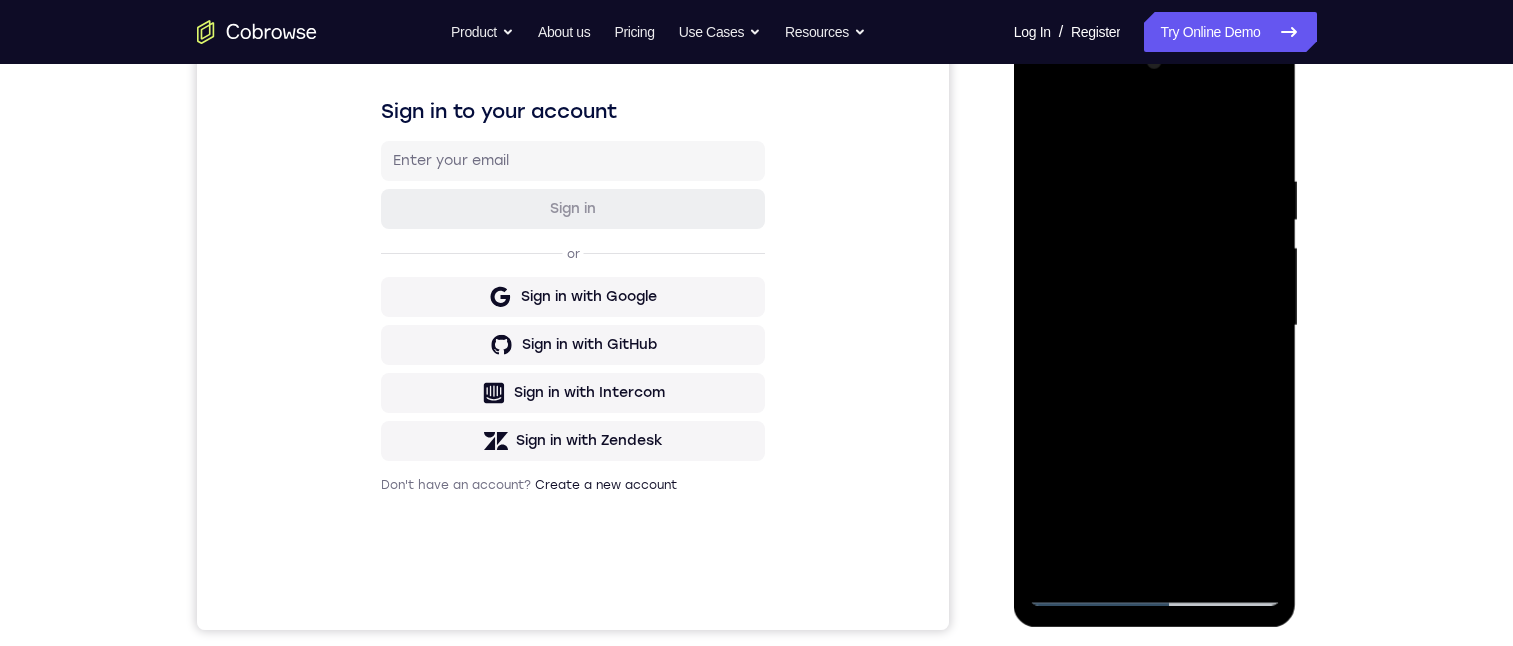 click at bounding box center (1155, 326) 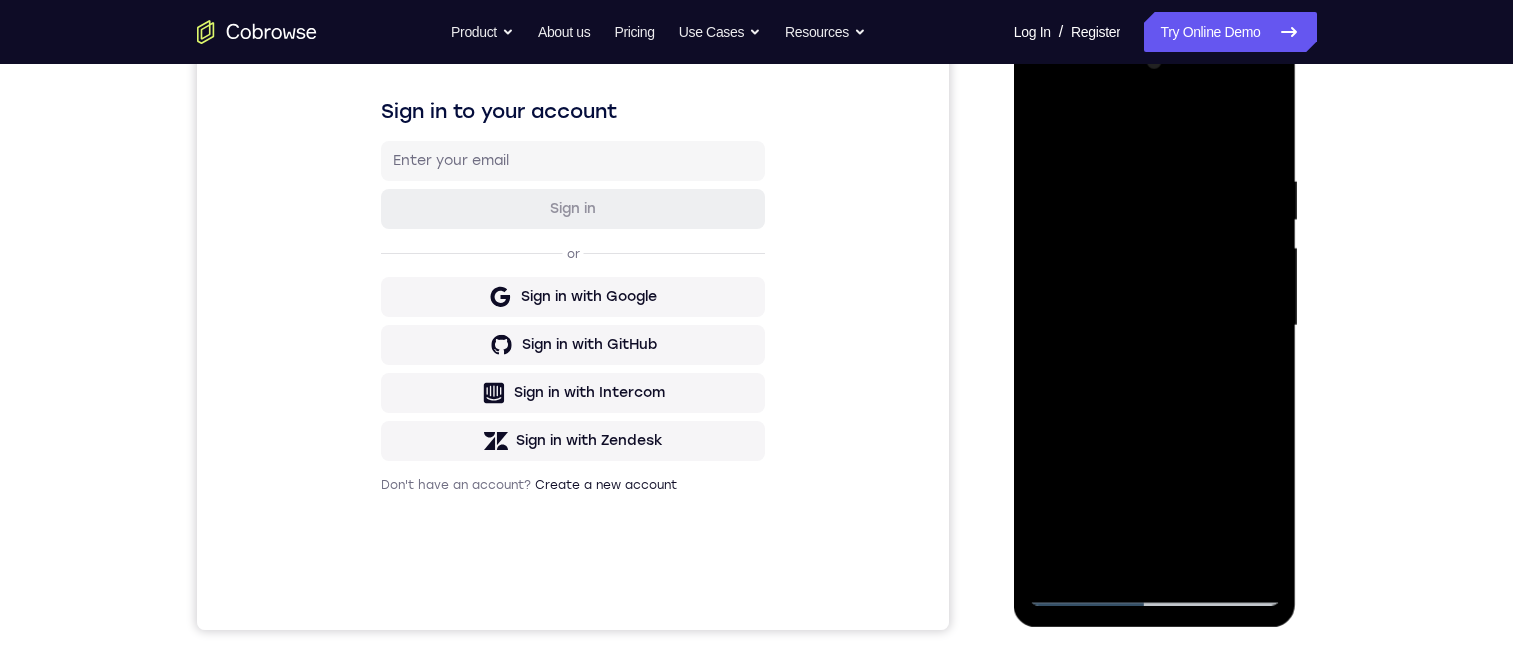 click at bounding box center (1155, 326) 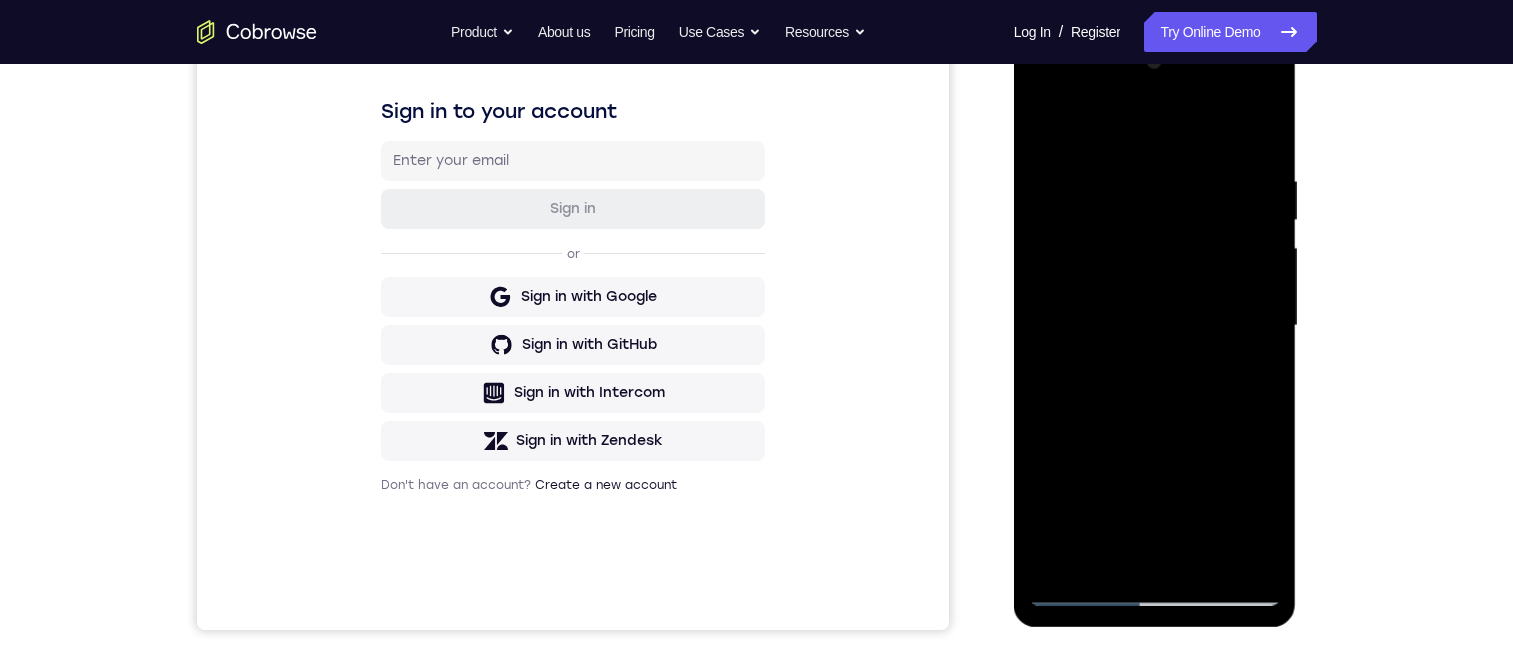click at bounding box center (1155, 326) 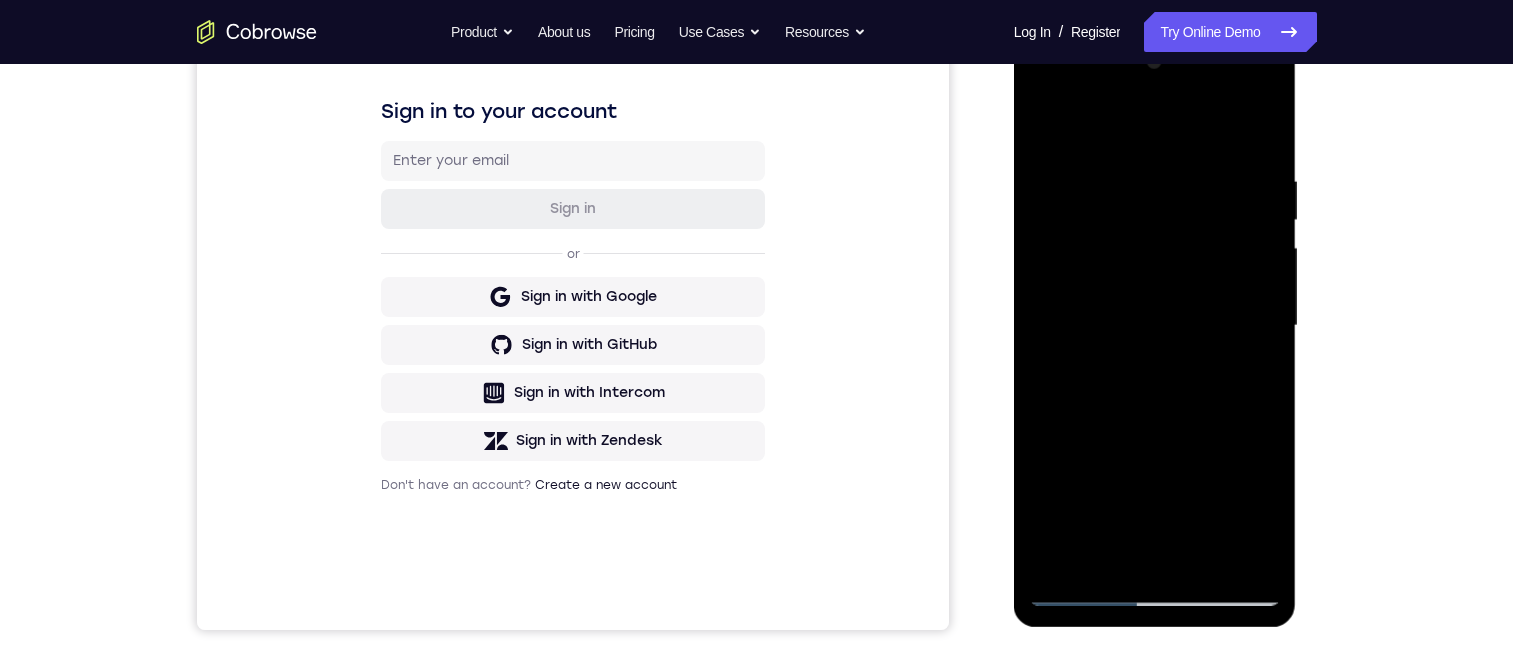 click at bounding box center [1155, 326] 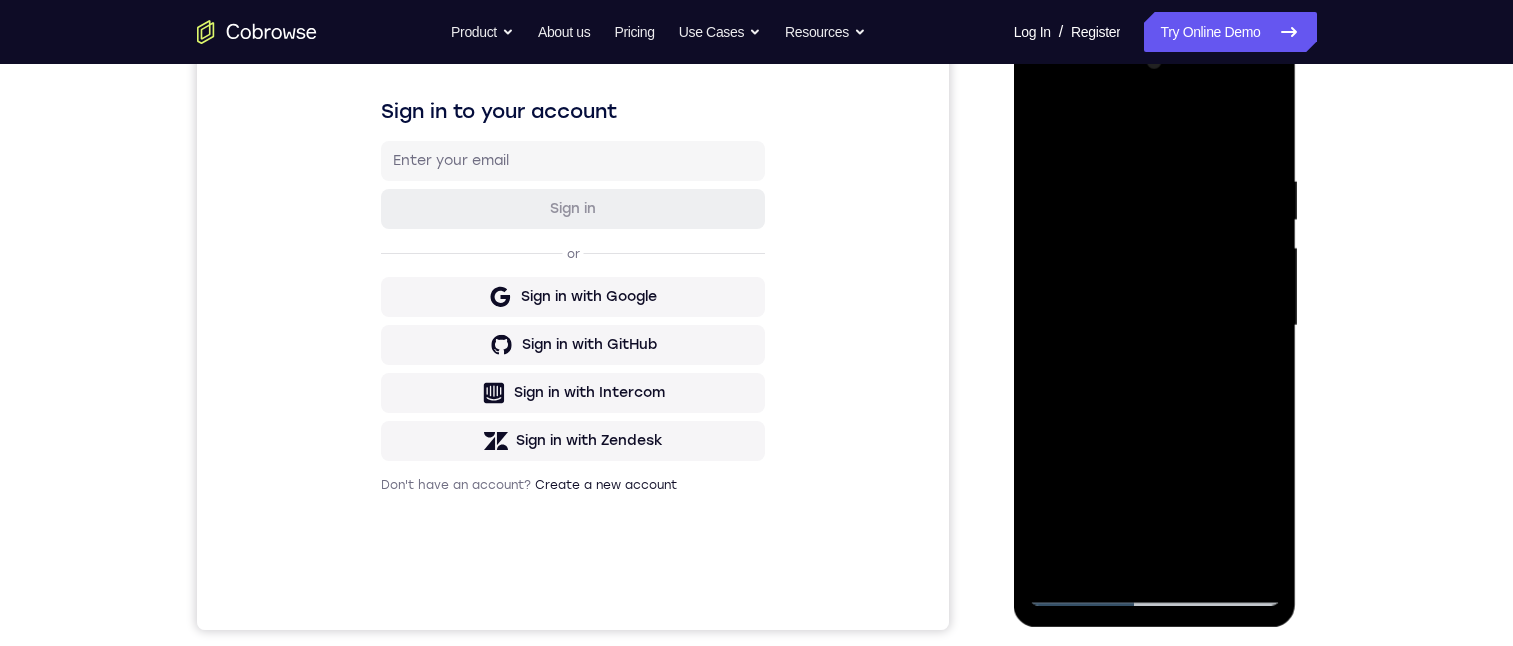 click at bounding box center (1155, 326) 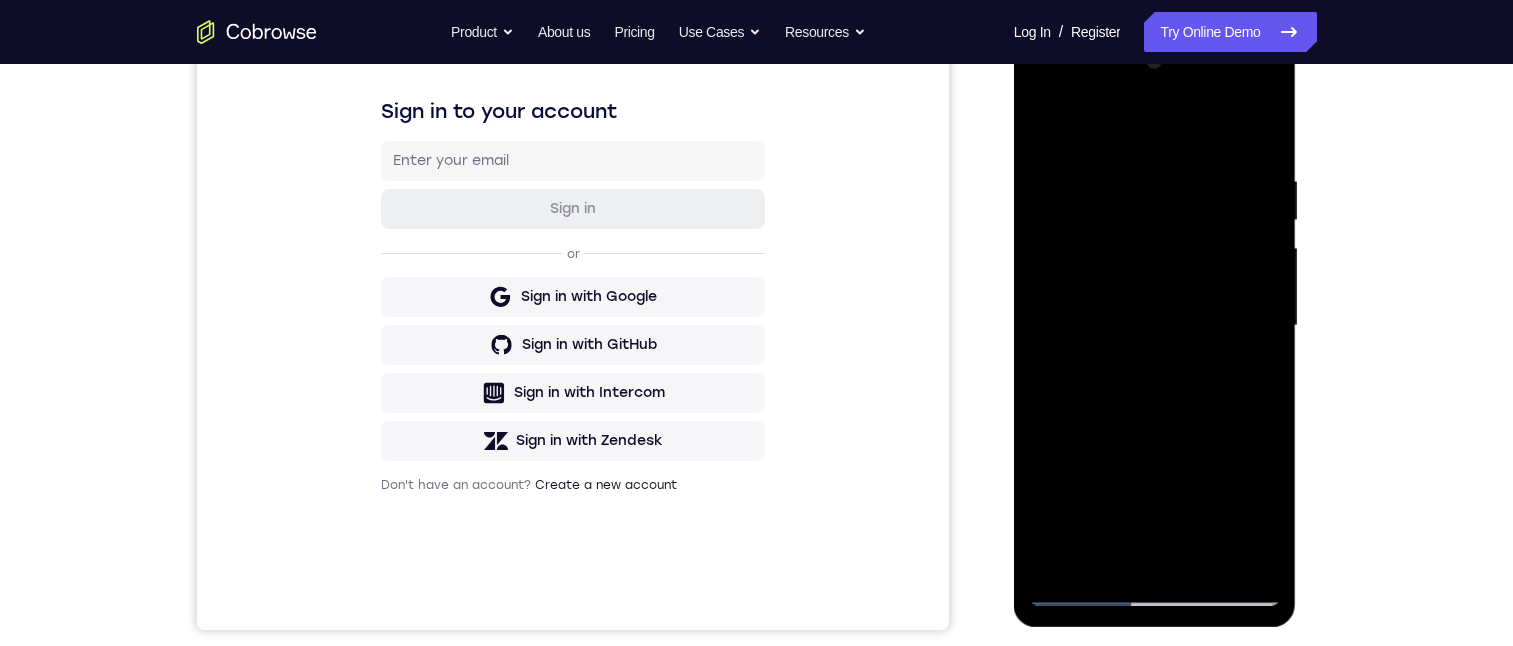 click at bounding box center [1155, 326] 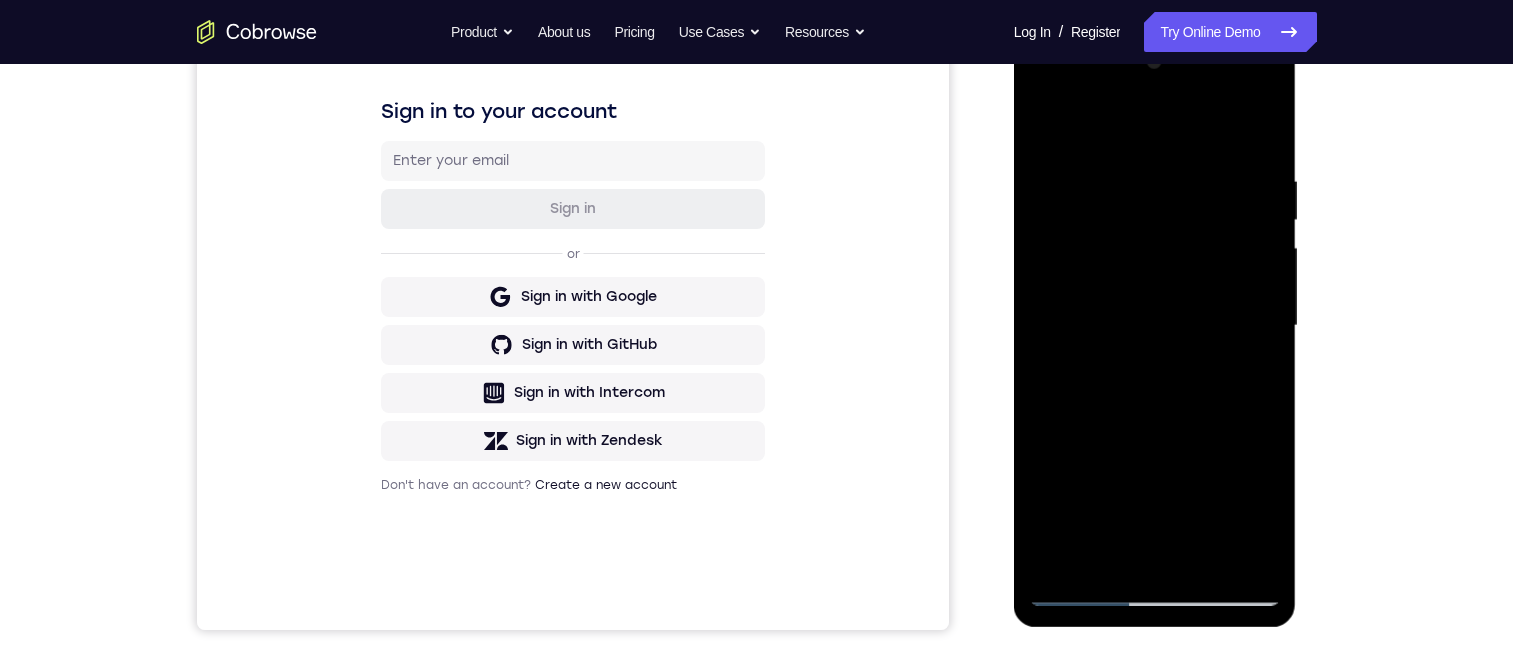click at bounding box center [1155, 326] 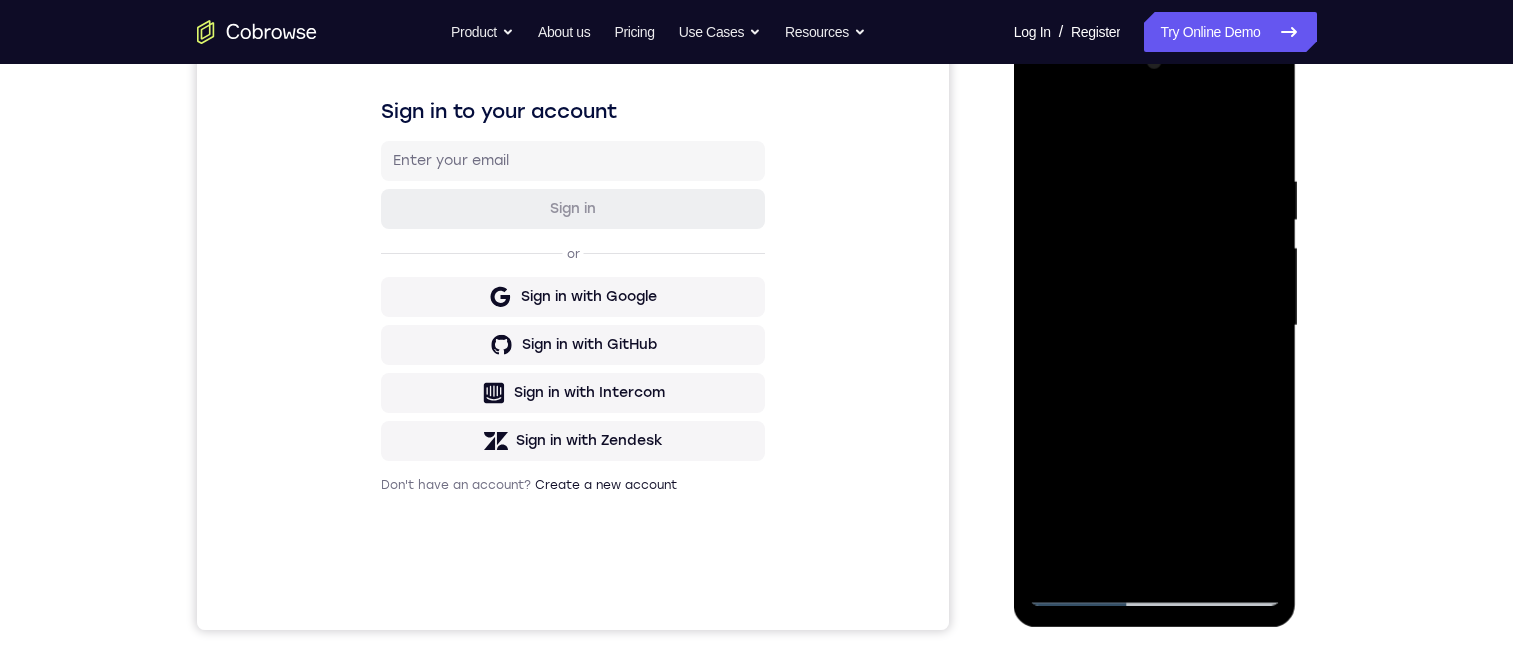 click at bounding box center [1155, 326] 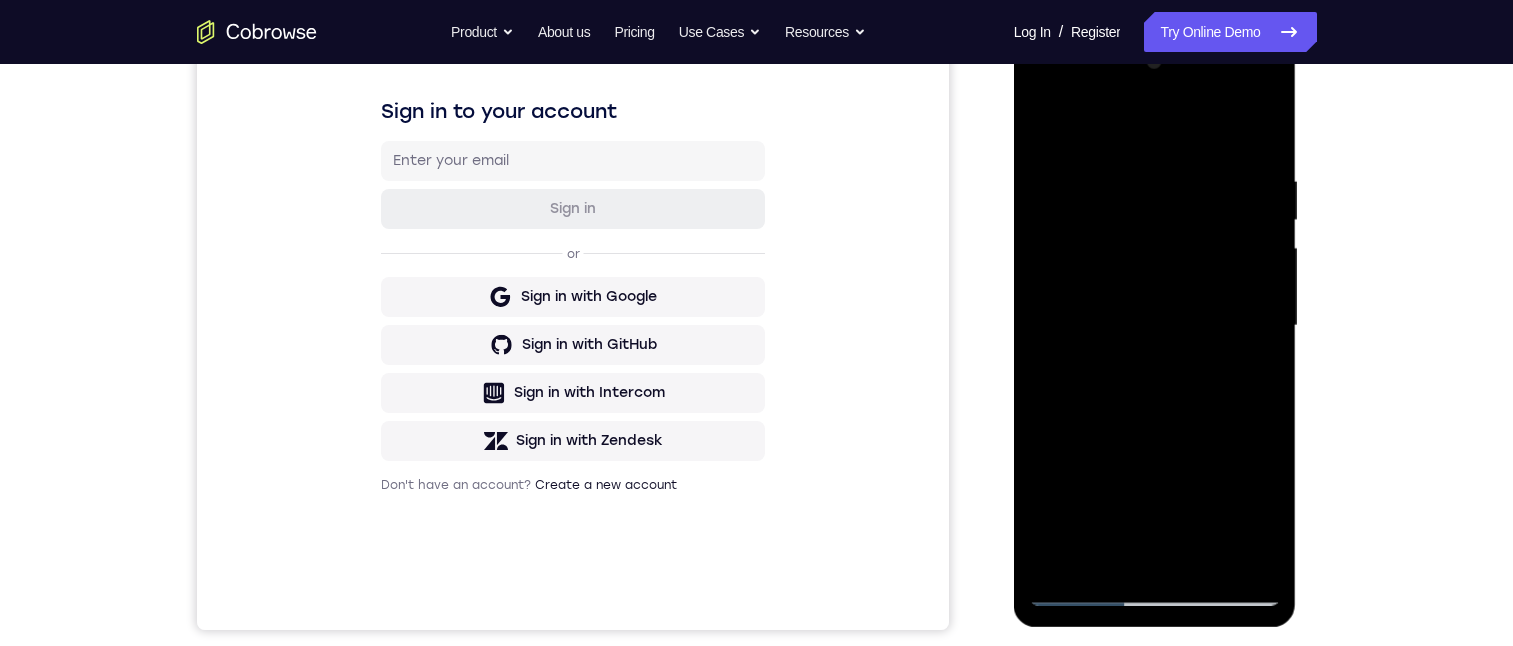 click at bounding box center [1155, 326] 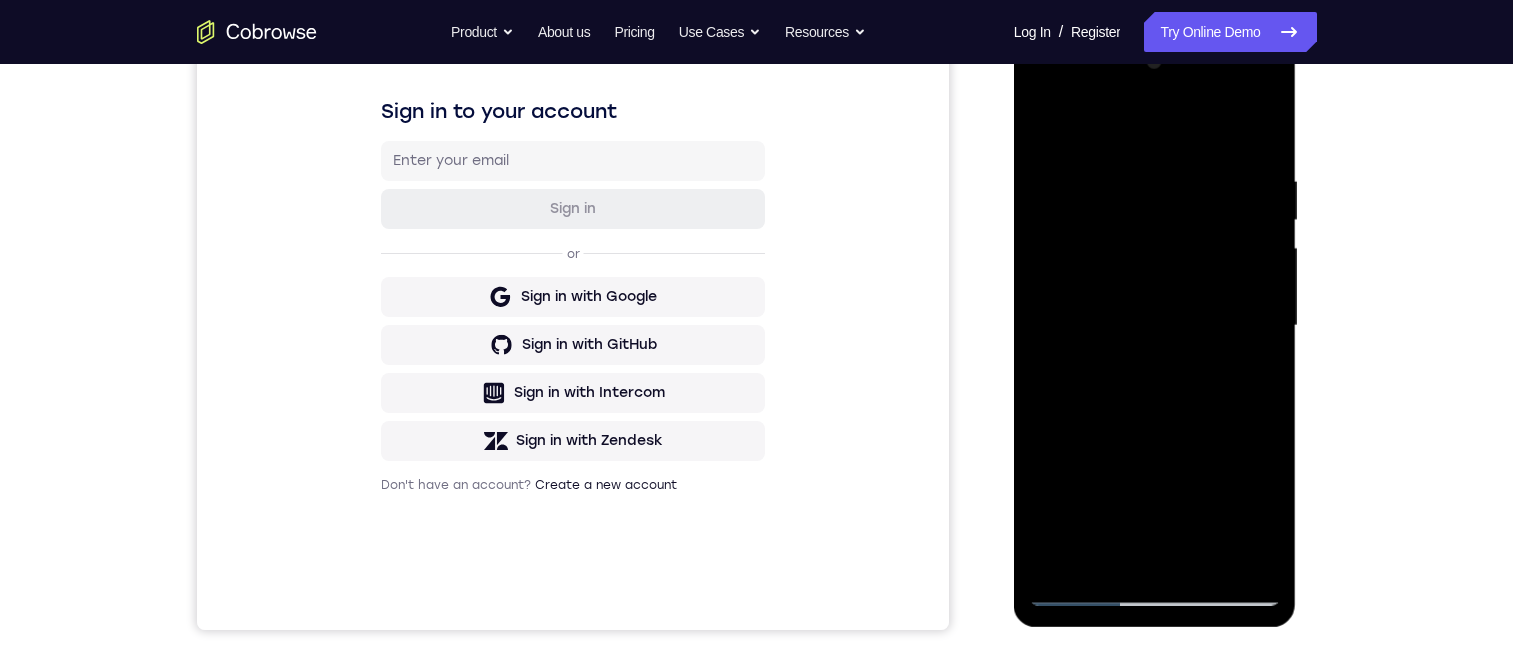 click at bounding box center [1155, 326] 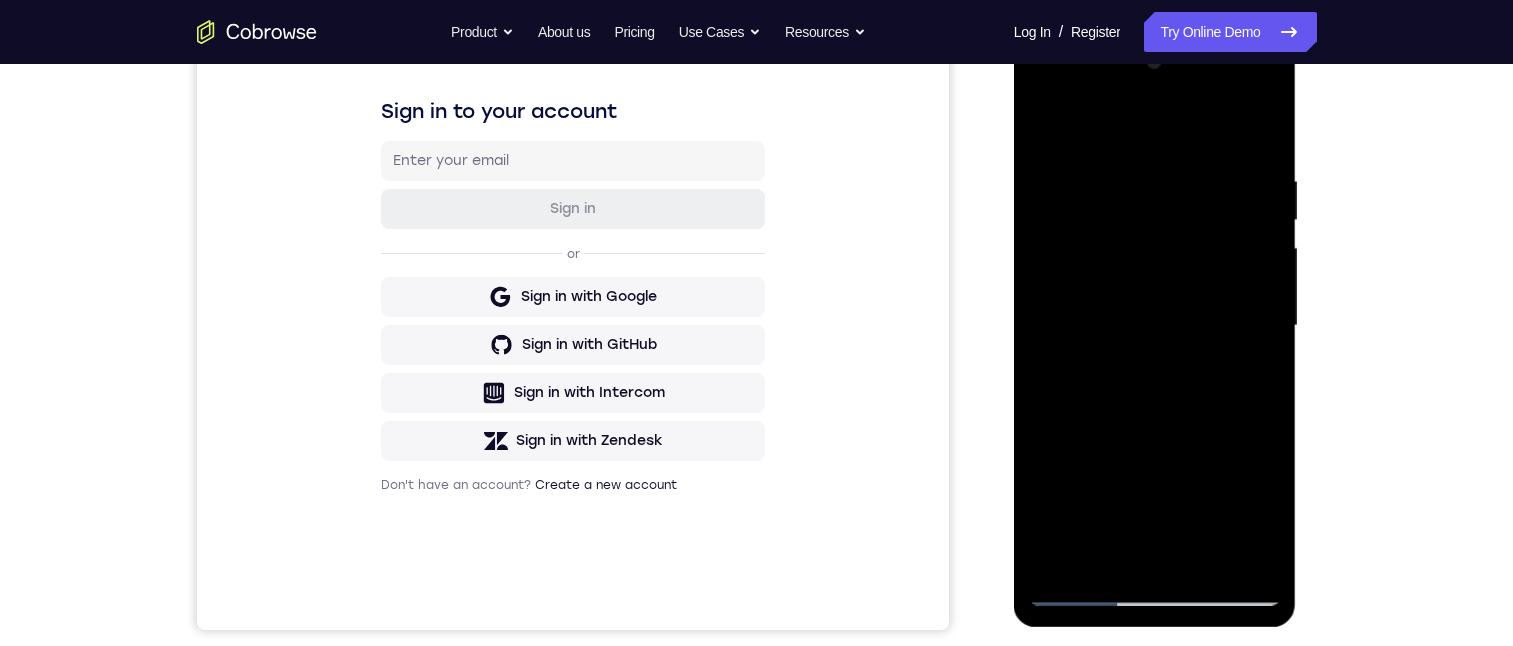 click at bounding box center (1155, 326) 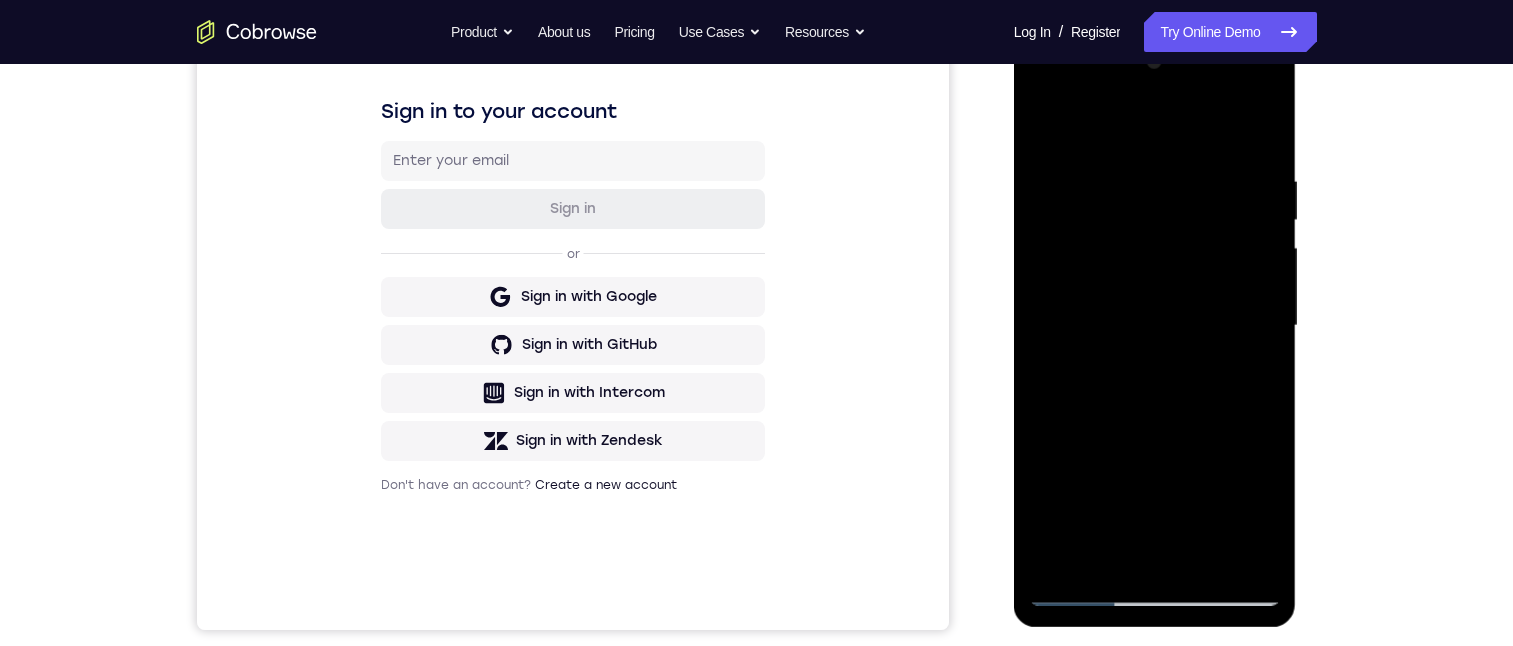 drag, startPoint x: 1170, startPoint y: 413, endPoint x: 1149, endPoint y: 279, distance: 135.63554 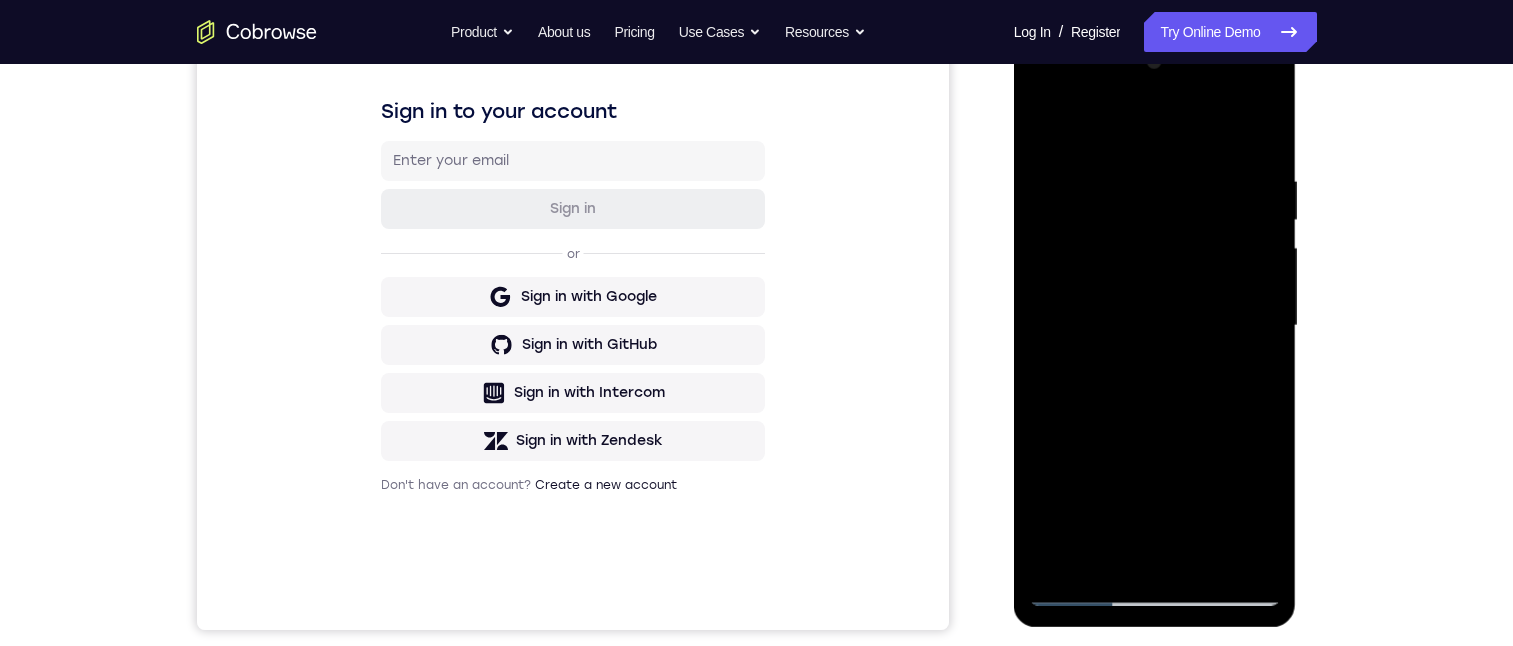 click at bounding box center (1155, 326) 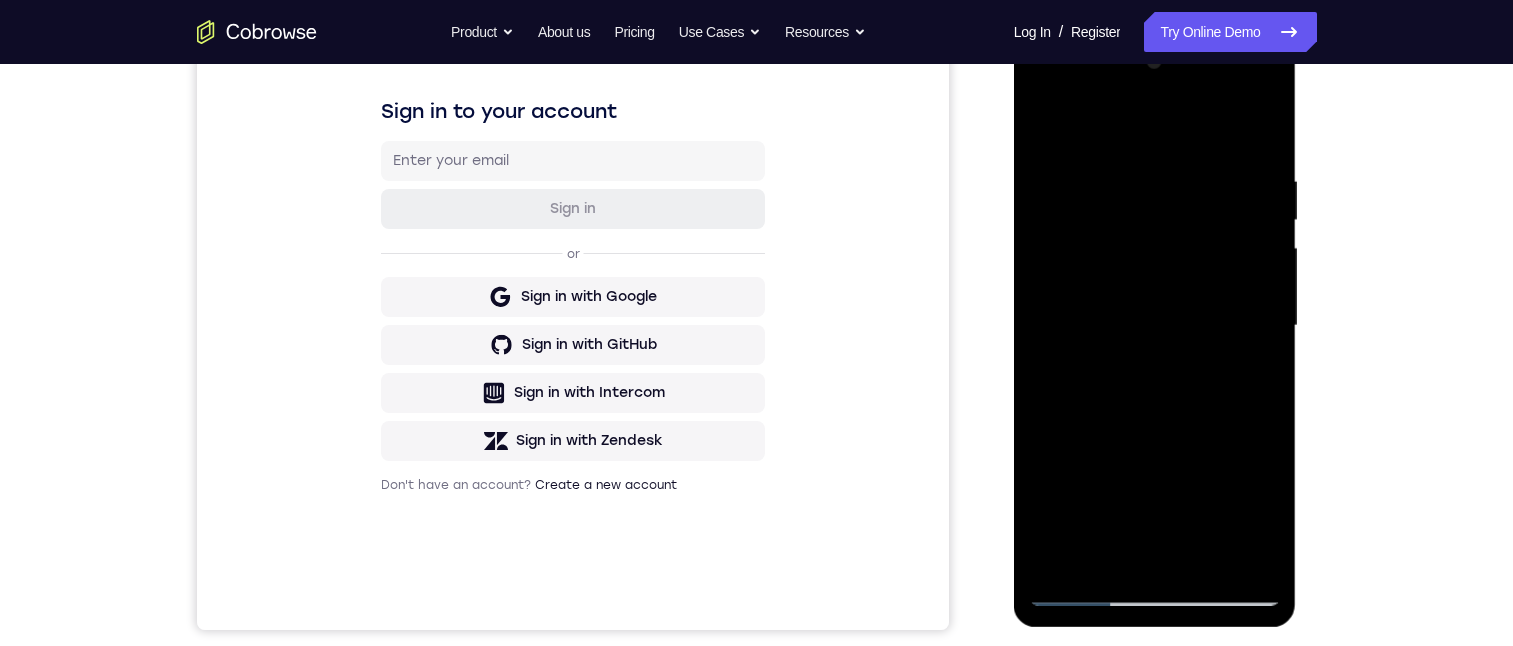 click at bounding box center [1155, 326] 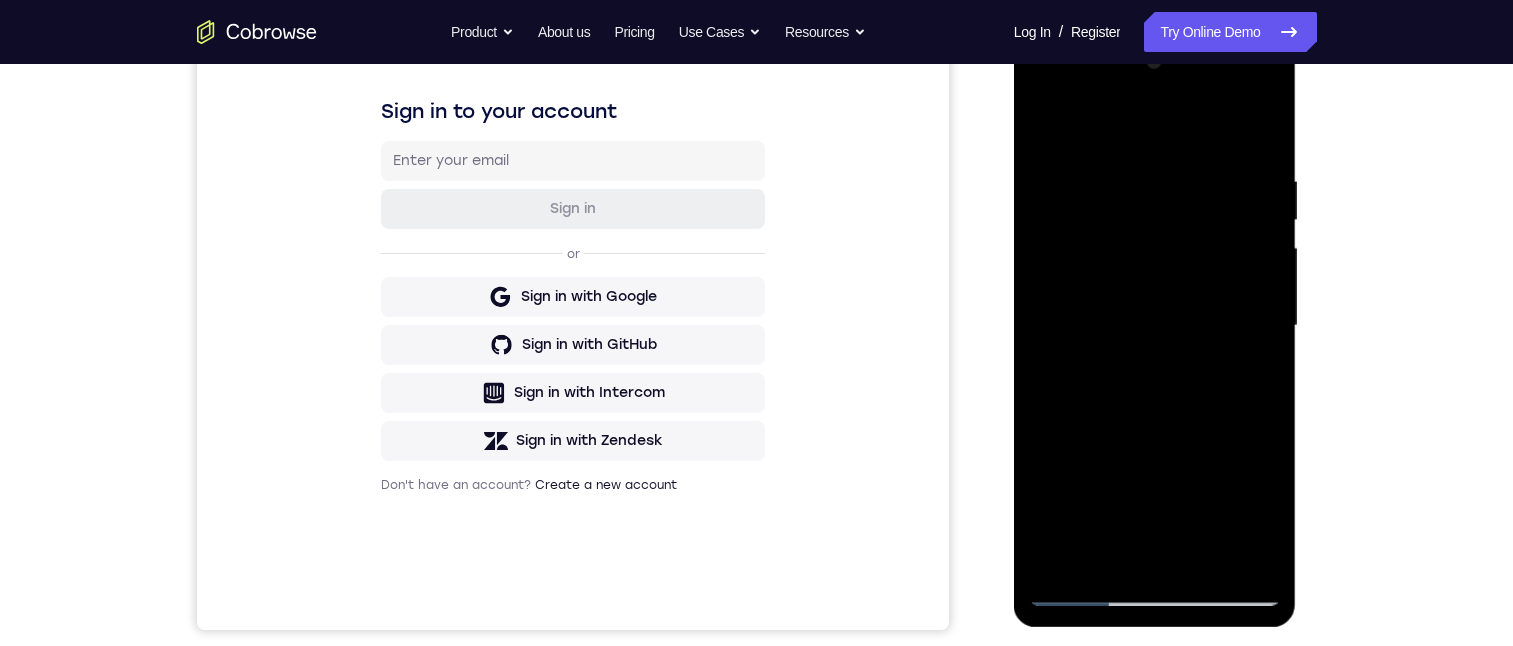 click at bounding box center (1155, 326) 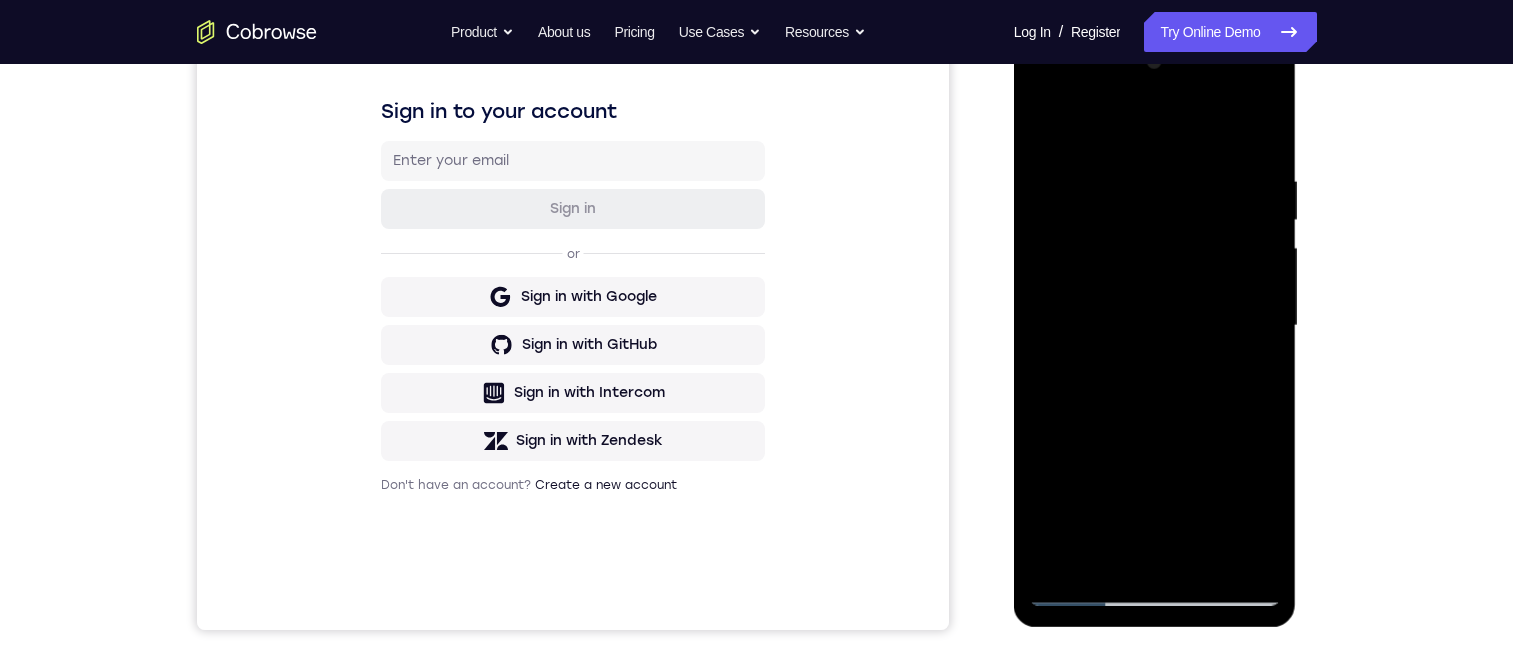click at bounding box center (1155, 326) 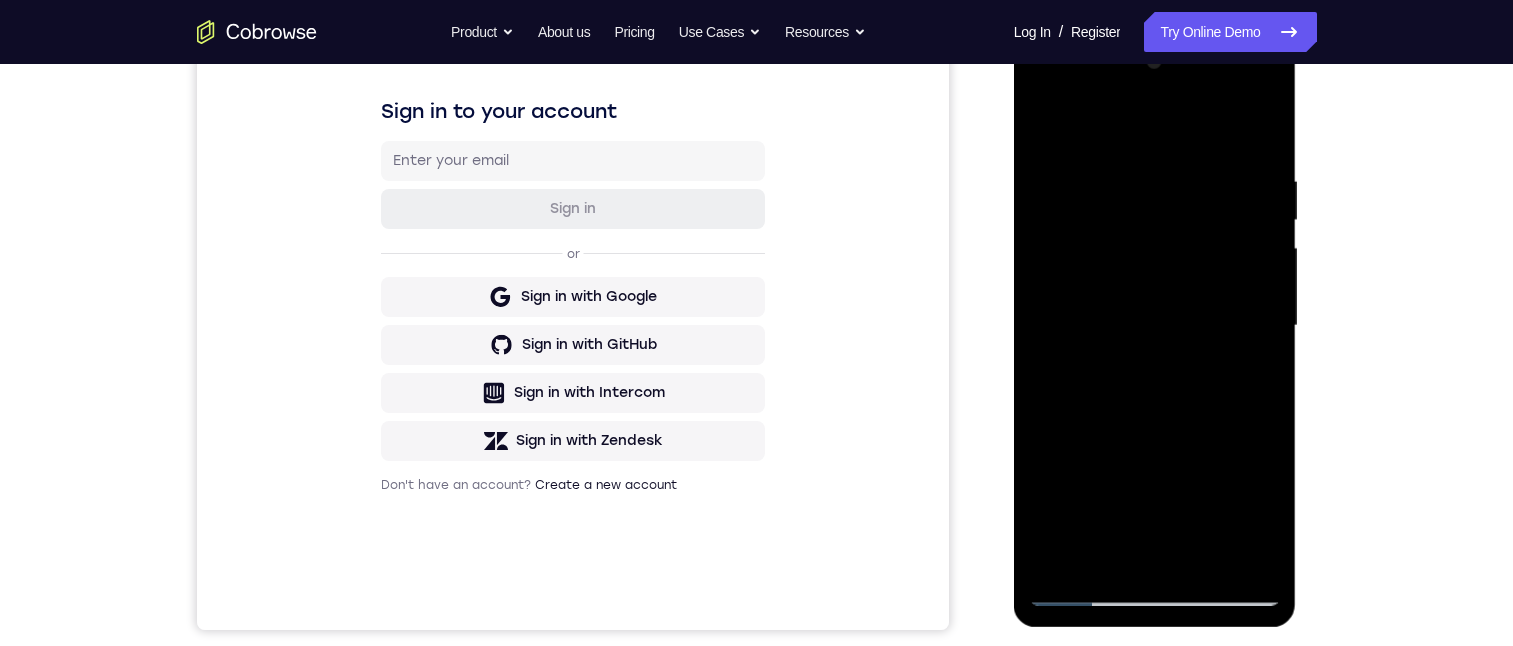 click at bounding box center (1155, 326) 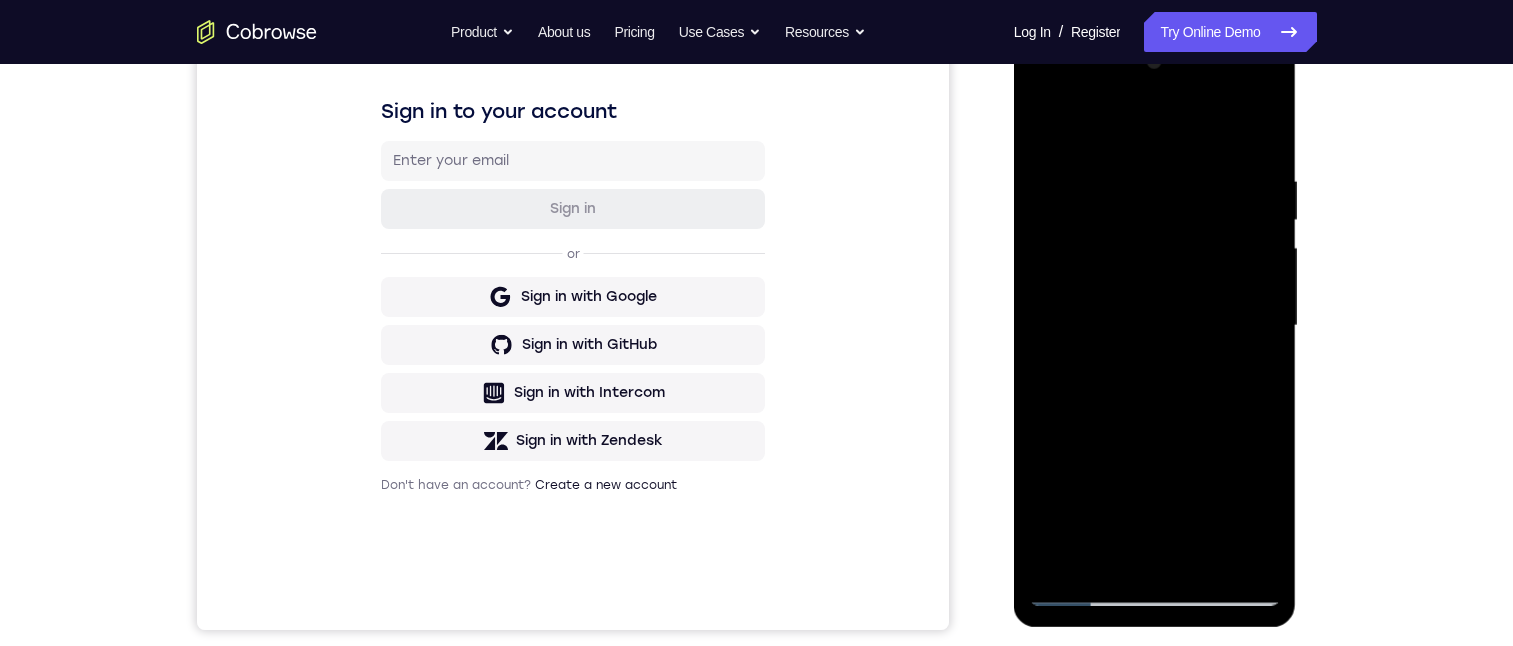 click at bounding box center [1155, 326] 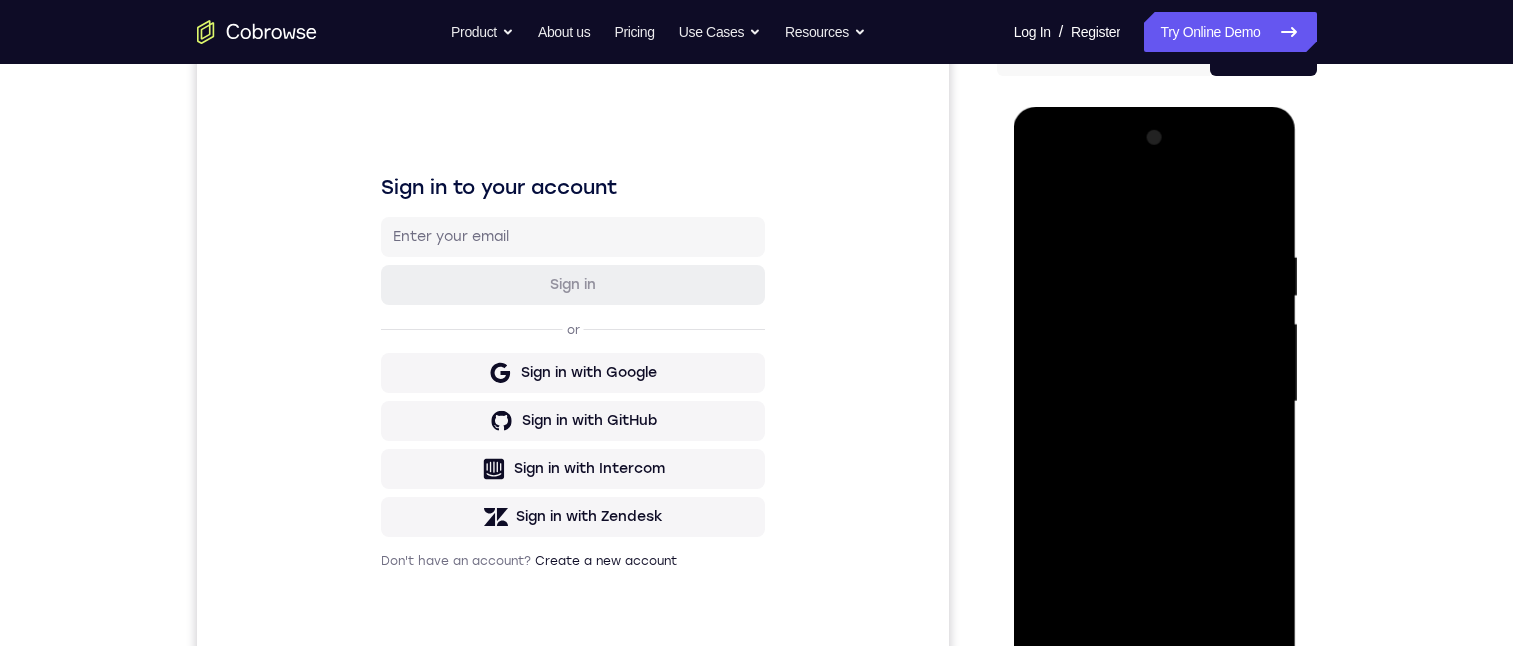 scroll, scrollTop: 300, scrollLeft: 0, axis: vertical 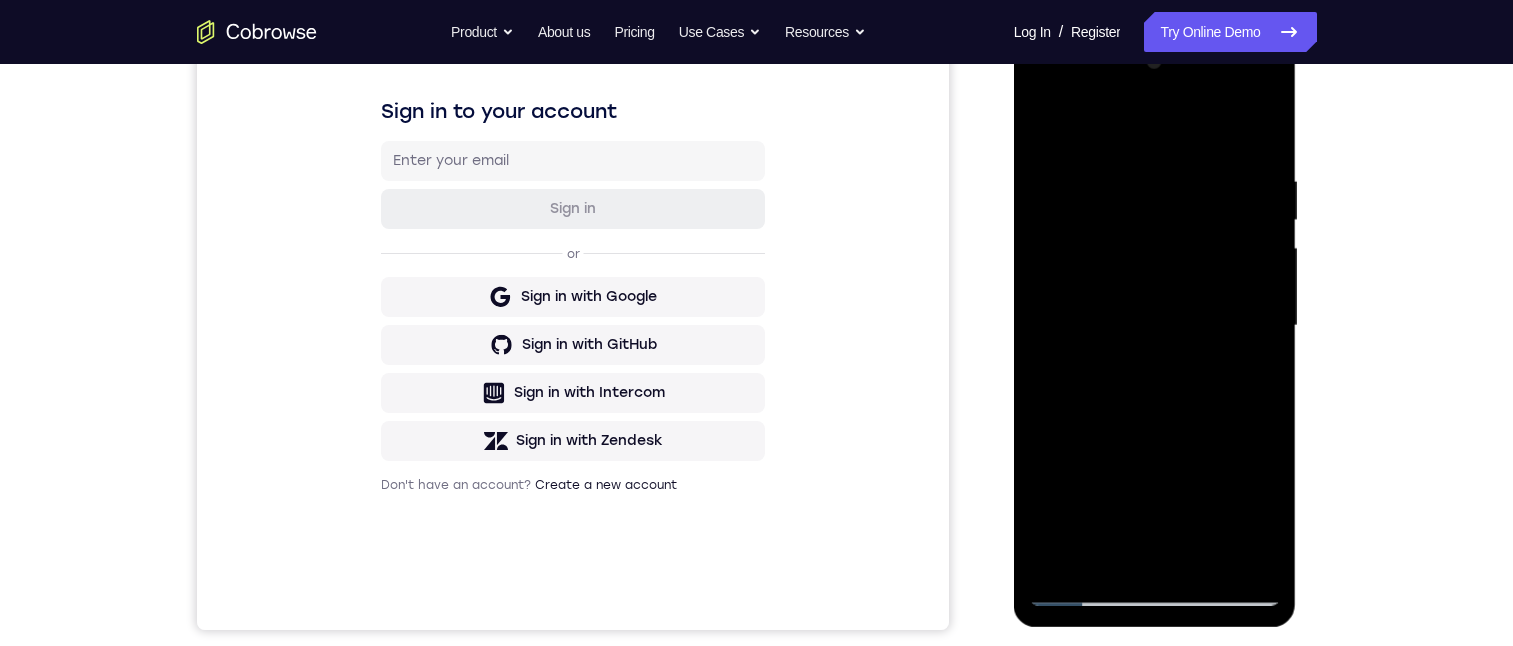 click at bounding box center (1155, 326) 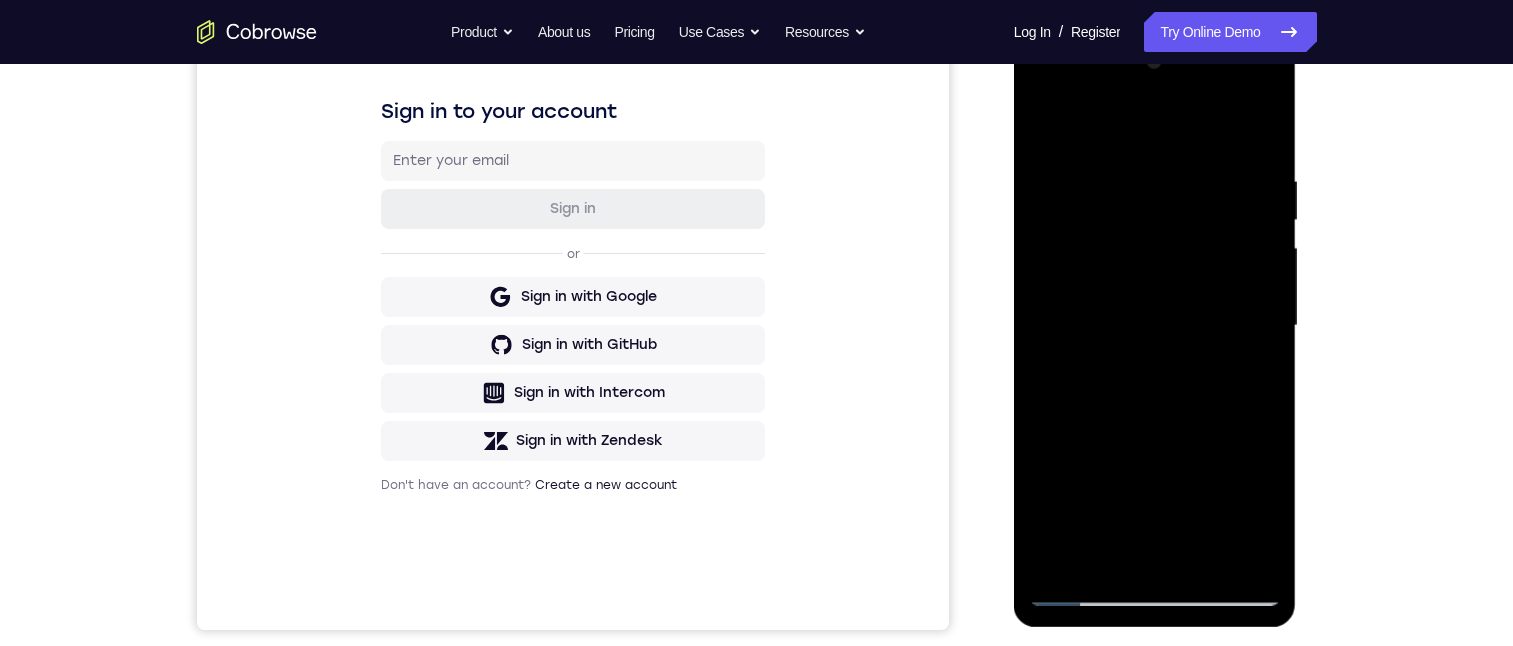 click at bounding box center [1155, 326] 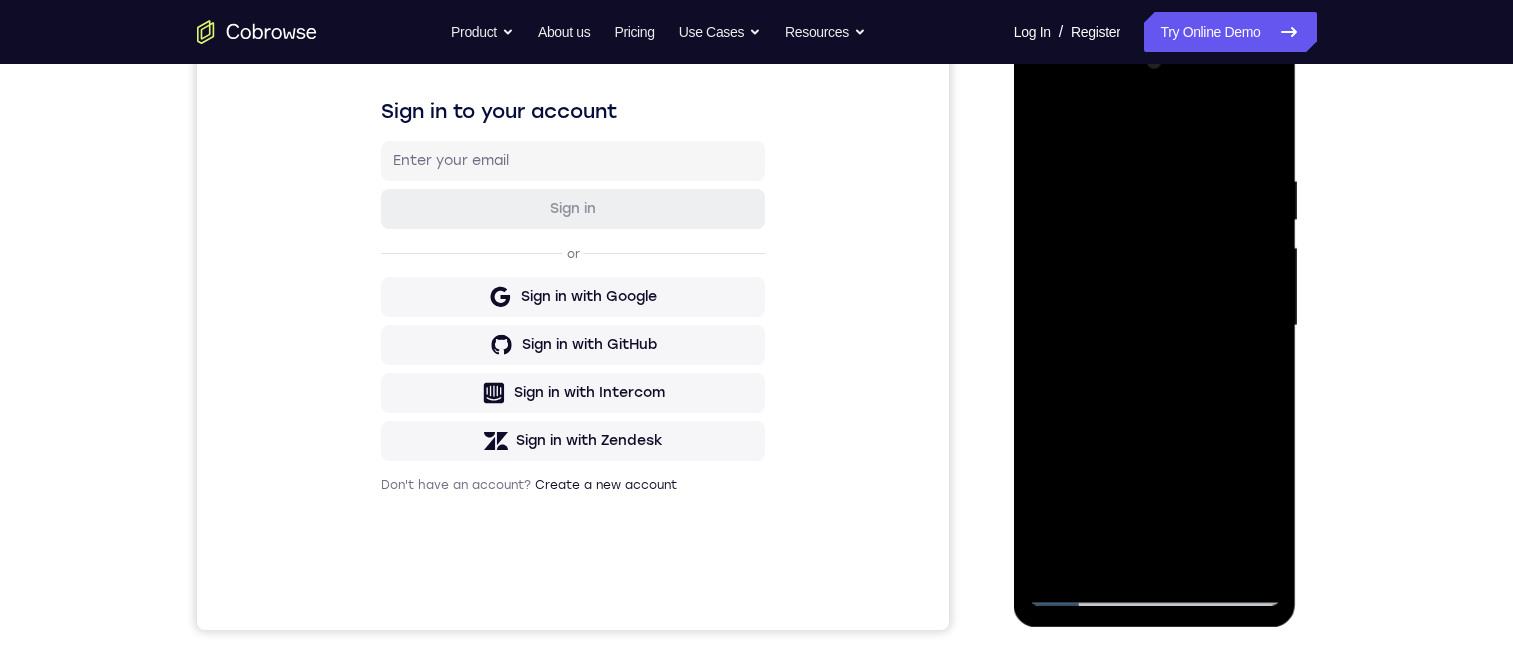 drag, startPoint x: 1389, startPoint y: 225, endPoint x: 1393, endPoint y: 262, distance: 37.215588 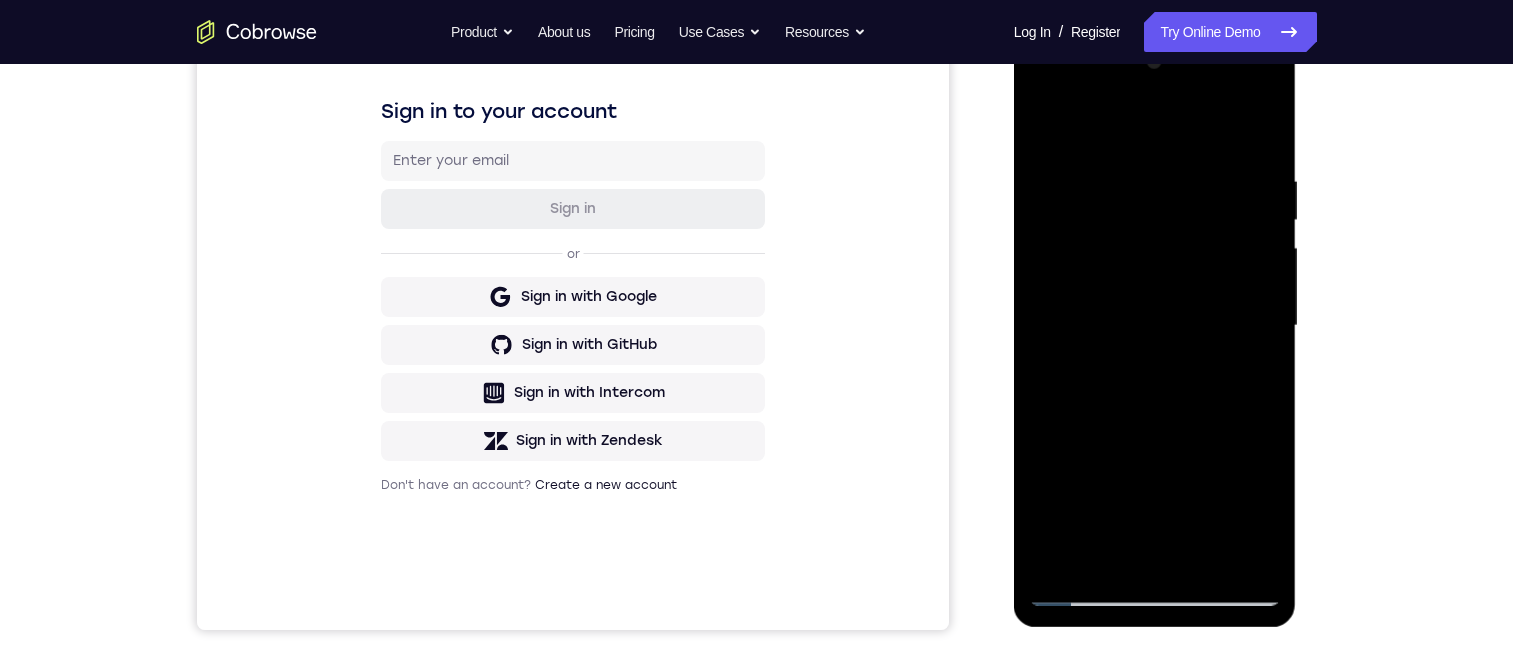 click at bounding box center [1155, 326] 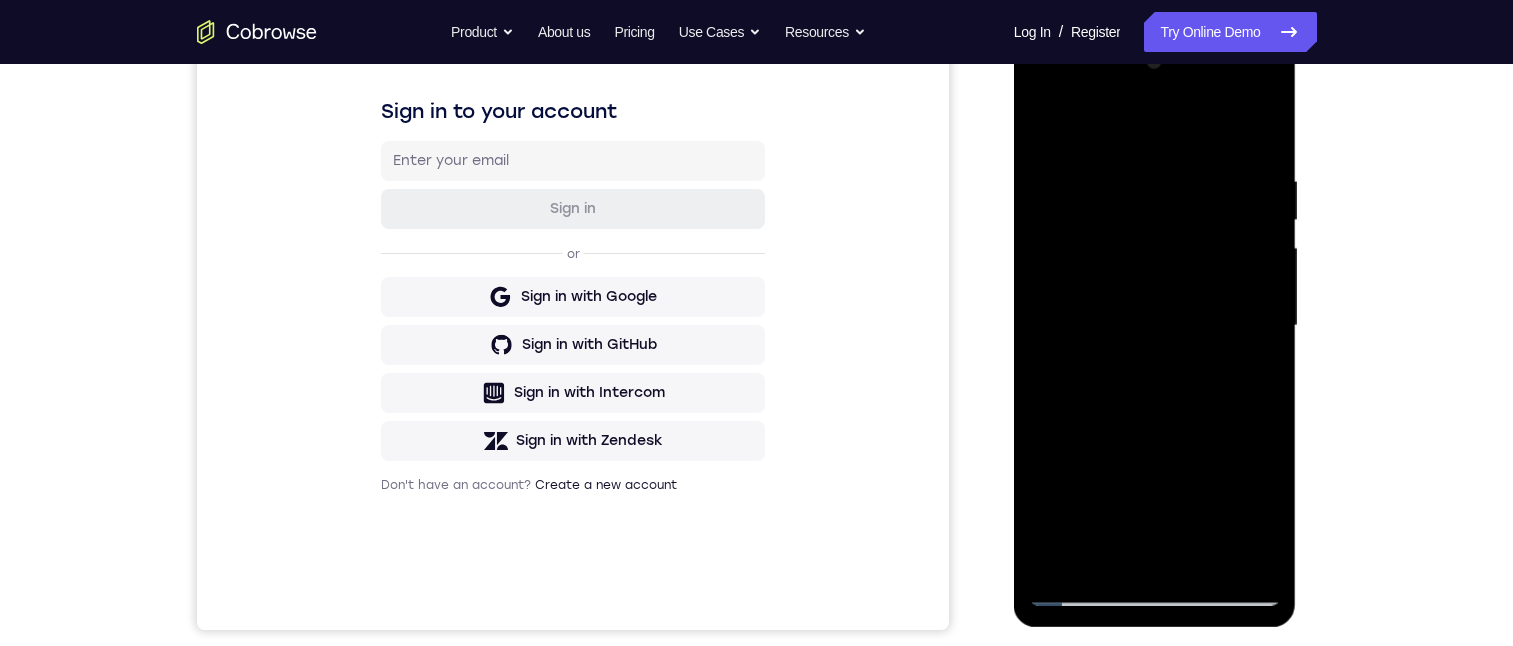 click at bounding box center [1155, 326] 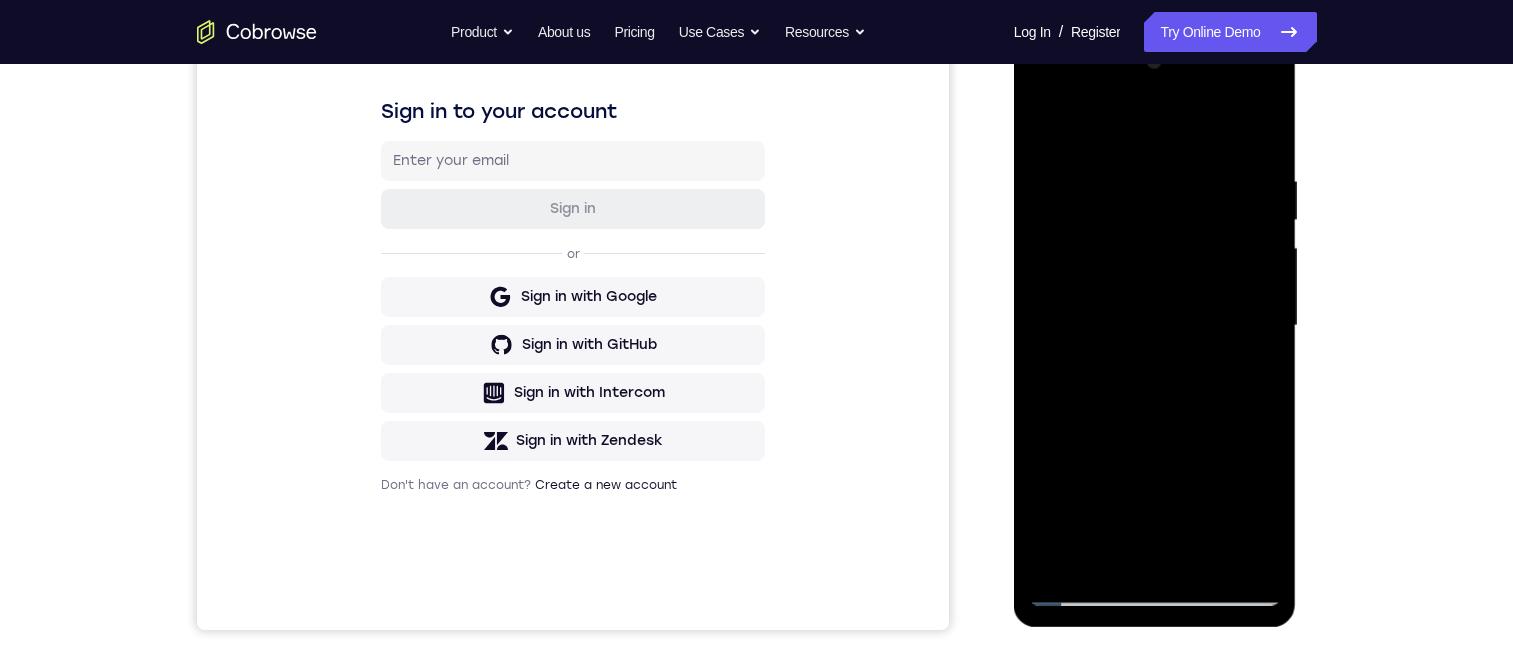 click at bounding box center [1155, 326] 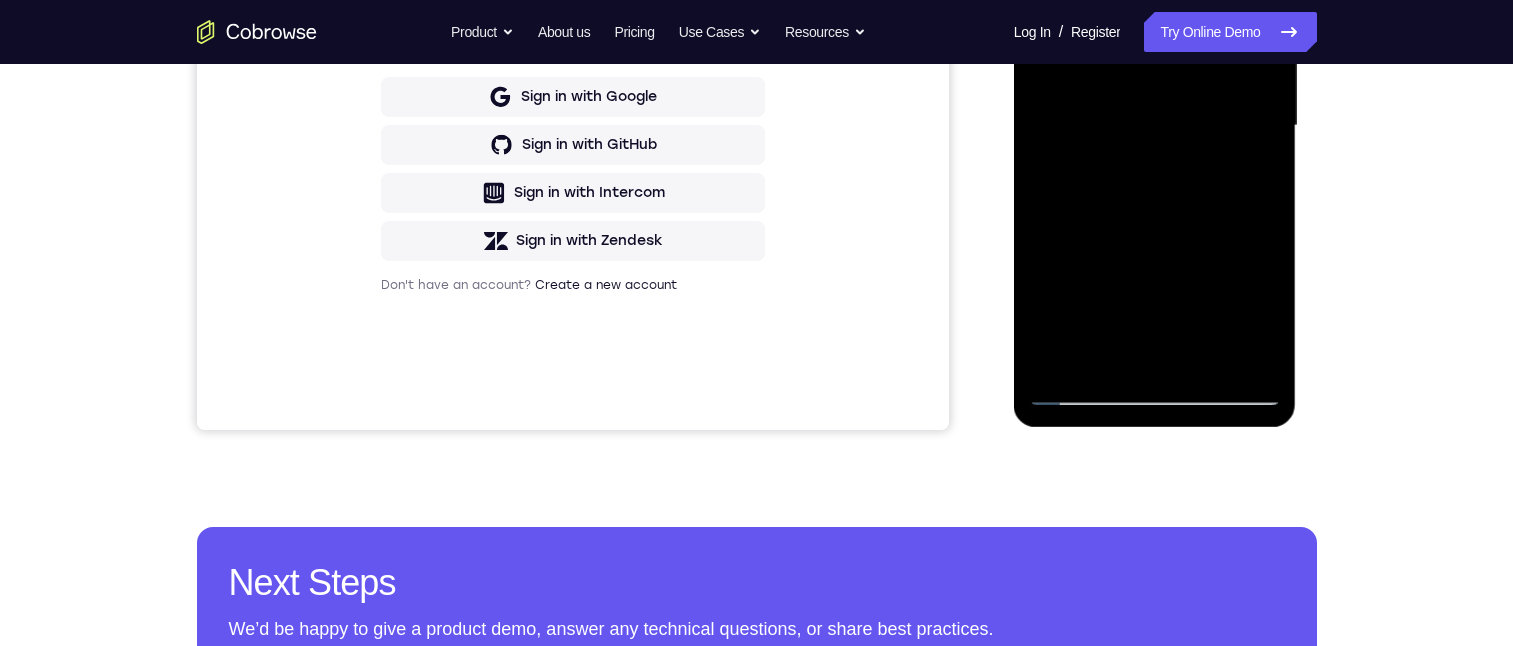 click at bounding box center (1155, 126) 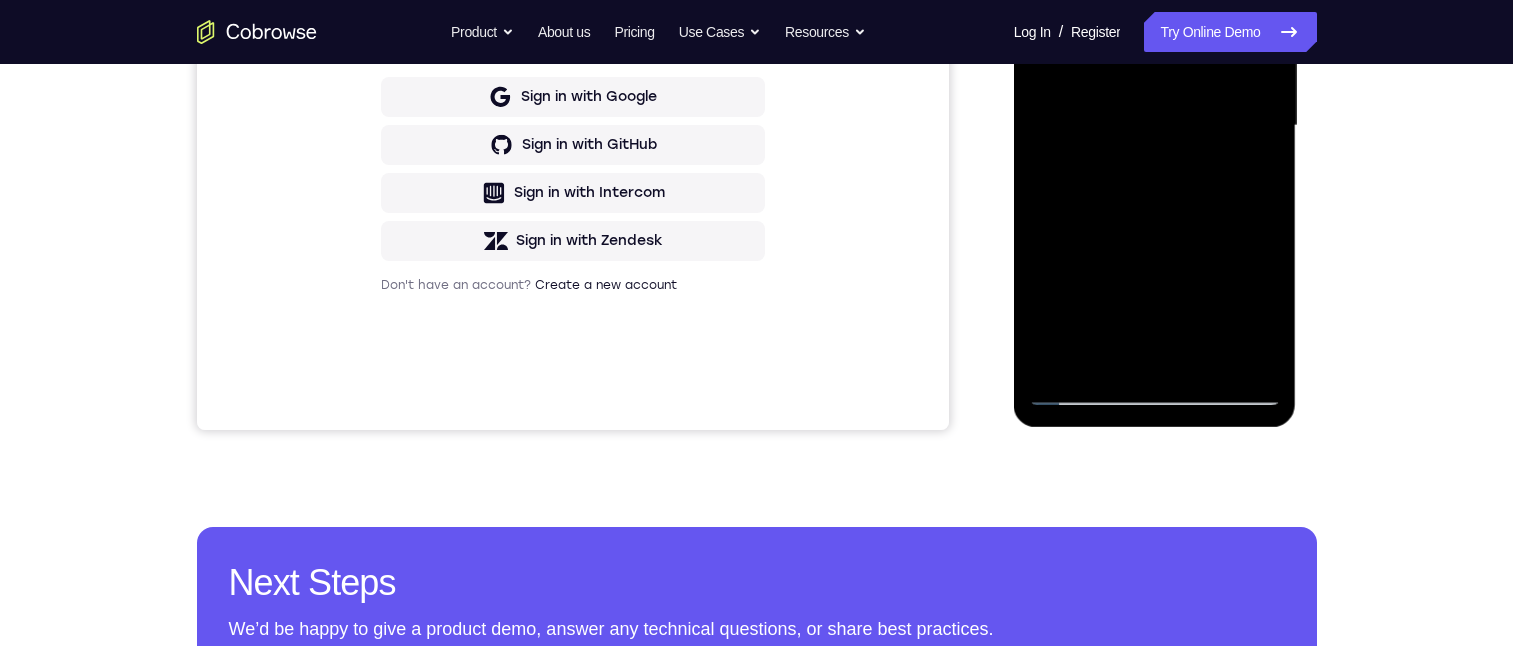 click at bounding box center (1155, 126) 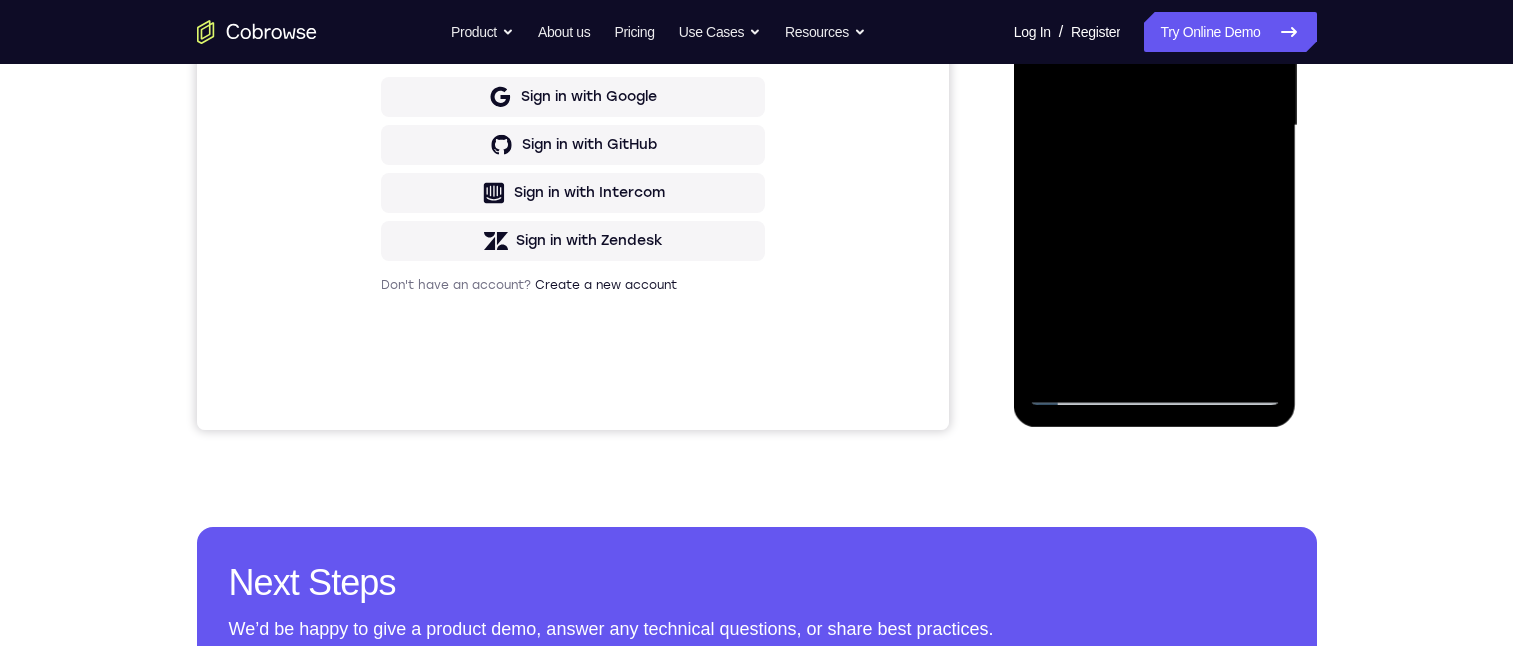 click at bounding box center (1155, 126) 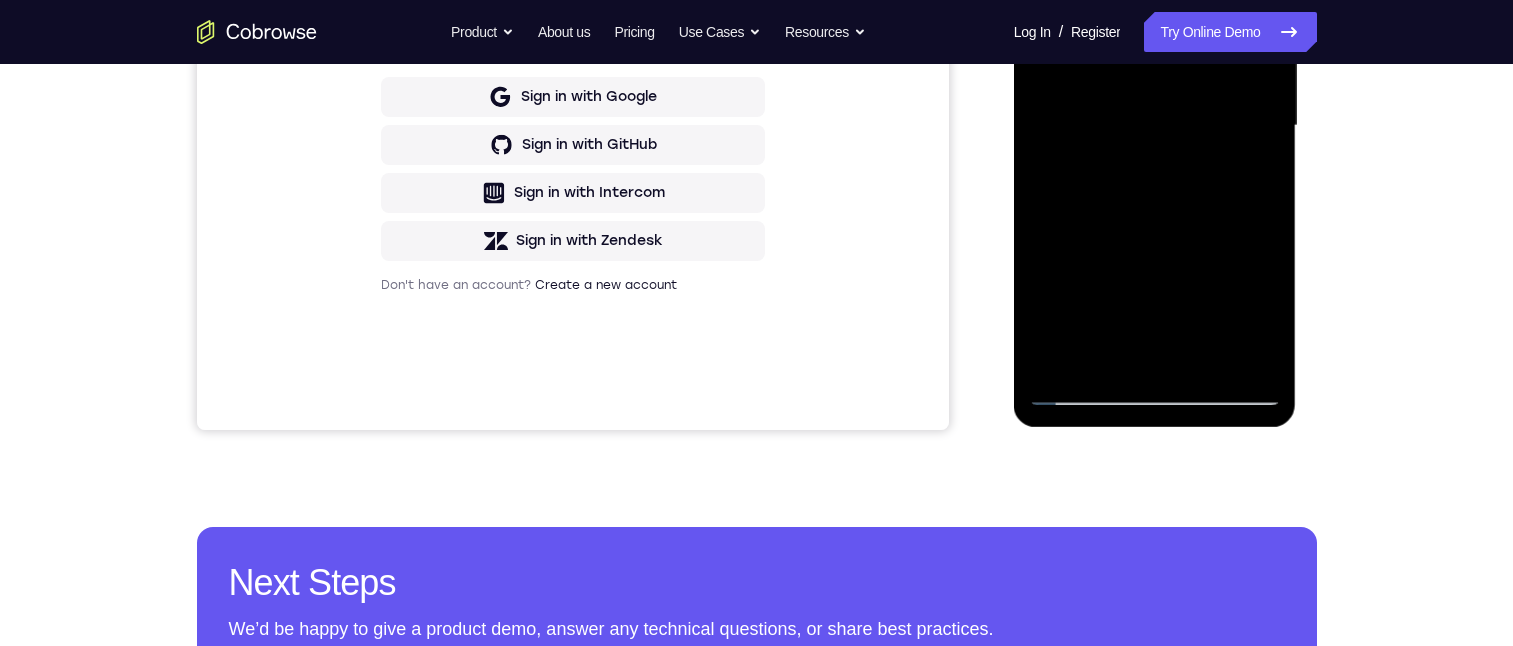 click at bounding box center [1155, 126] 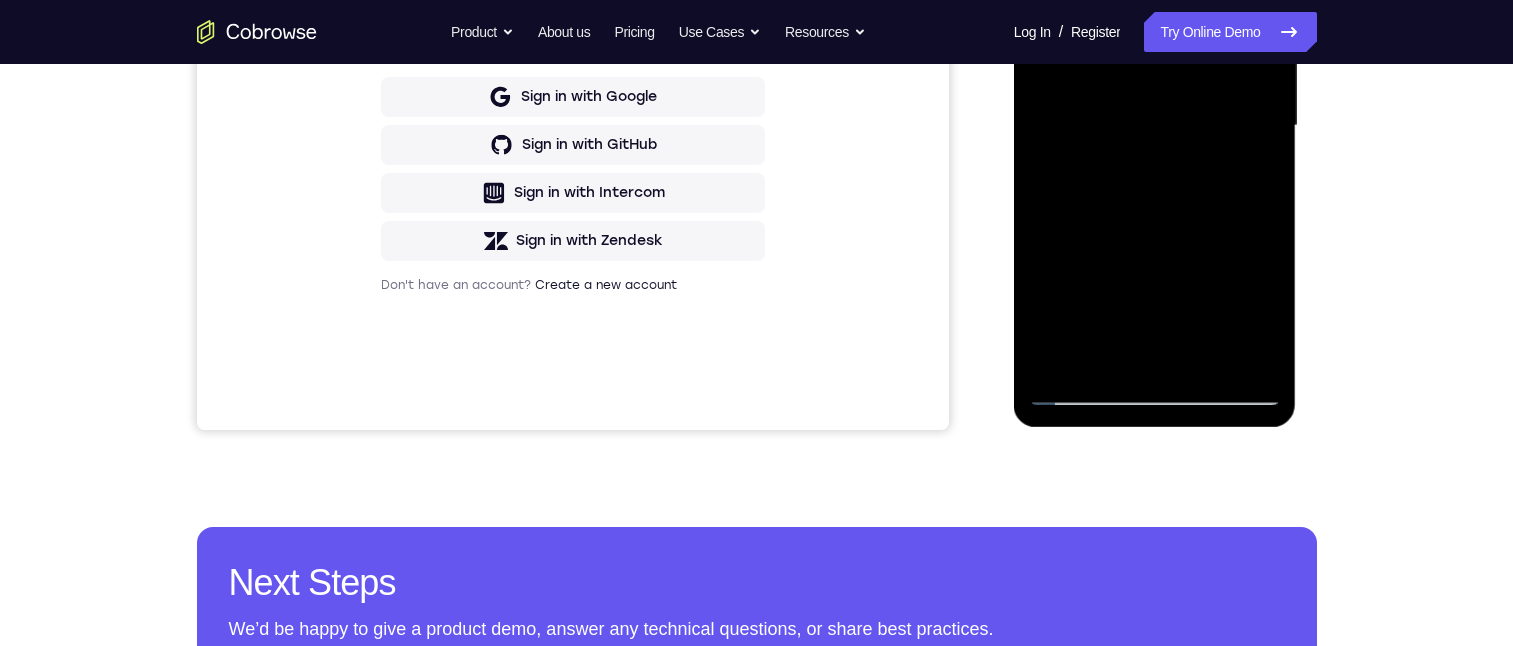 click at bounding box center [1155, 126] 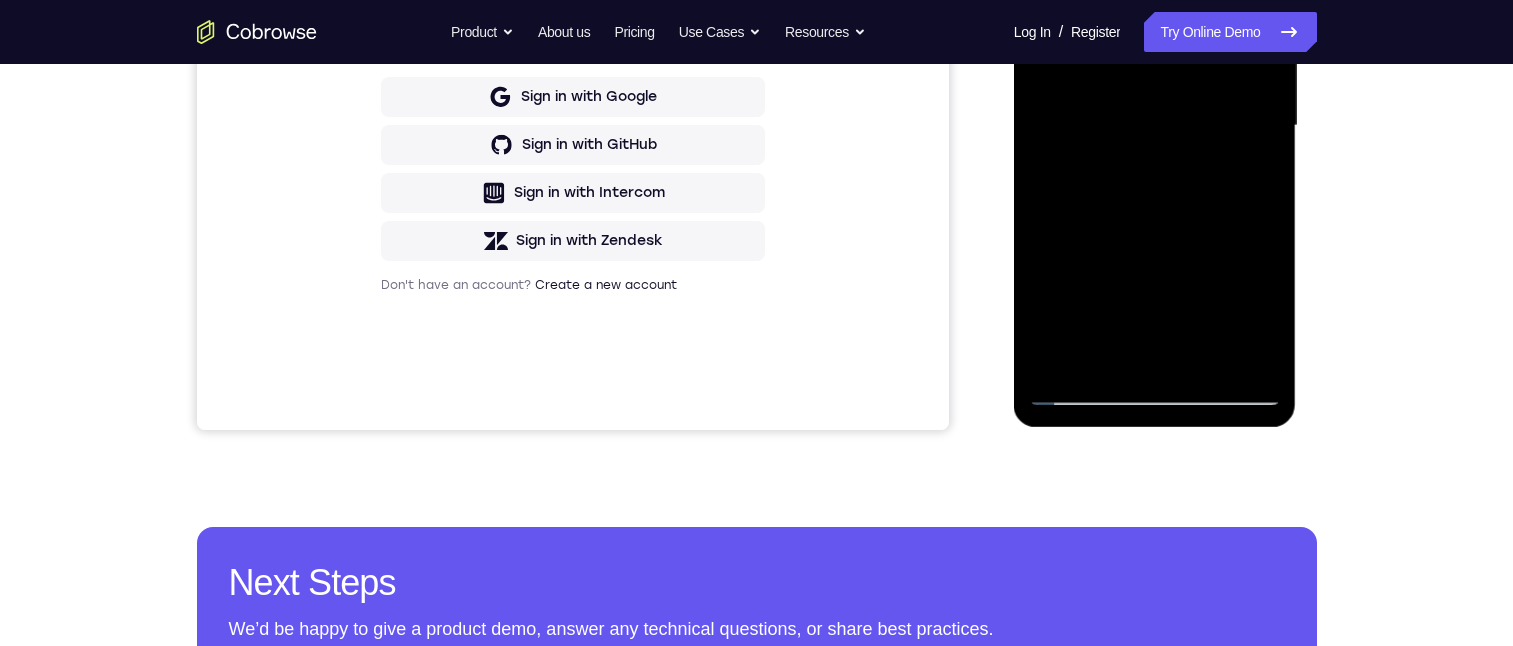 click at bounding box center (1155, 126) 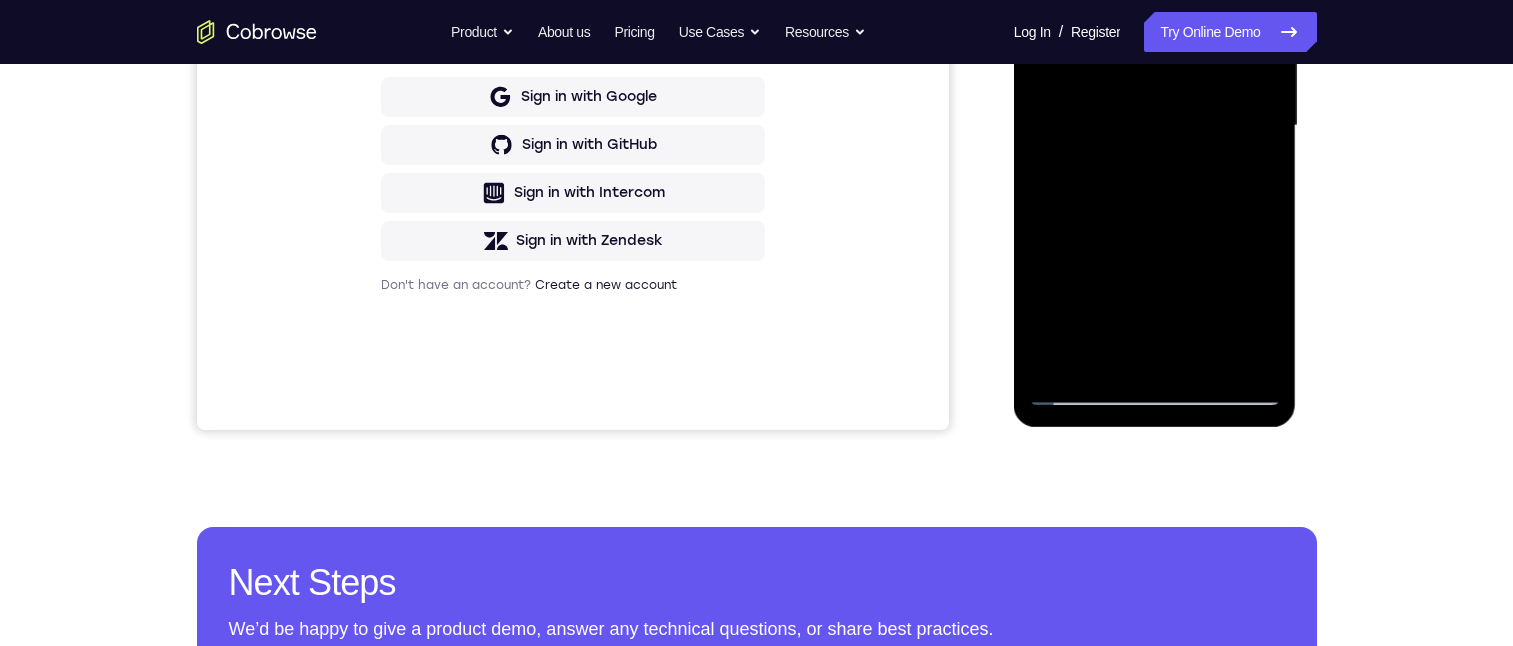 scroll, scrollTop: 208, scrollLeft: 0, axis: vertical 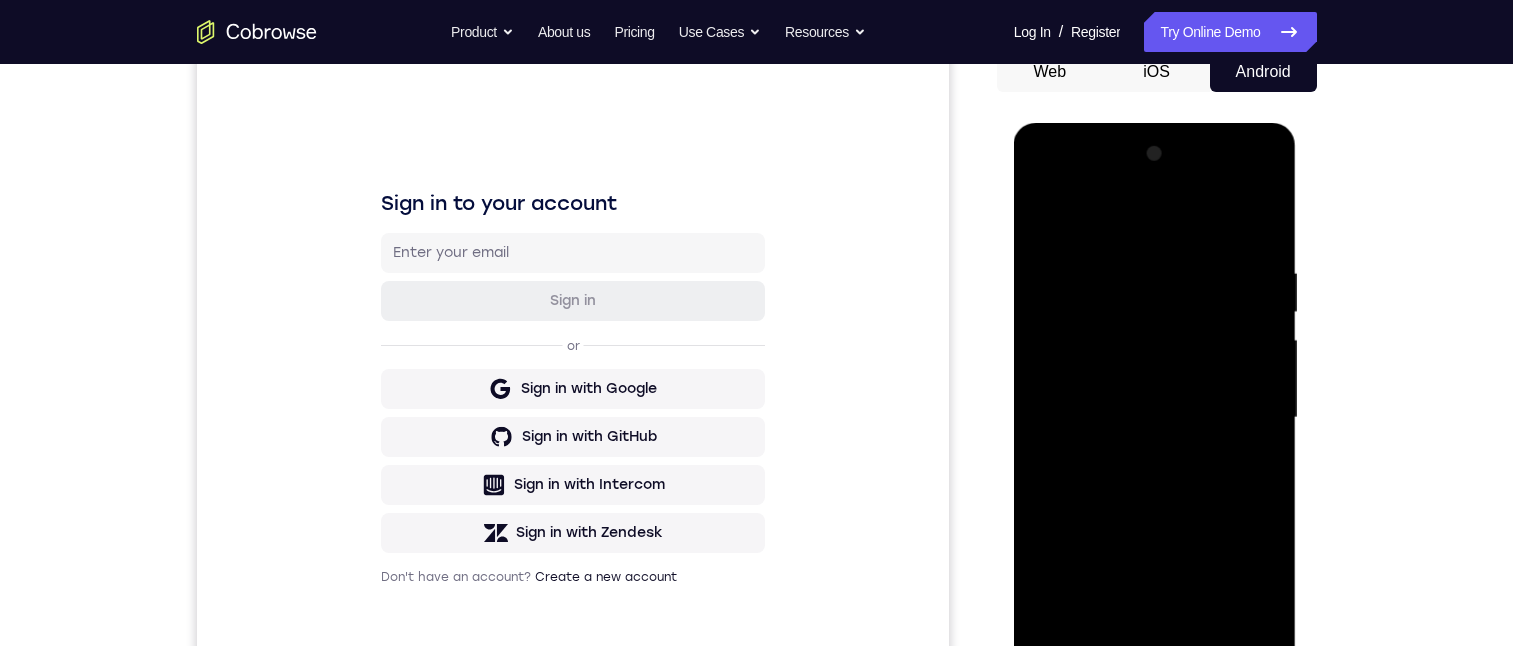 click at bounding box center (1155, 418) 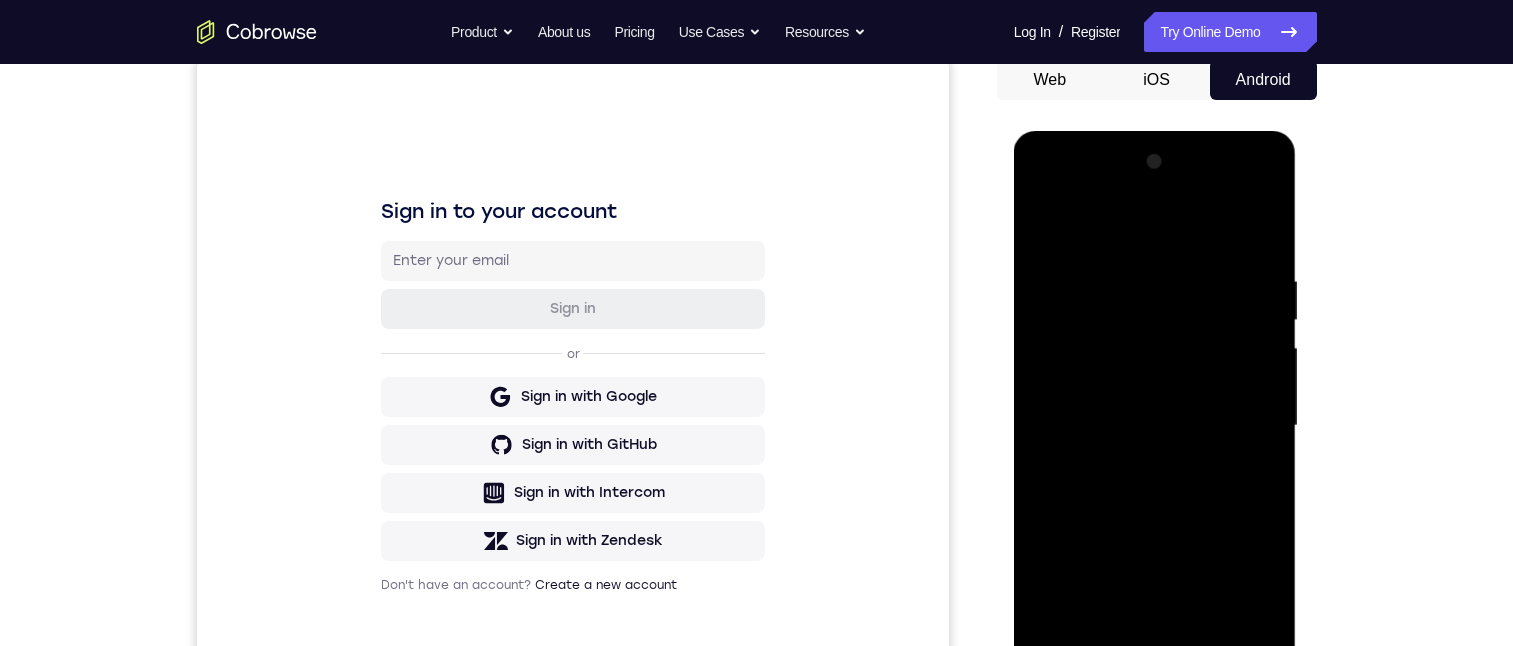 click at bounding box center [1155, 426] 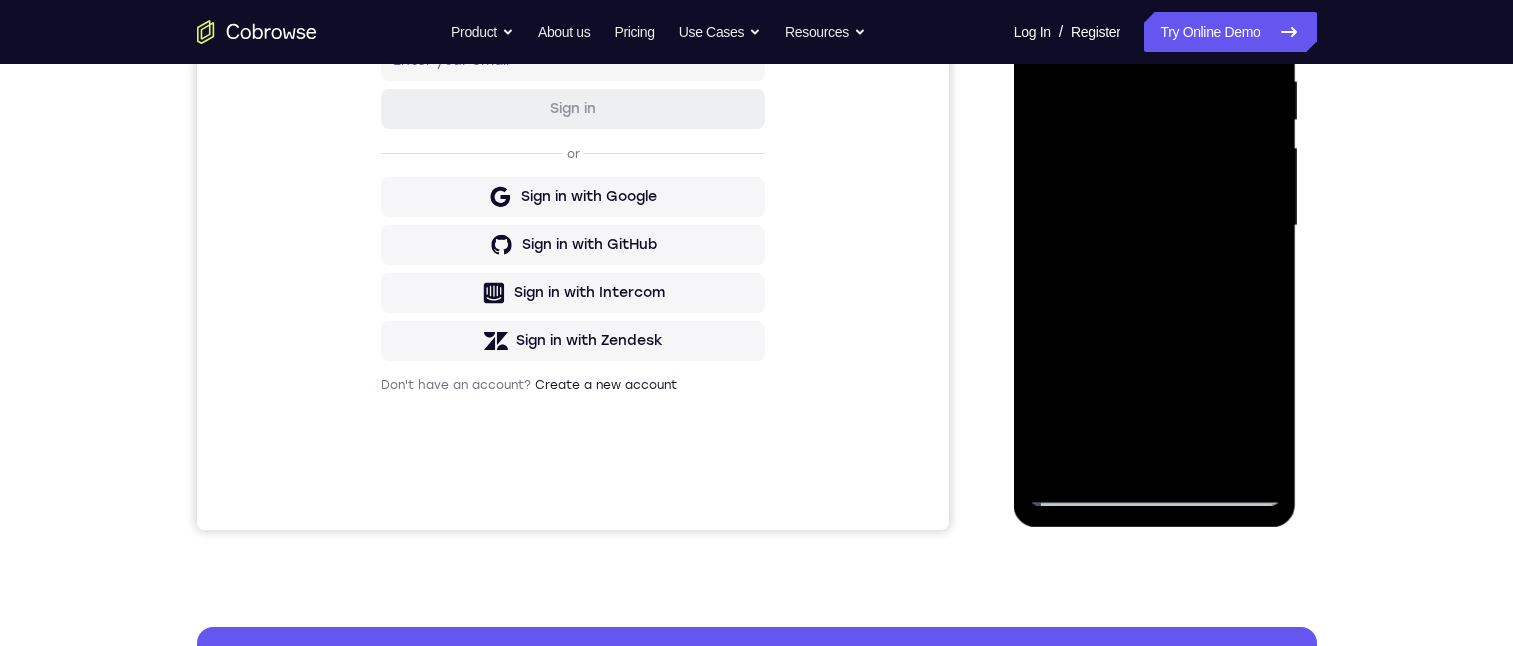 click at bounding box center [1155, 226] 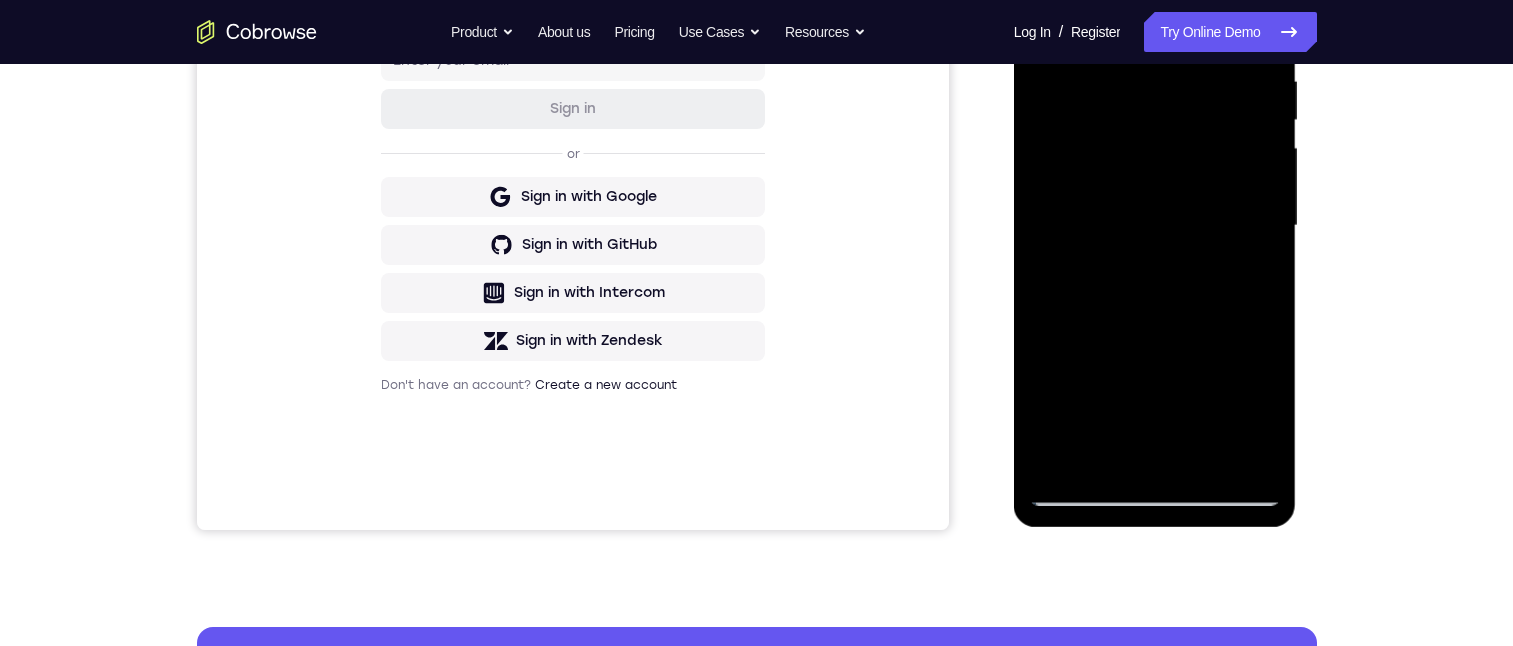 click at bounding box center (1155, 226) 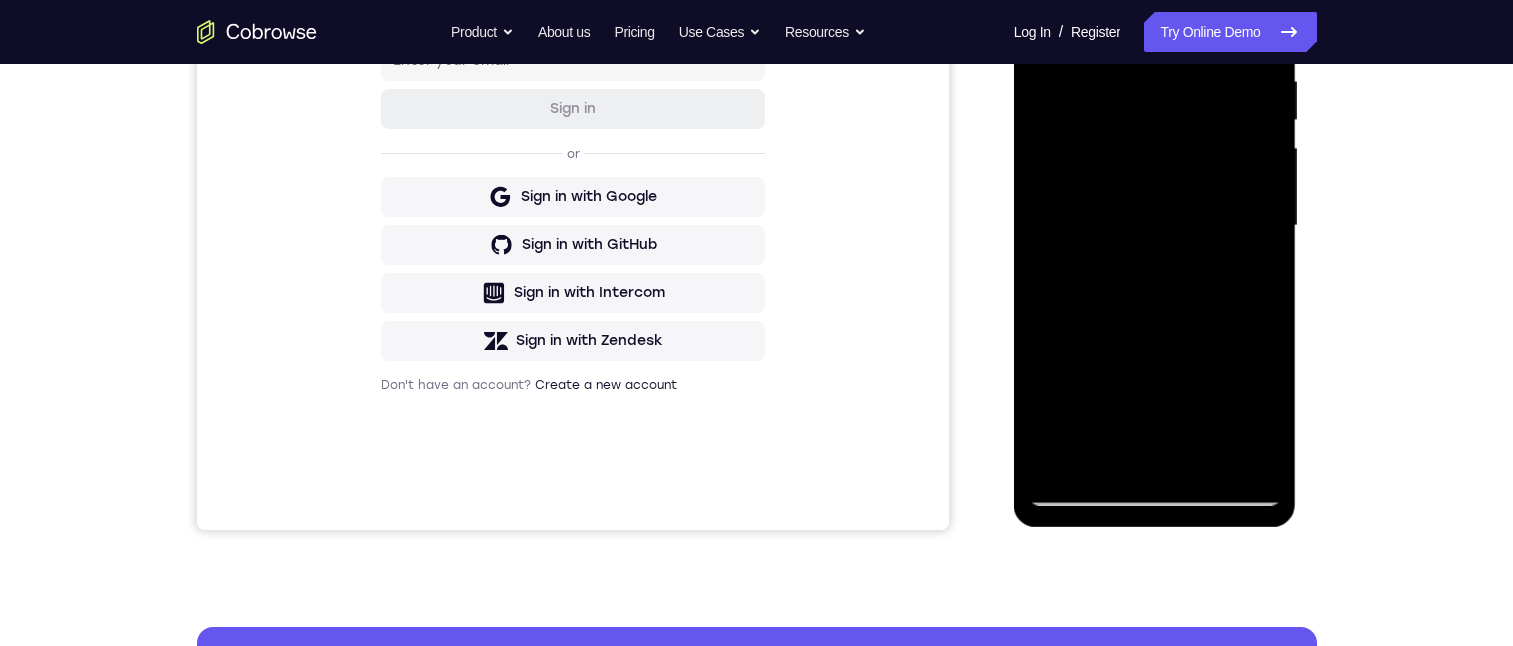 click at bounding box center [1155, 226] 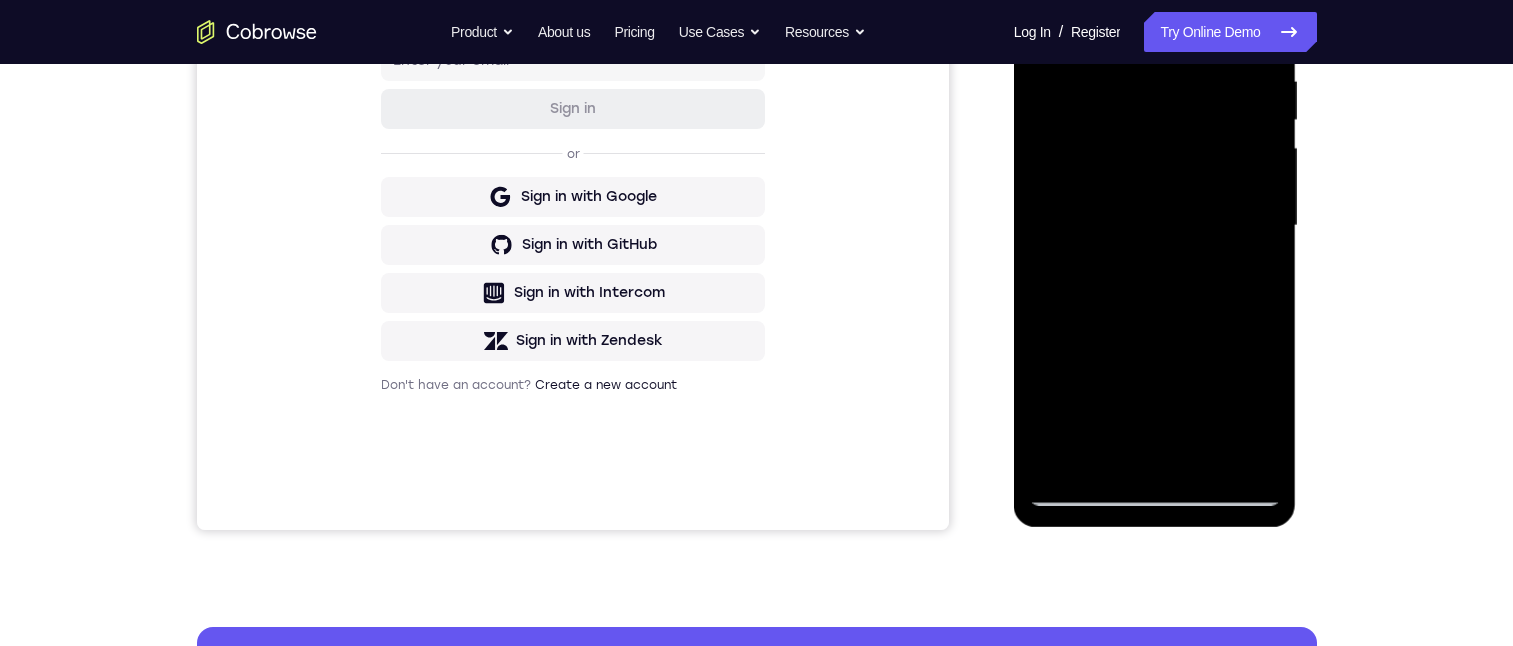 click at bounding box center [1155, 226] 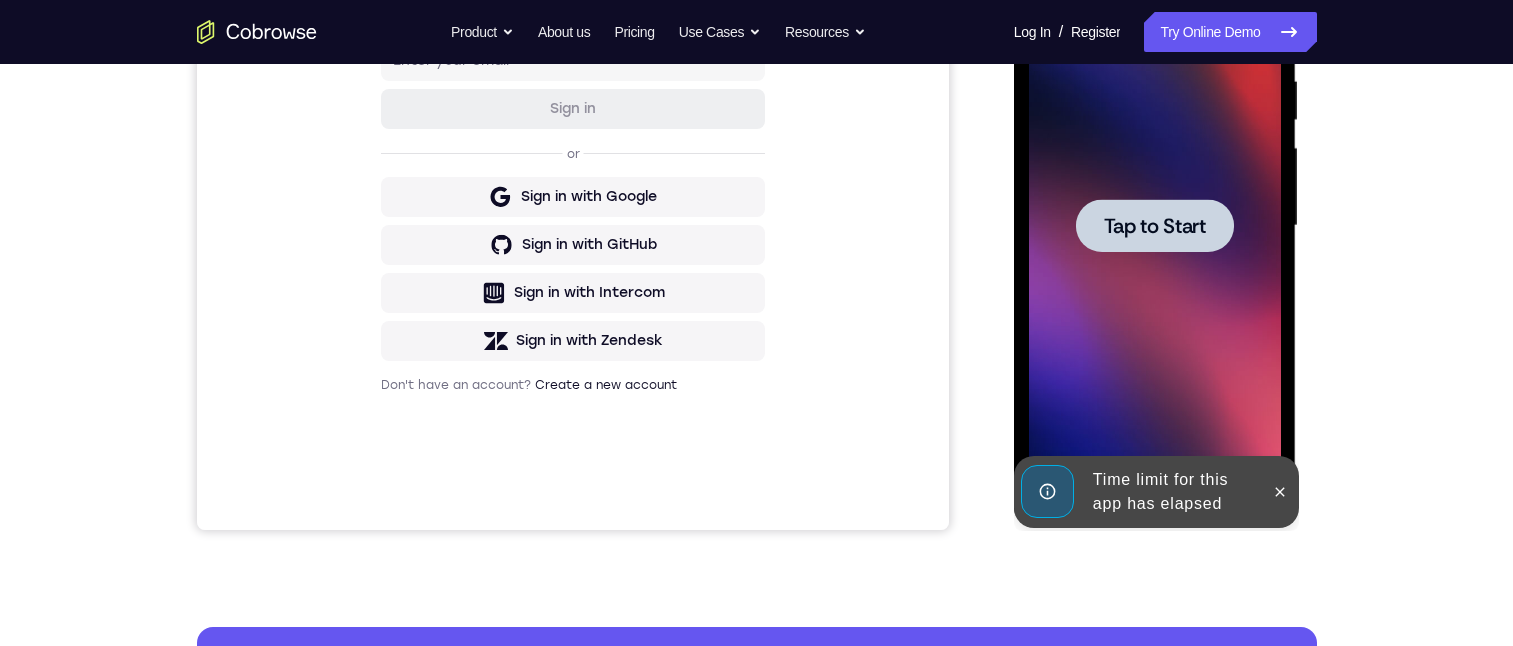 click on "Tap to Start" at bounding box center (1155, 226) 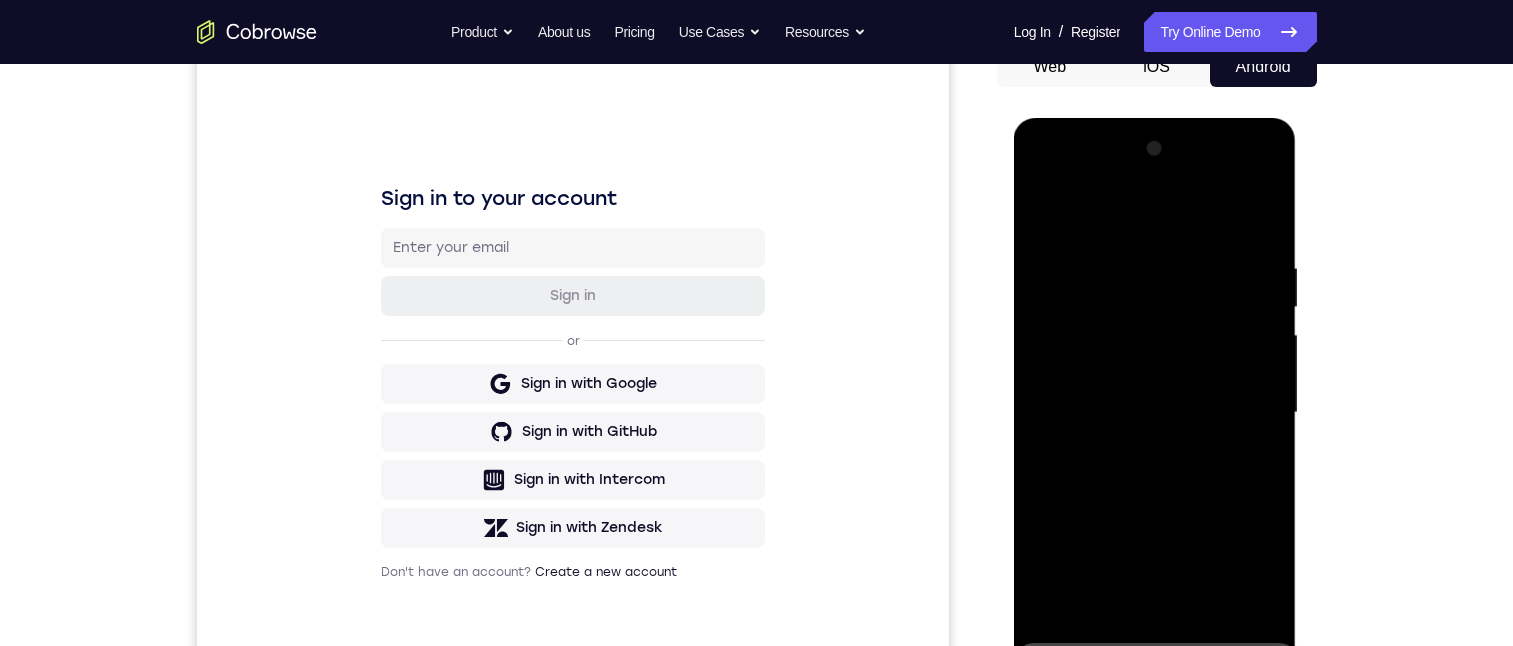 scroll, scrollTop: 300, scrollLeft: 0, axis: vertical 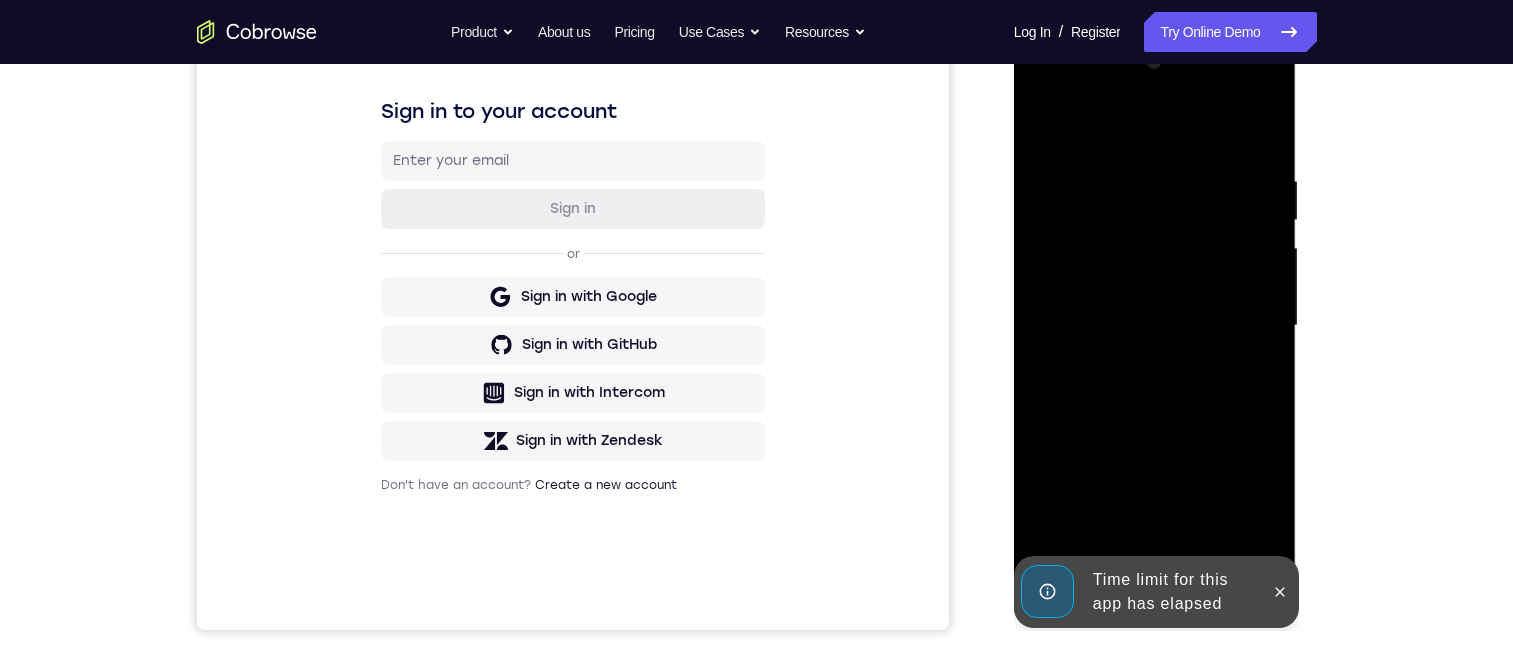 drag, startPoint x: 1276, startPoint y: 587, endPoint x: 1184, endPoint y: 591, distance: 92.086914 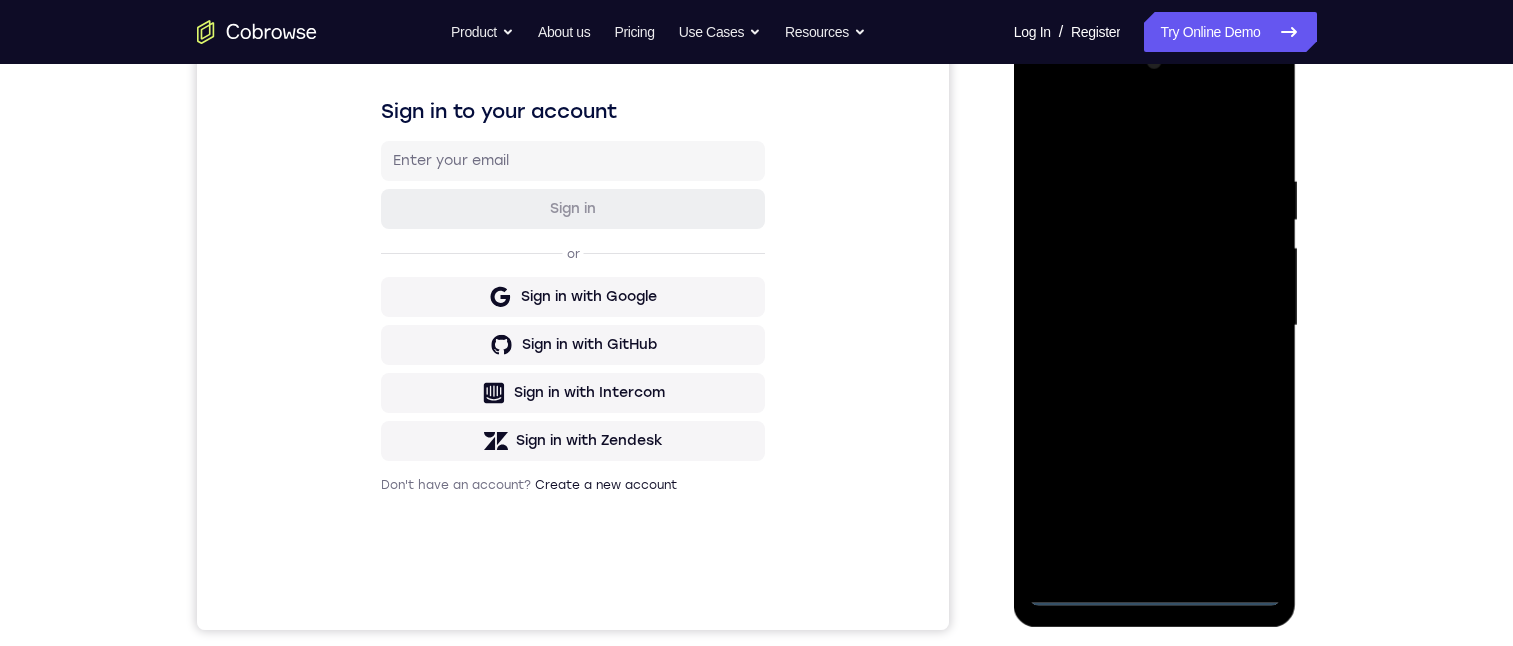 click at bounding box center [1155, 326] 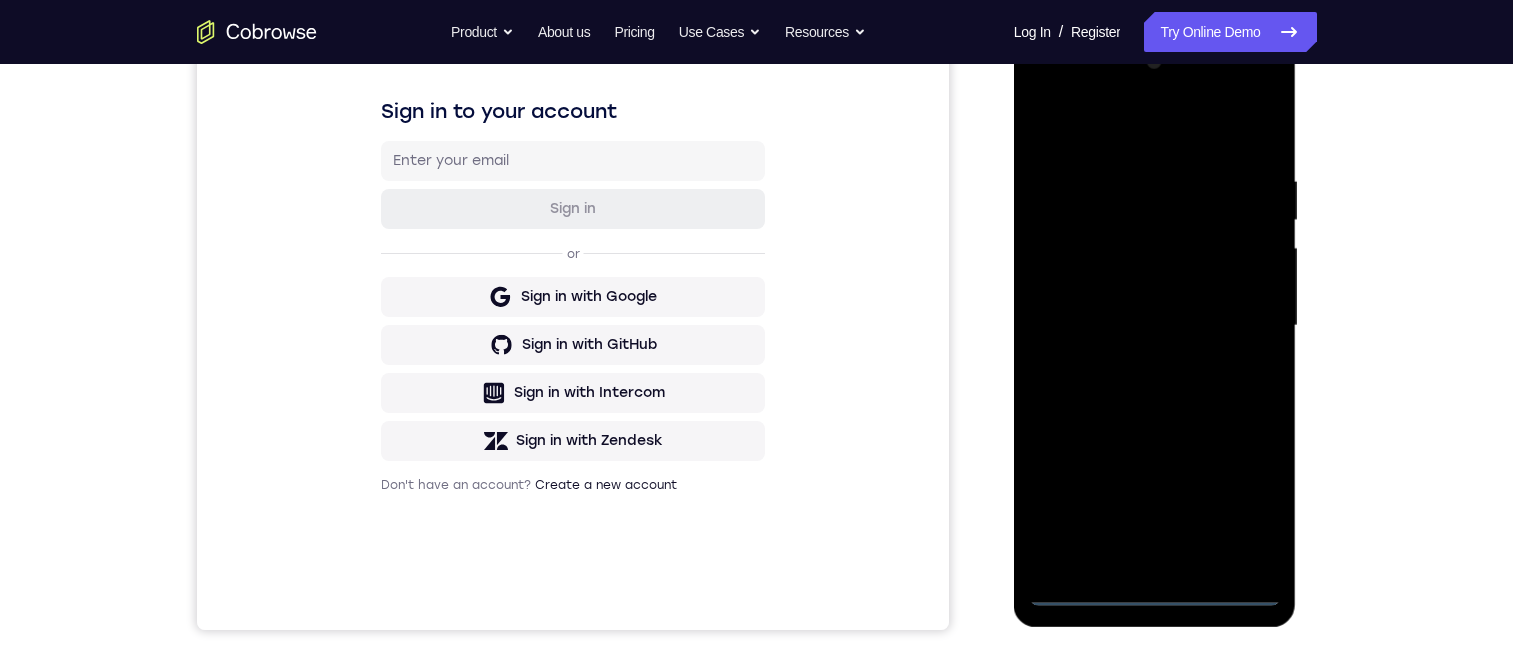 click at bounding box center (1155, 326) 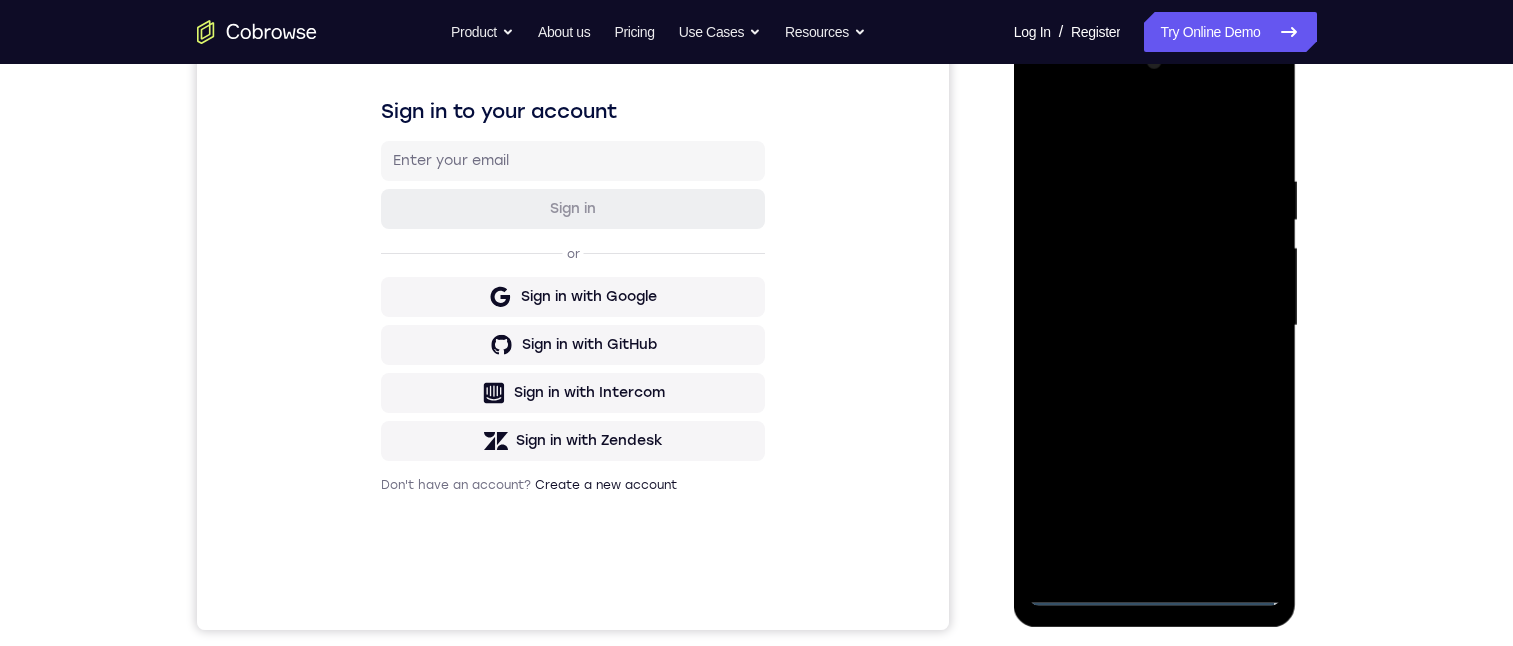 click at bounding box center (1155, 326) 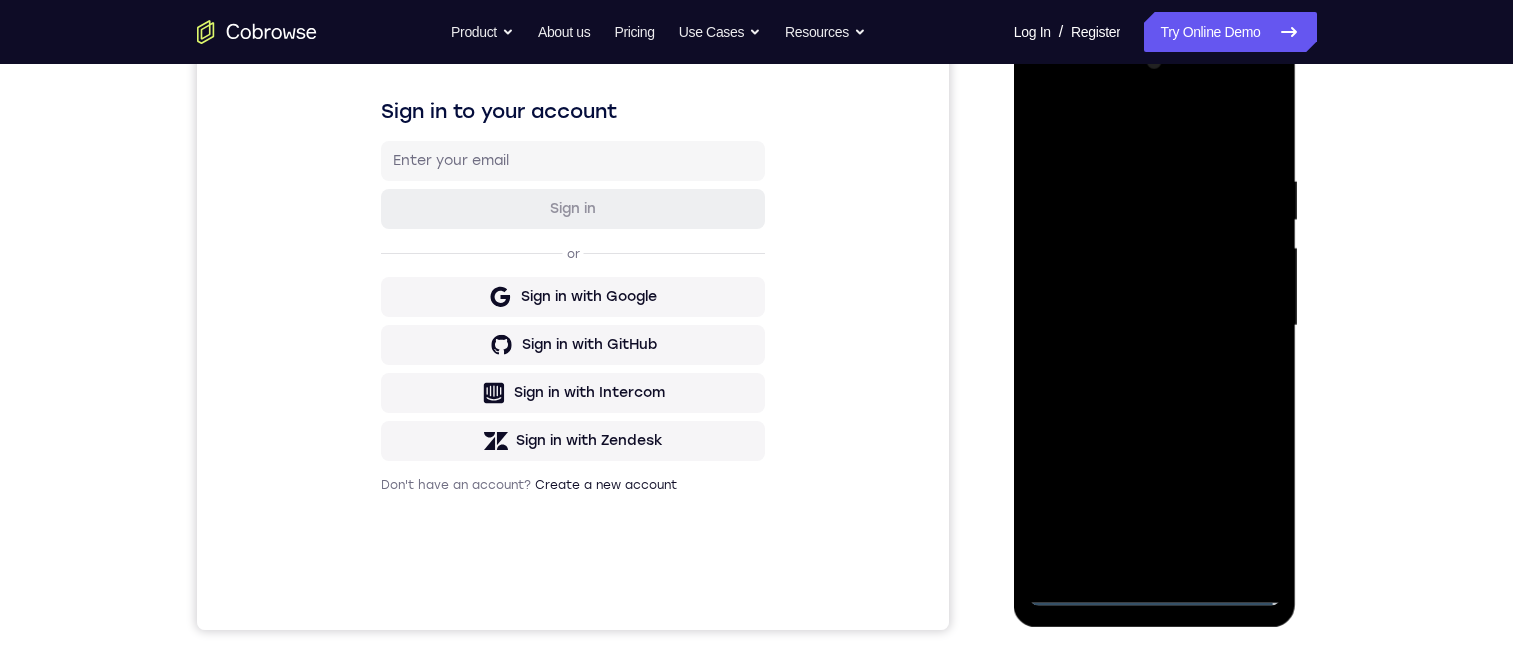 click at bounding box center [1155, 326] 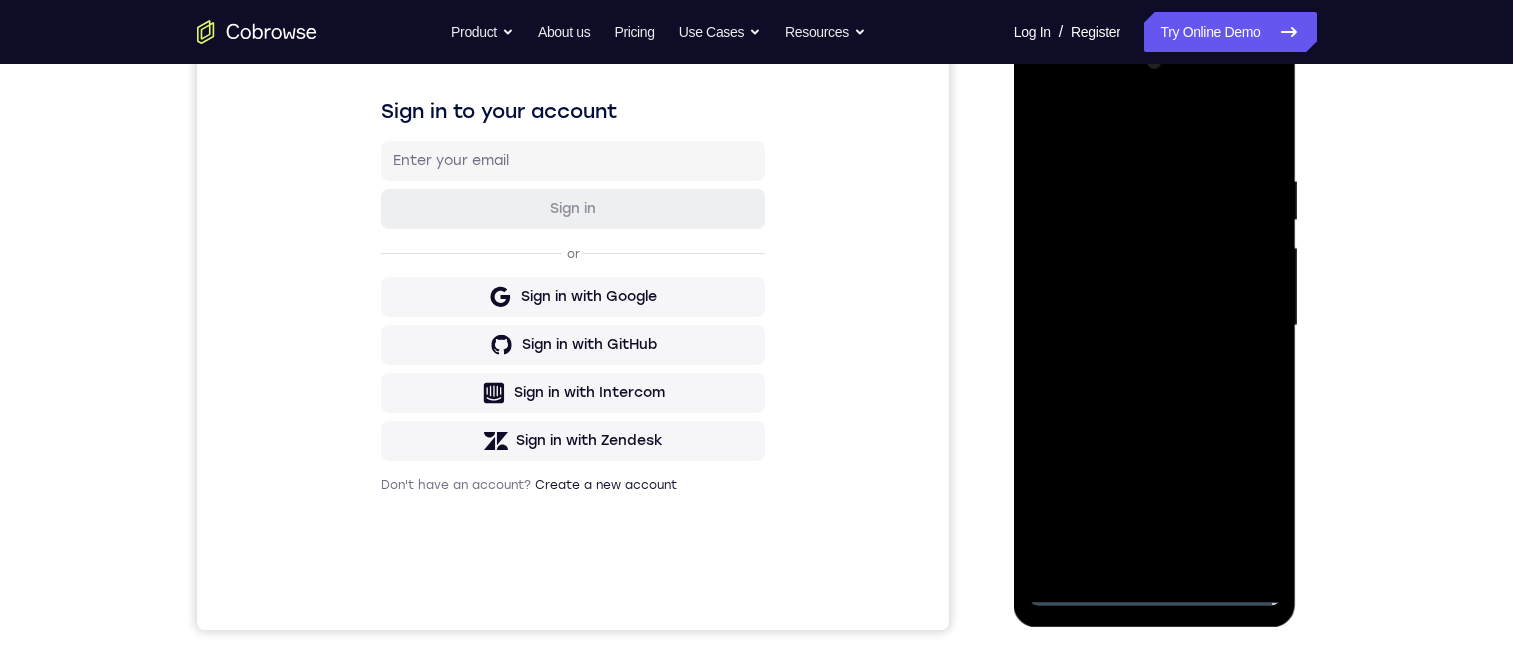 scroll, scrollTop: 100, scrollLeft: 0, axis: vertical 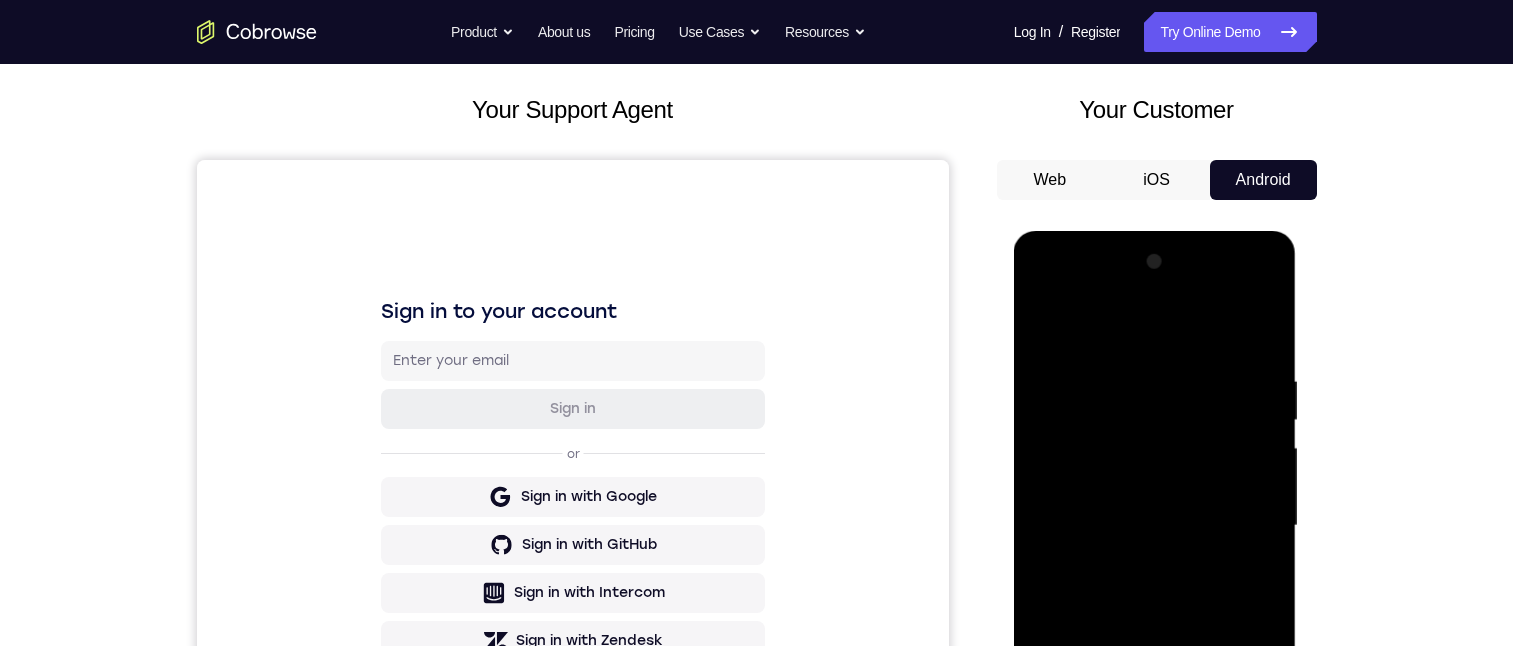 click at bounding box center [1155, 526] 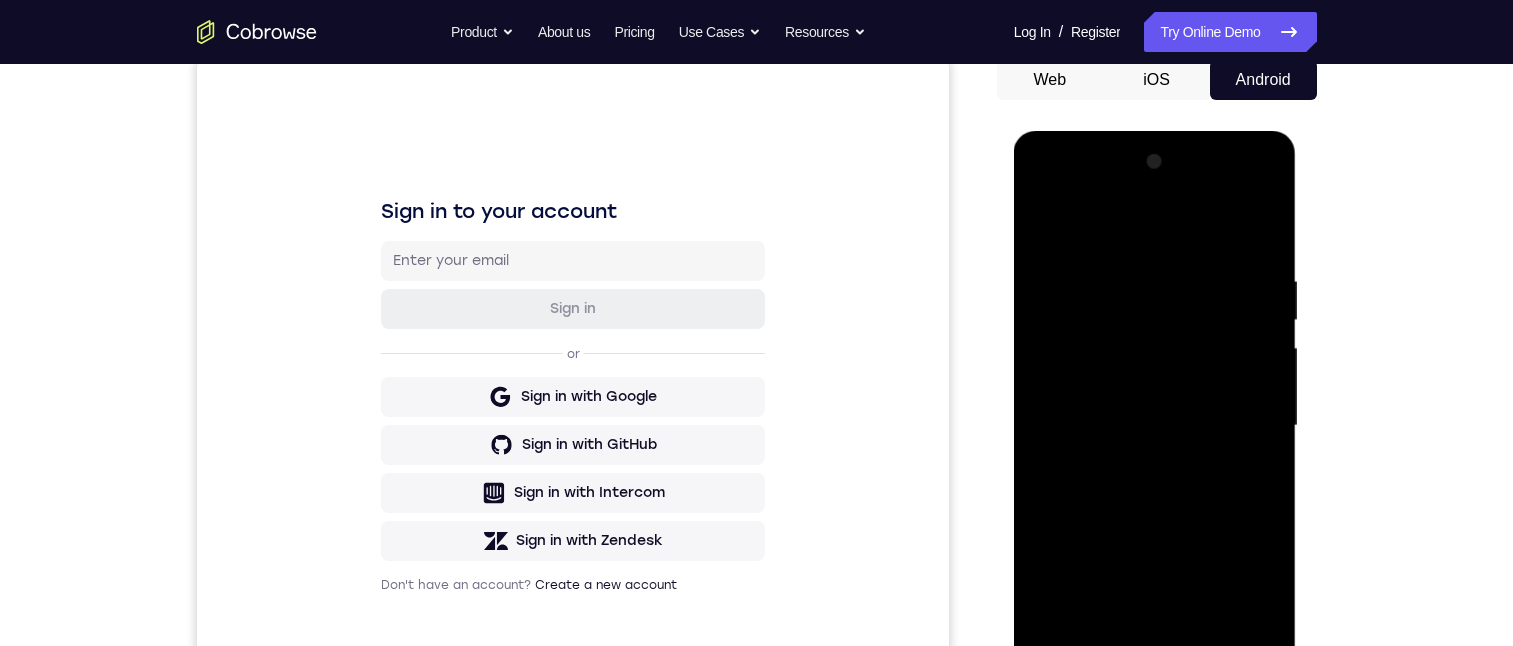 scroll, scrollTop: 300, scrollLeft: 0, axis: vertical 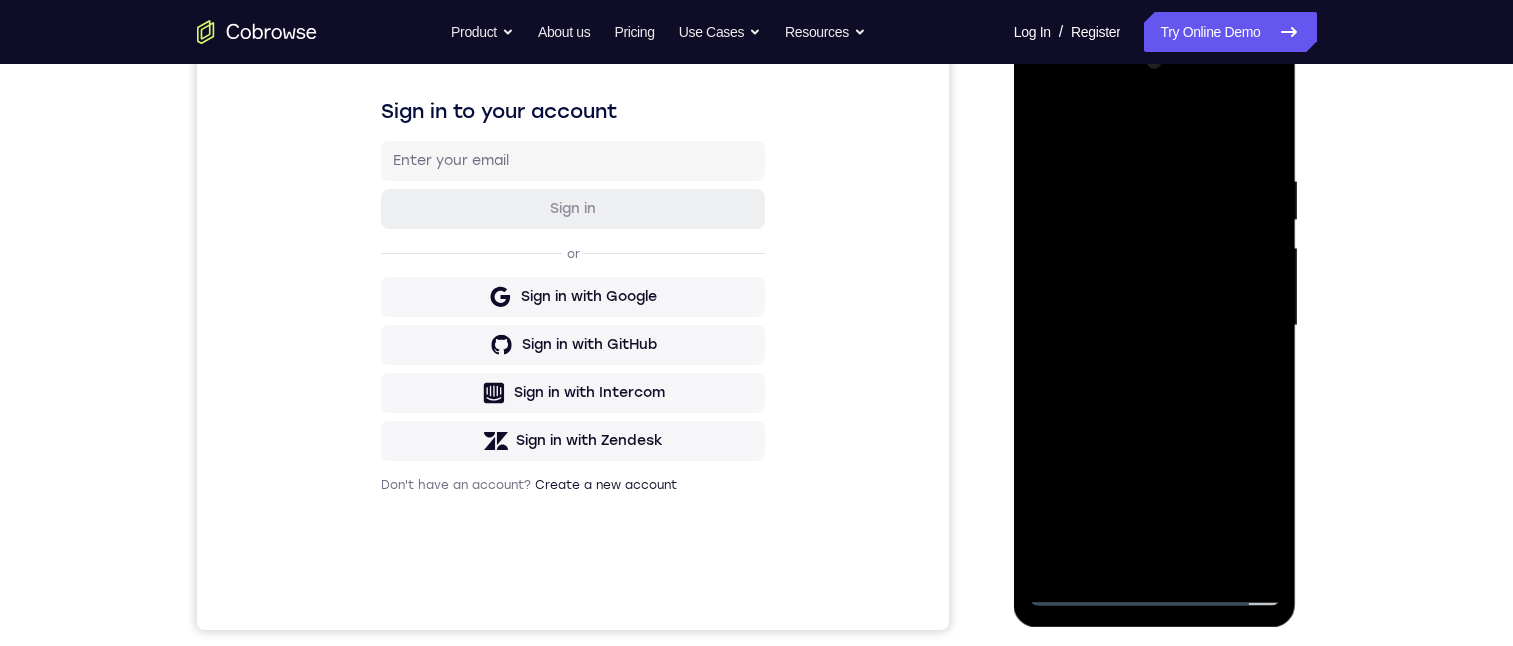 click at bounding box center (1155, 326) 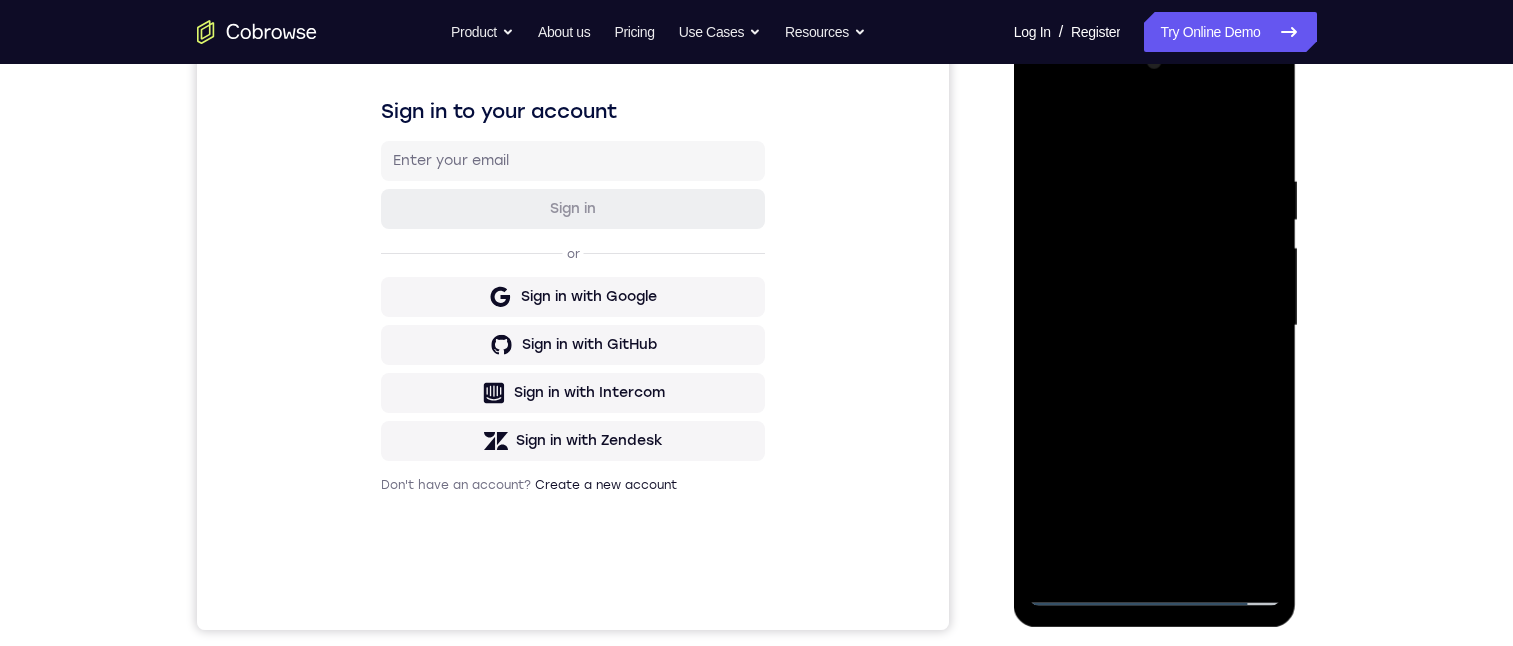 click at bounding box center (1155, 326) 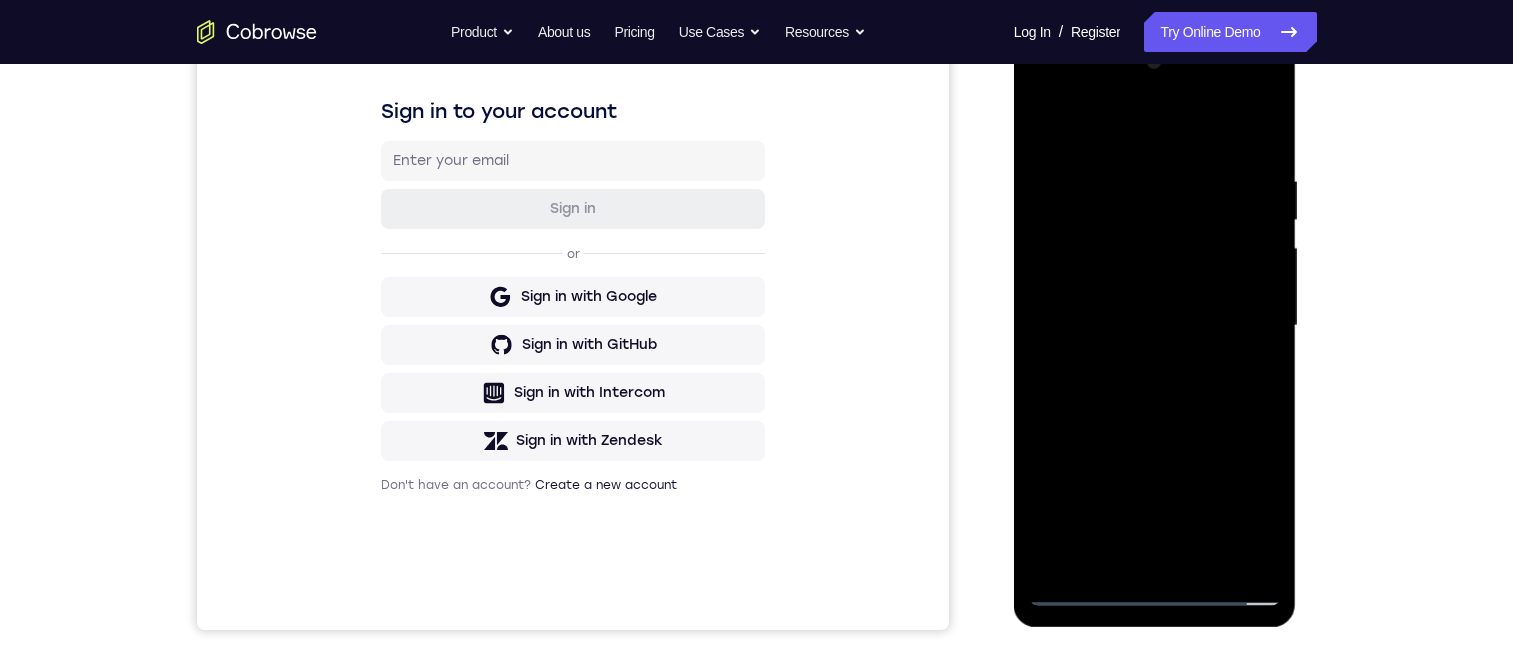 scroll, scrollTop: 400, scrollLeft: 0, axis: vertical 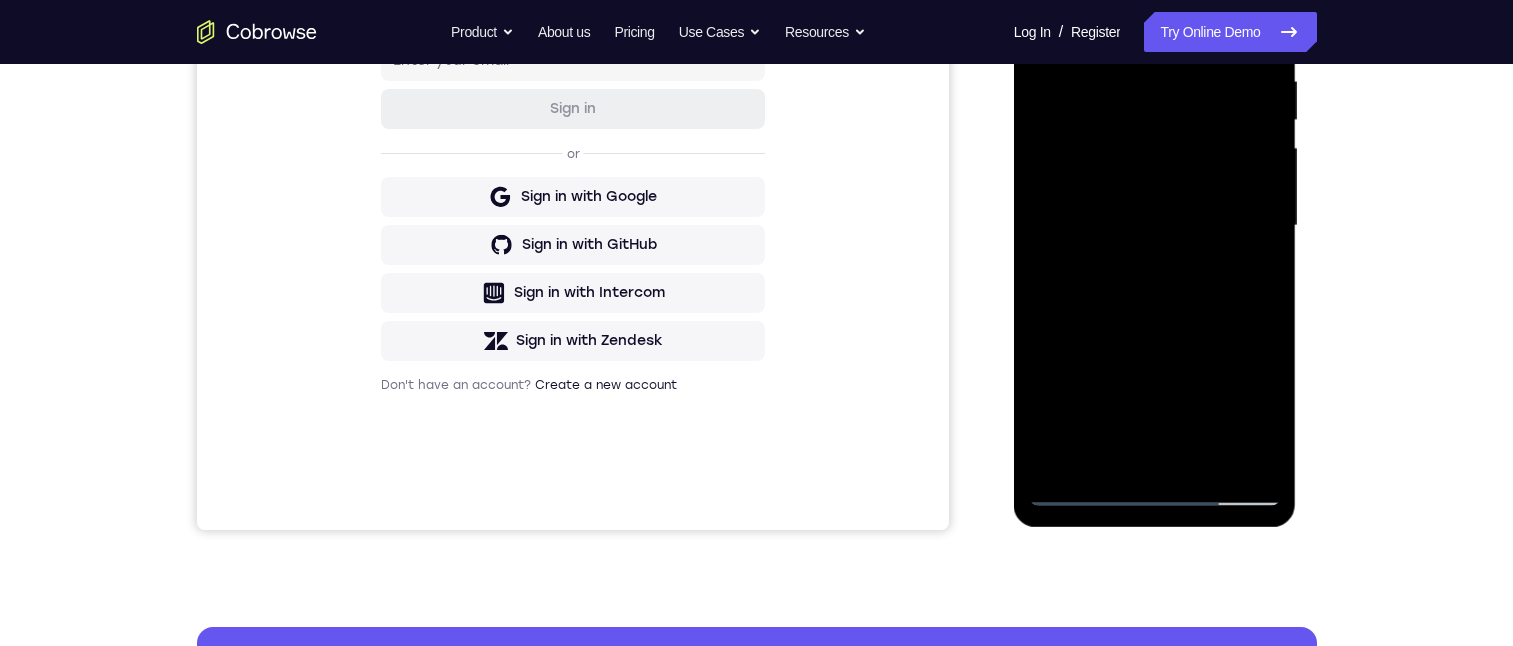 click at bounding box center (1155, 226) 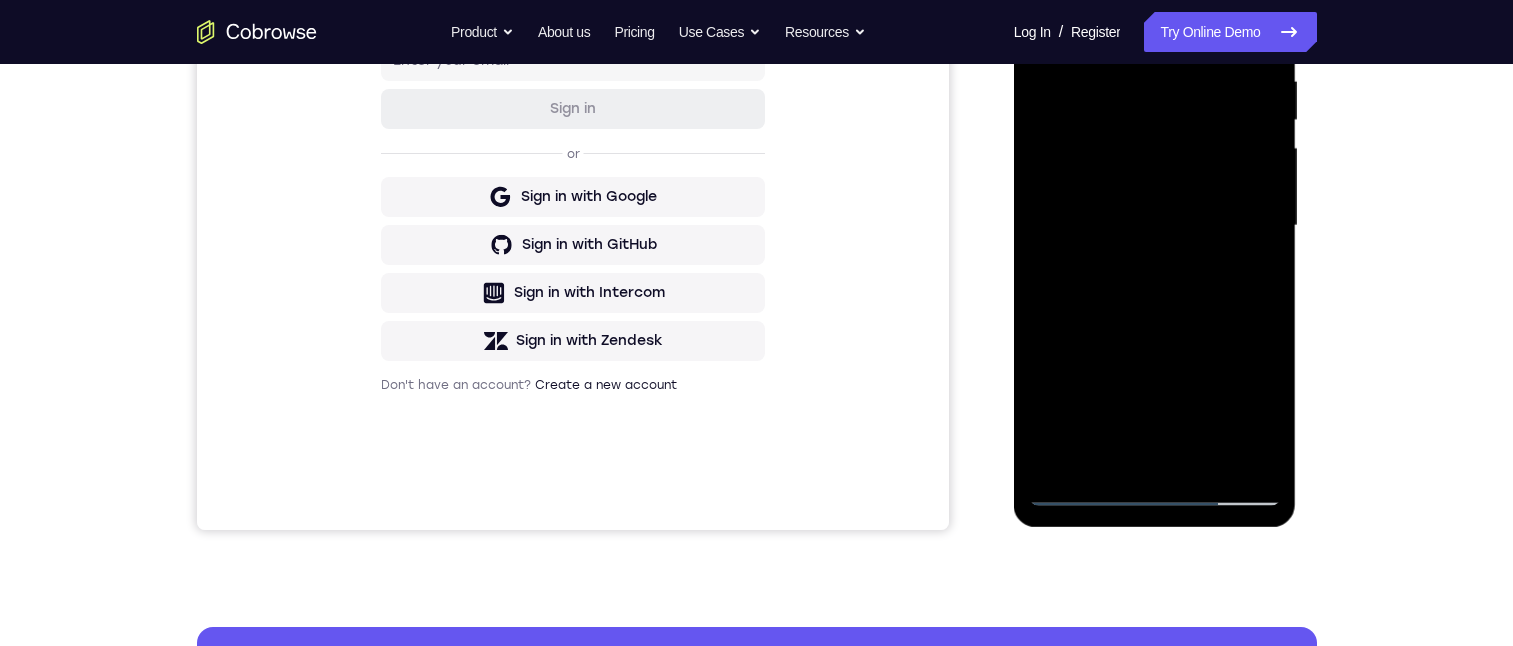 scroll, scrollTop: 200, scrollLeft: 0, axis: vertical 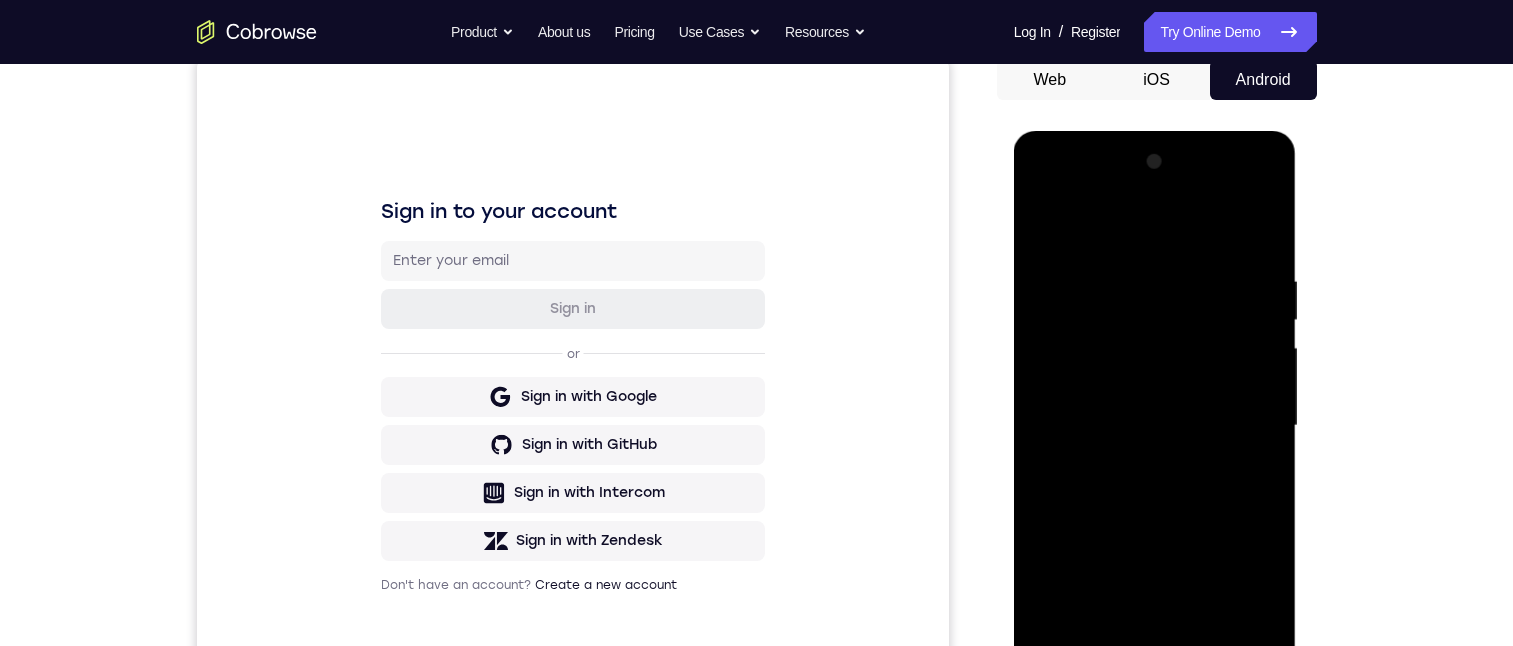click at bounding box center (1155, 426) 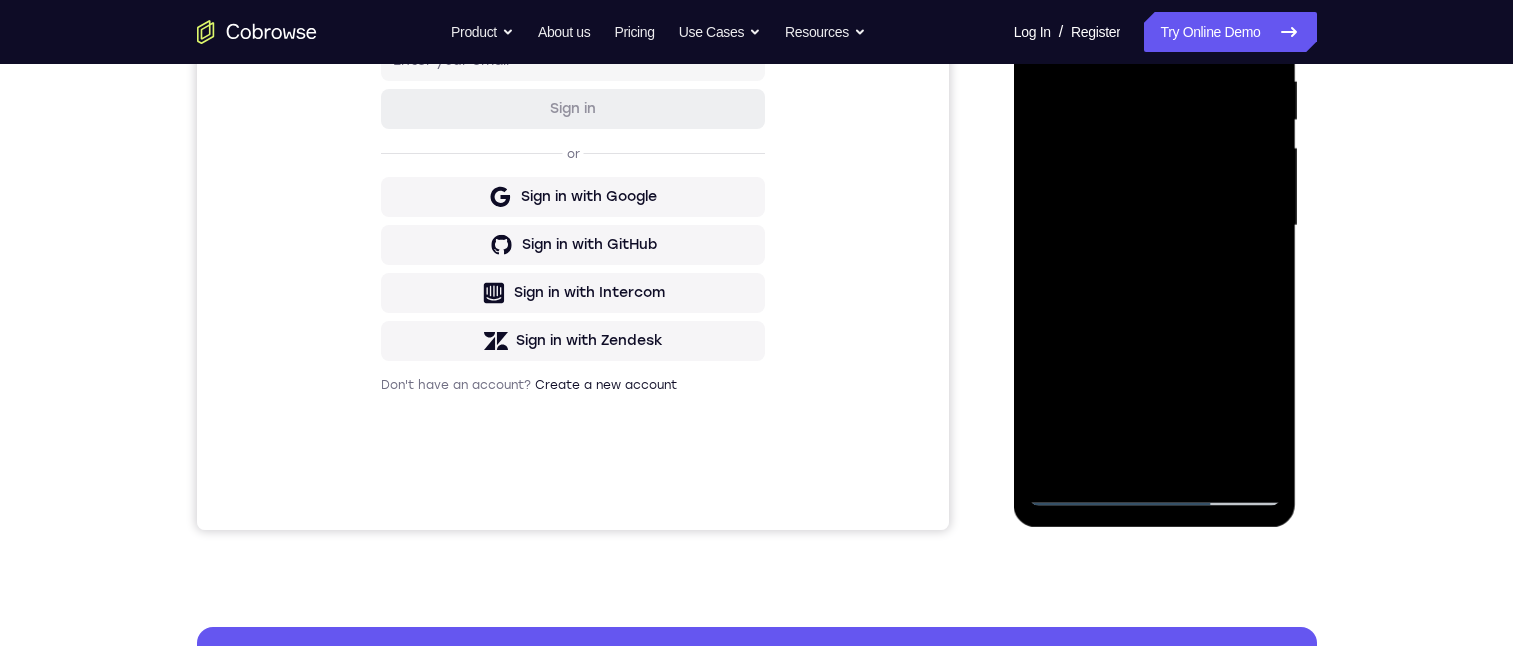 scroll, scrollTop: 200, scrollLeft: 0, axis: vertical 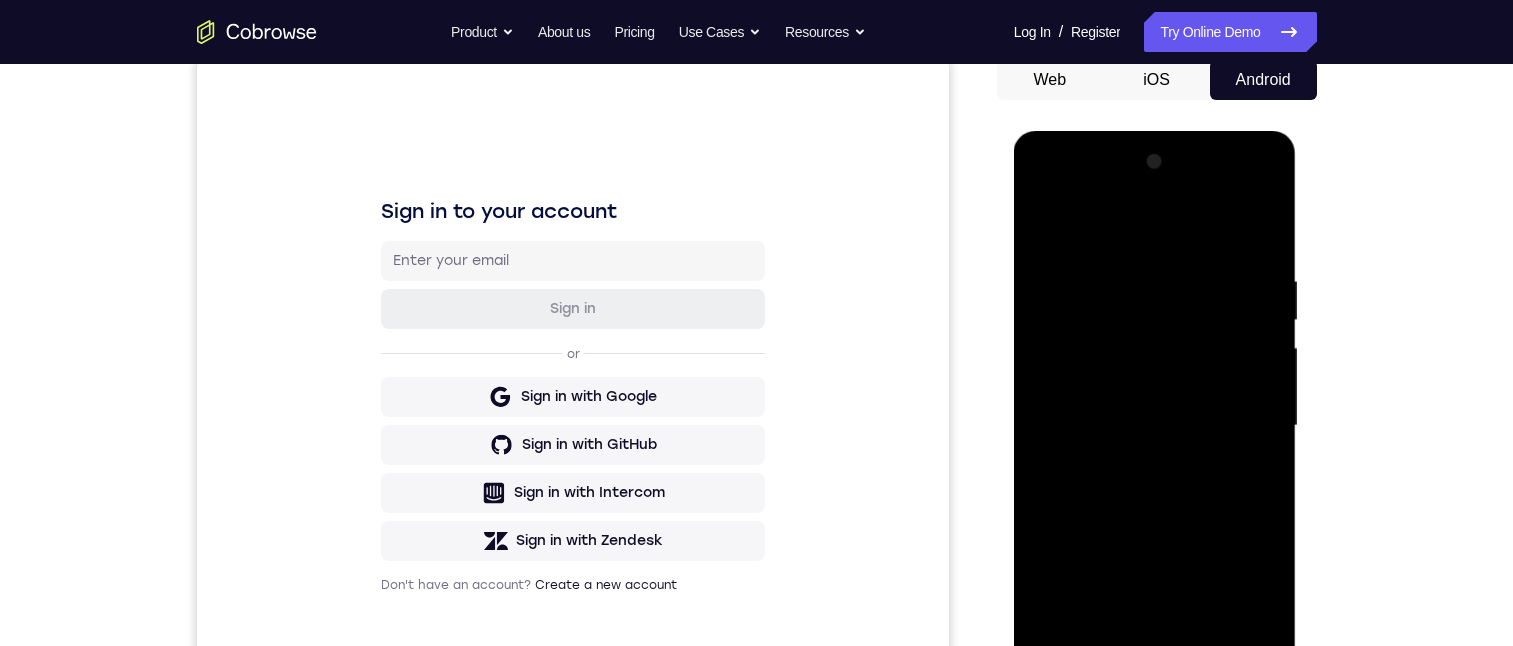 click at bounding box center [1155, 426] 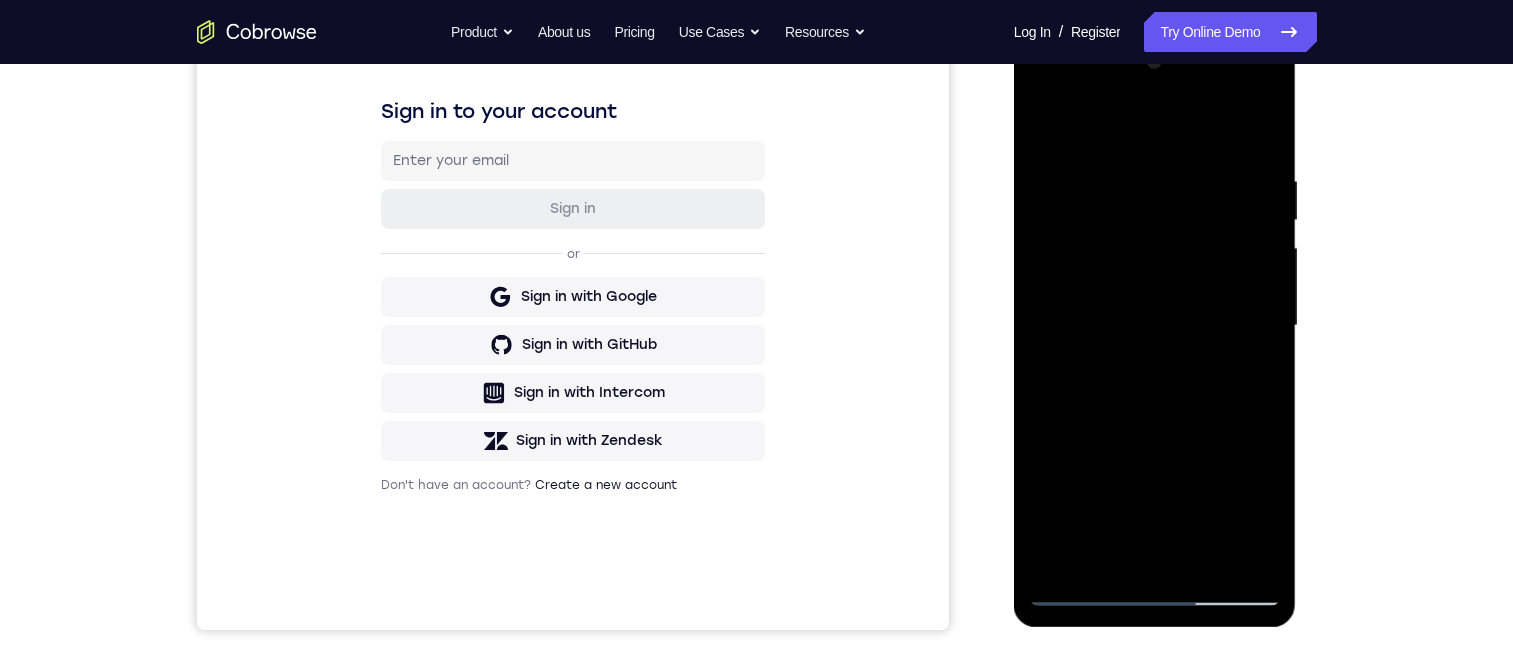 click at bounding box center (1155, 326) 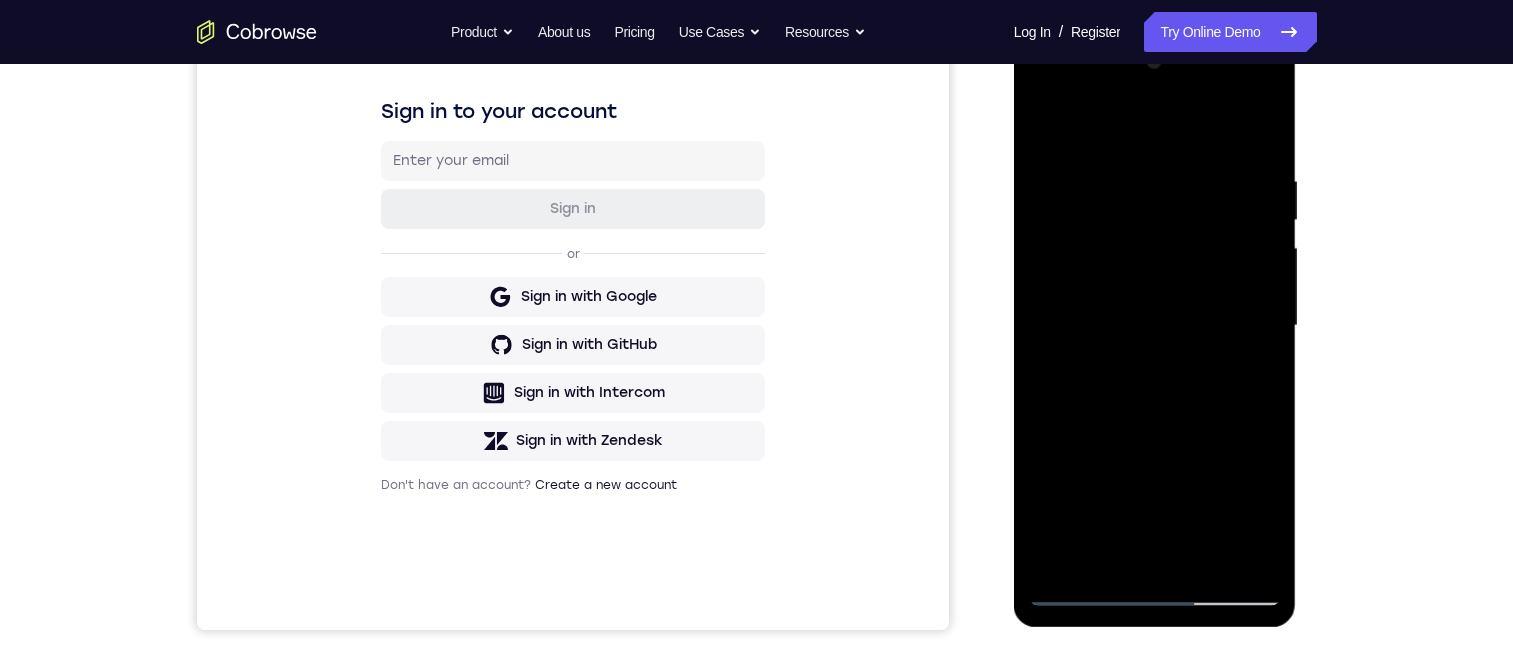 scroll, scrollTop: 400, scrollLeft: 0, axis: vertical 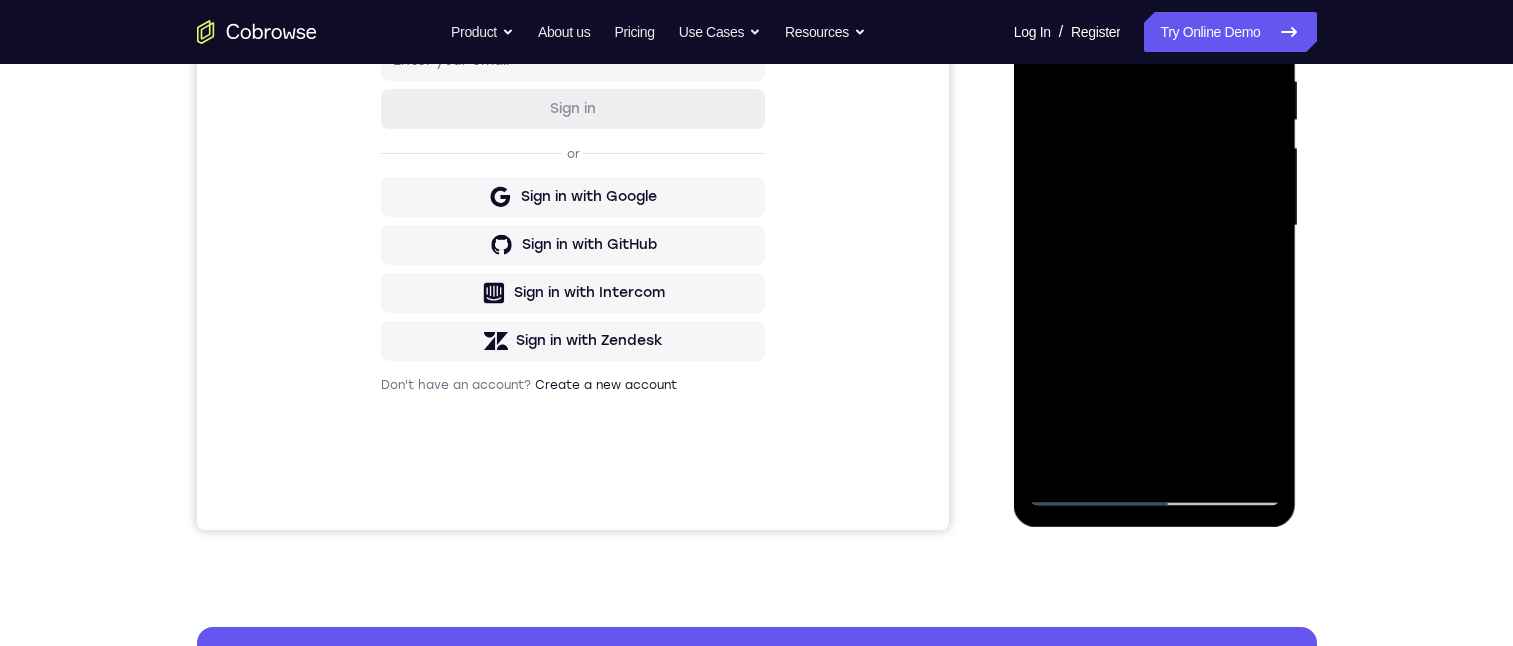 click at bounding box center (1155, 226) 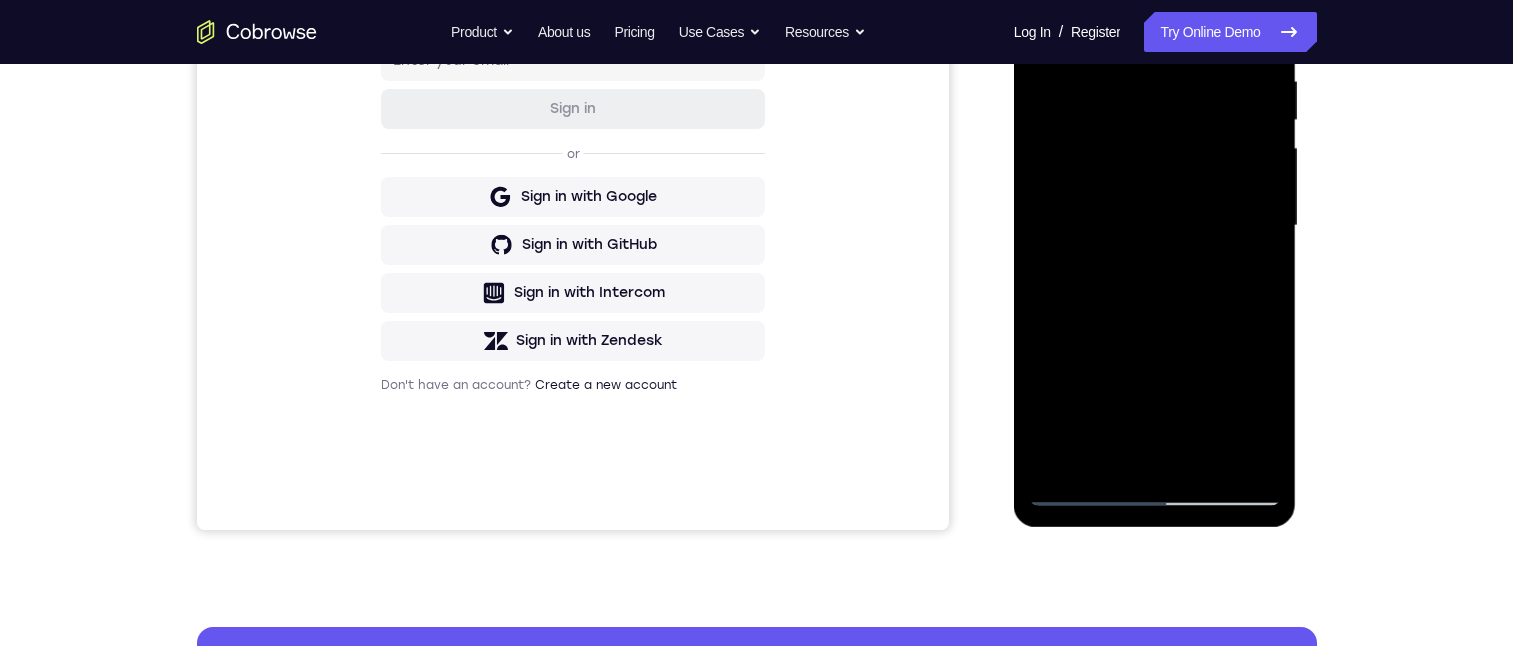 scroll, scrollTop: 300, scrollLeft: 0, axis: vertical 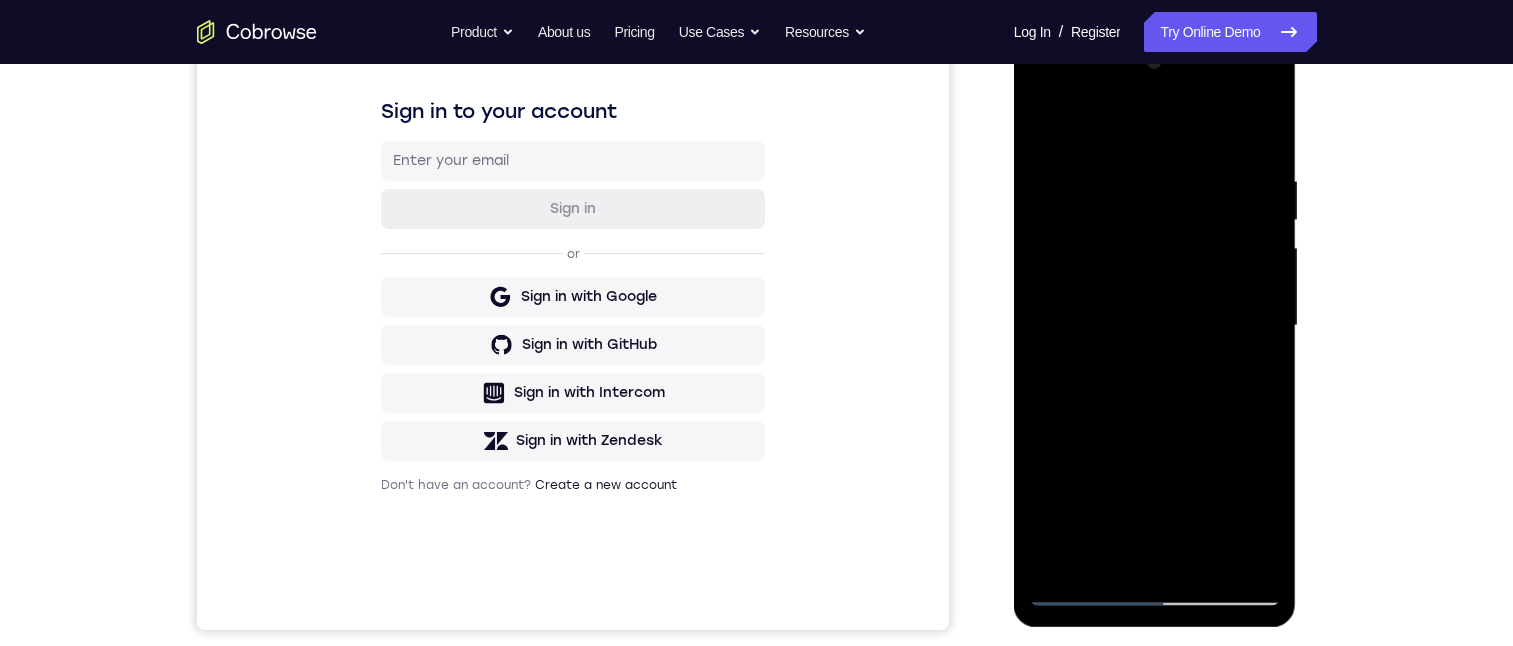 drag, startPoint x: 1085, startPoint y: 578, endPoint x: 2316, endPoint y: 458, distance: 1236.8351 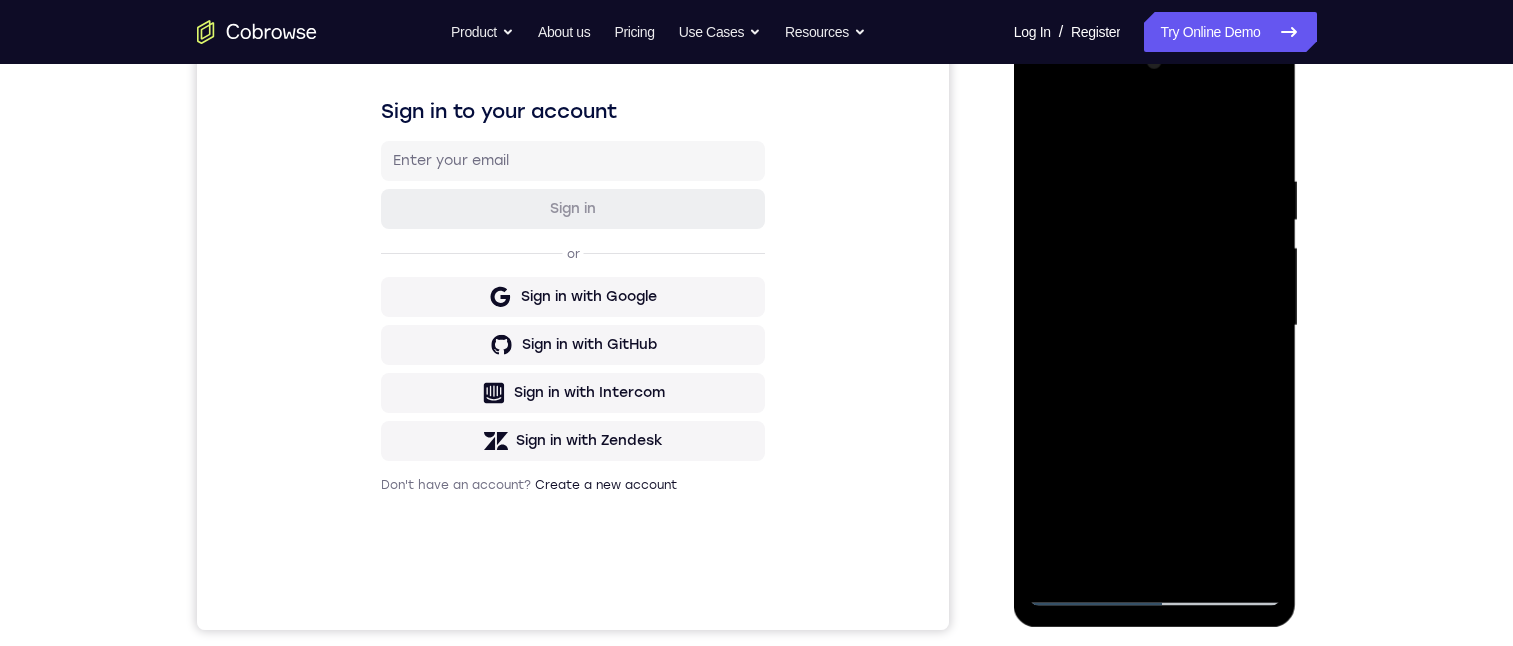 click at bounding box center (1155, 326) 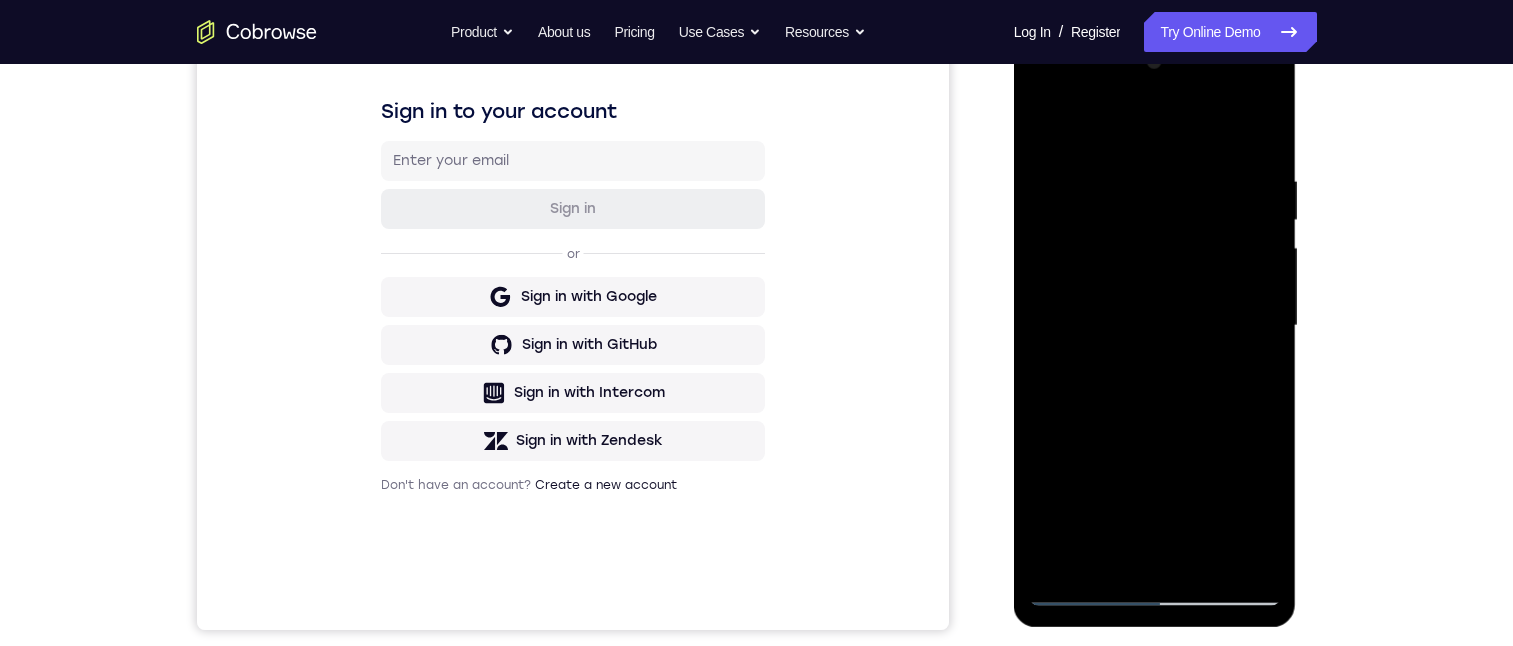 click at bounding box center (1155, 326) 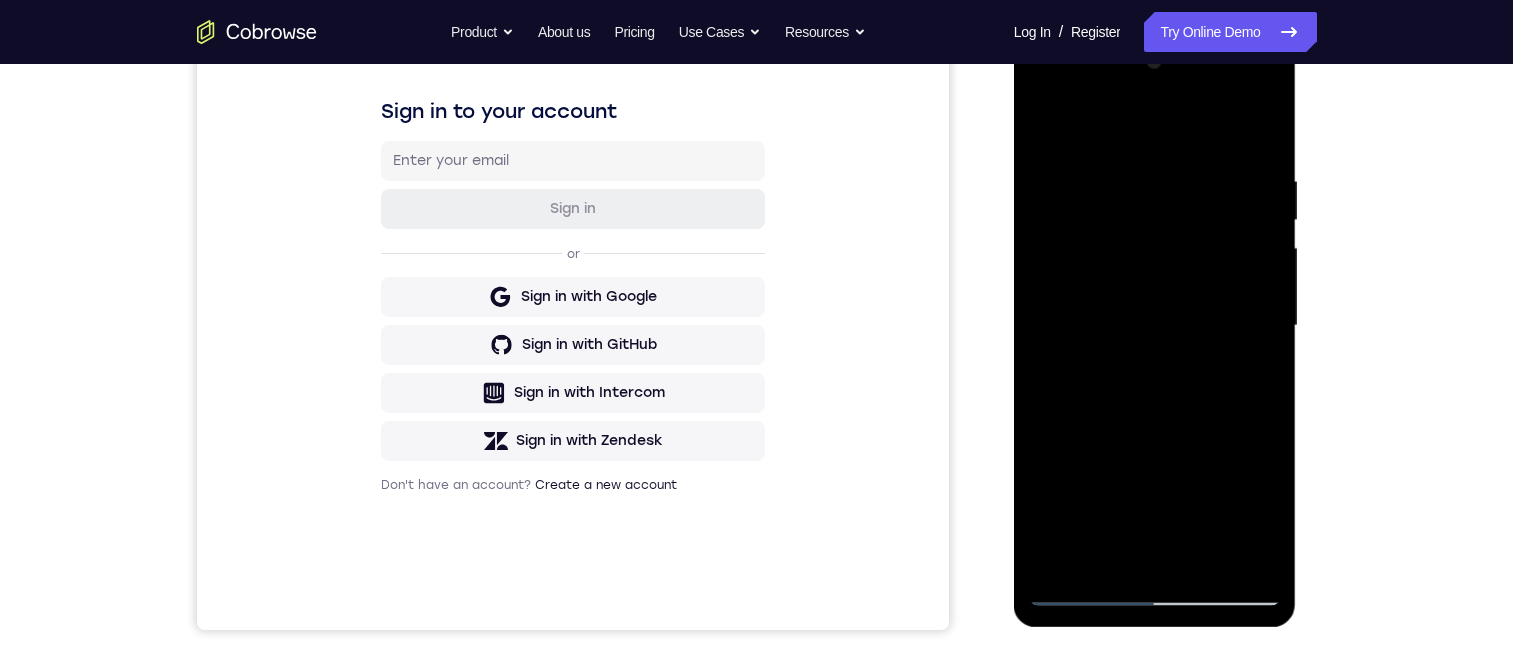 drag, startPoint x: 2254, startPoint y: 92, endPoint x: 1153, endPoint y: 583, distance: 1205.5215 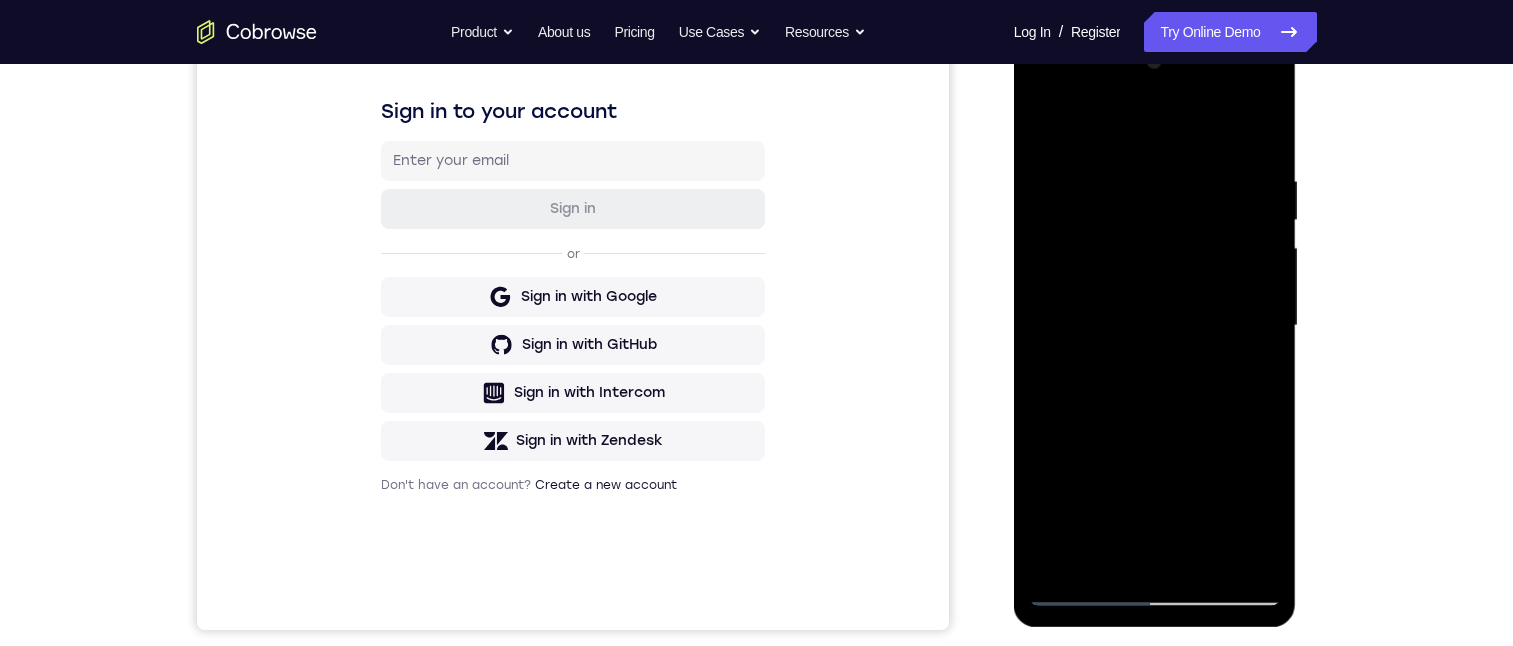 click at bounding box center (1155, 326) 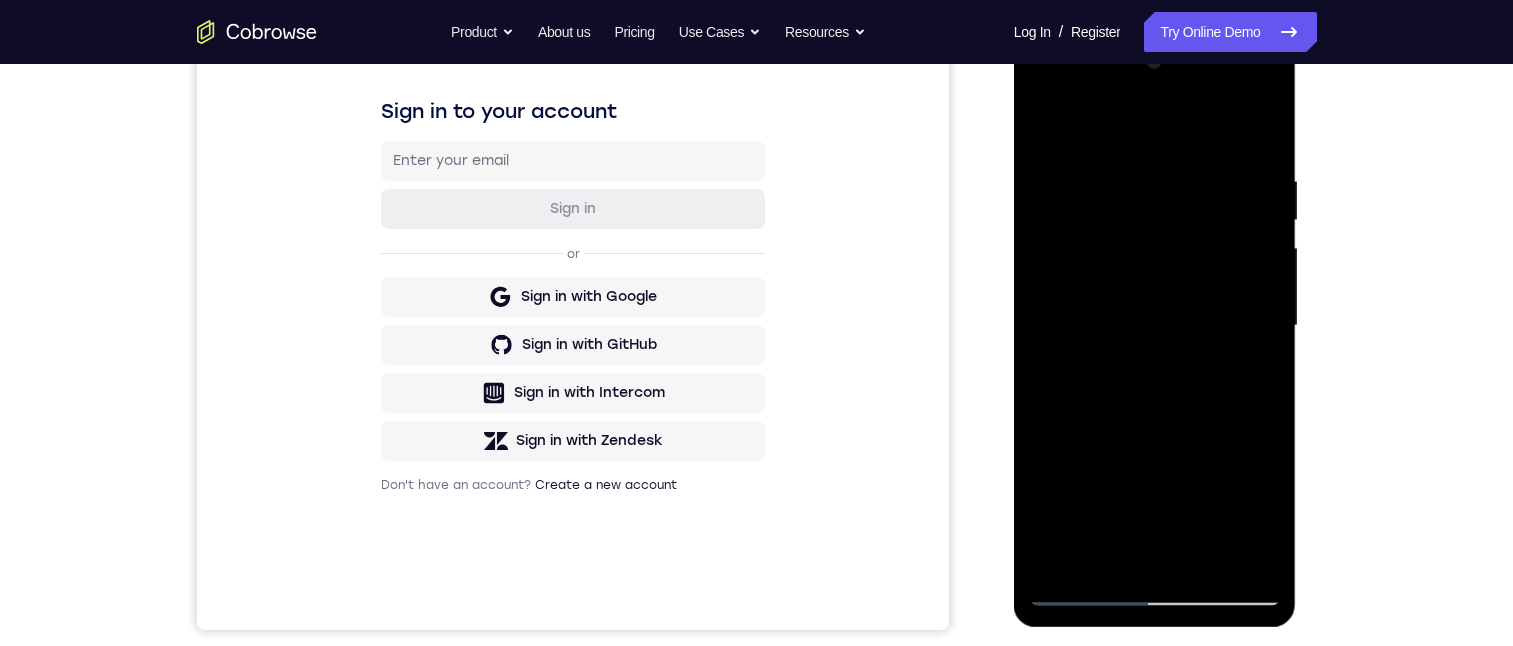 drag, startPoint x: 1163, startPoint y: 147, endPoint x: 1164, endPoint y: 470, distance: 323.00156 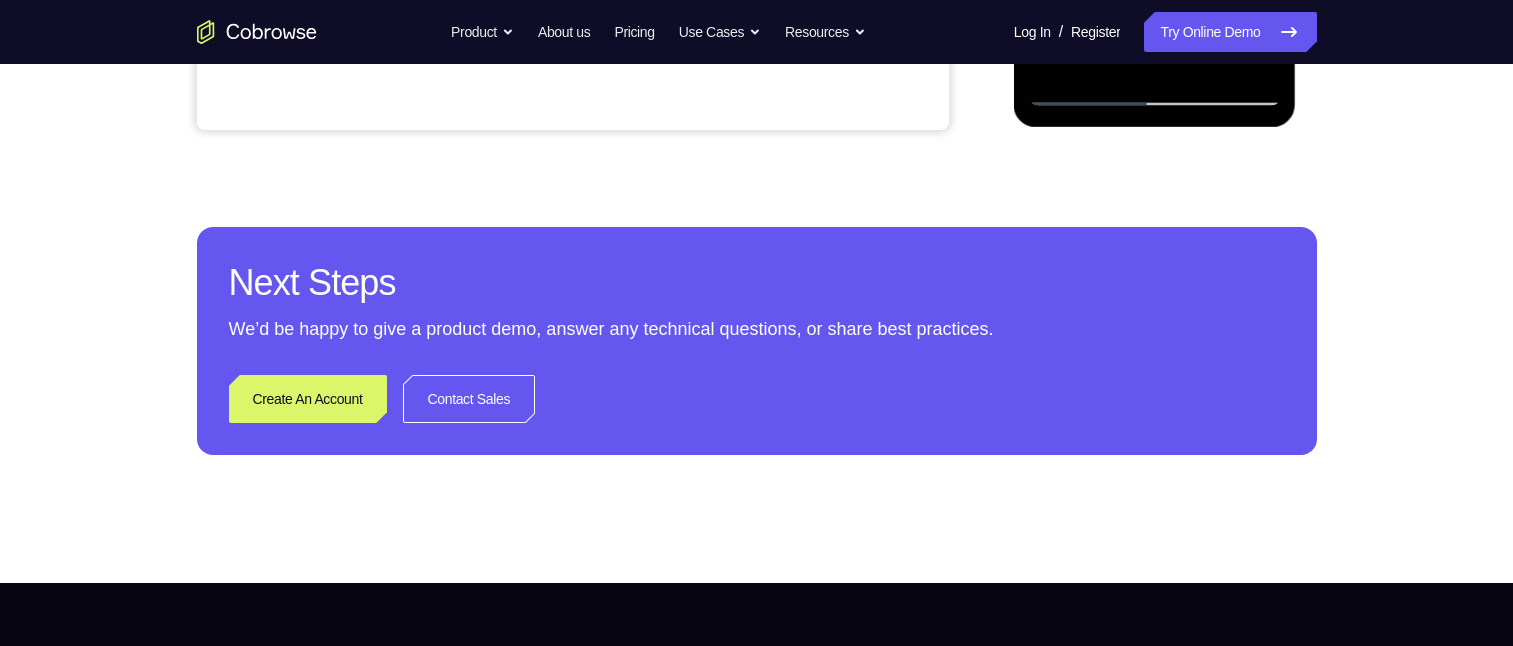 scroll, scrollTop: 500, scrollLeft: 0, axis: vertical 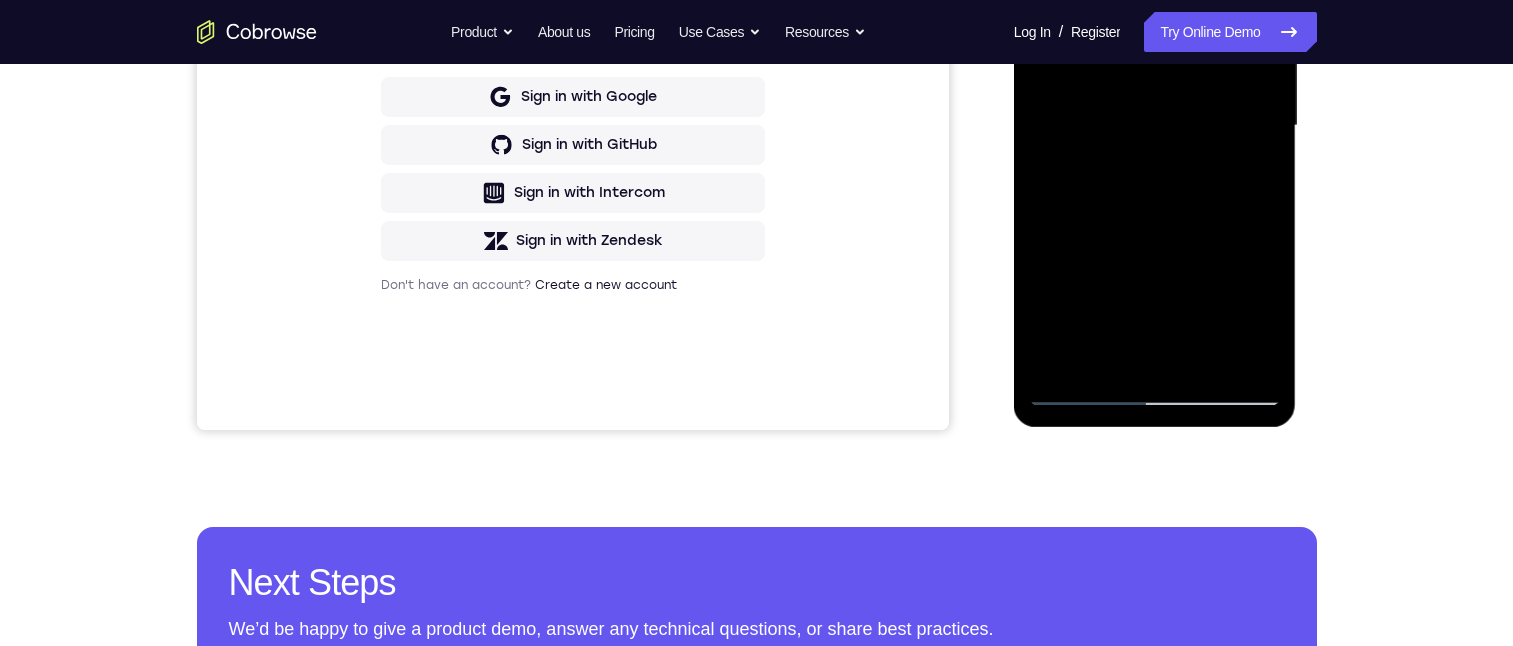 click at bounding box center [1155, 126] 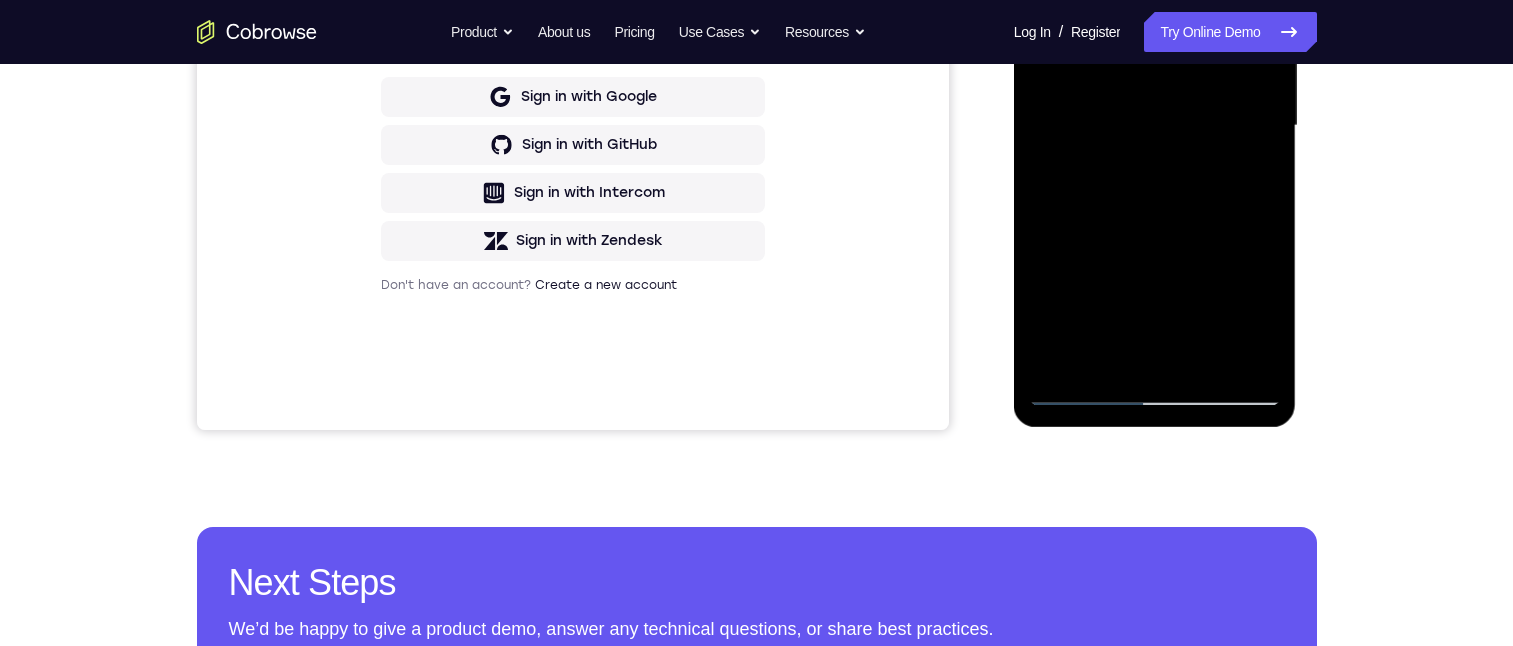 drag, startPoint x: 1170, startPoint y: 105, endPoint x: 1176, endPoint y: 152, distance: 47.38143 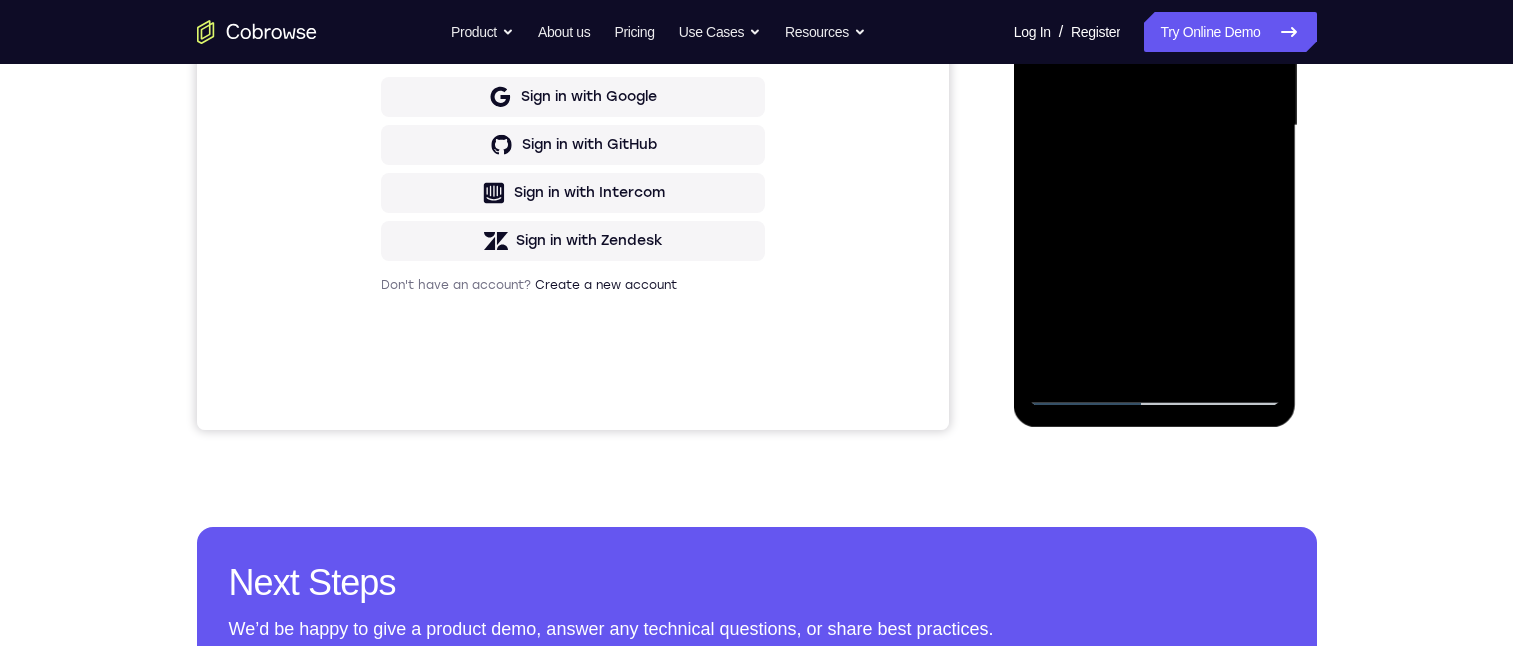 click at bounding box center [1155, 126] 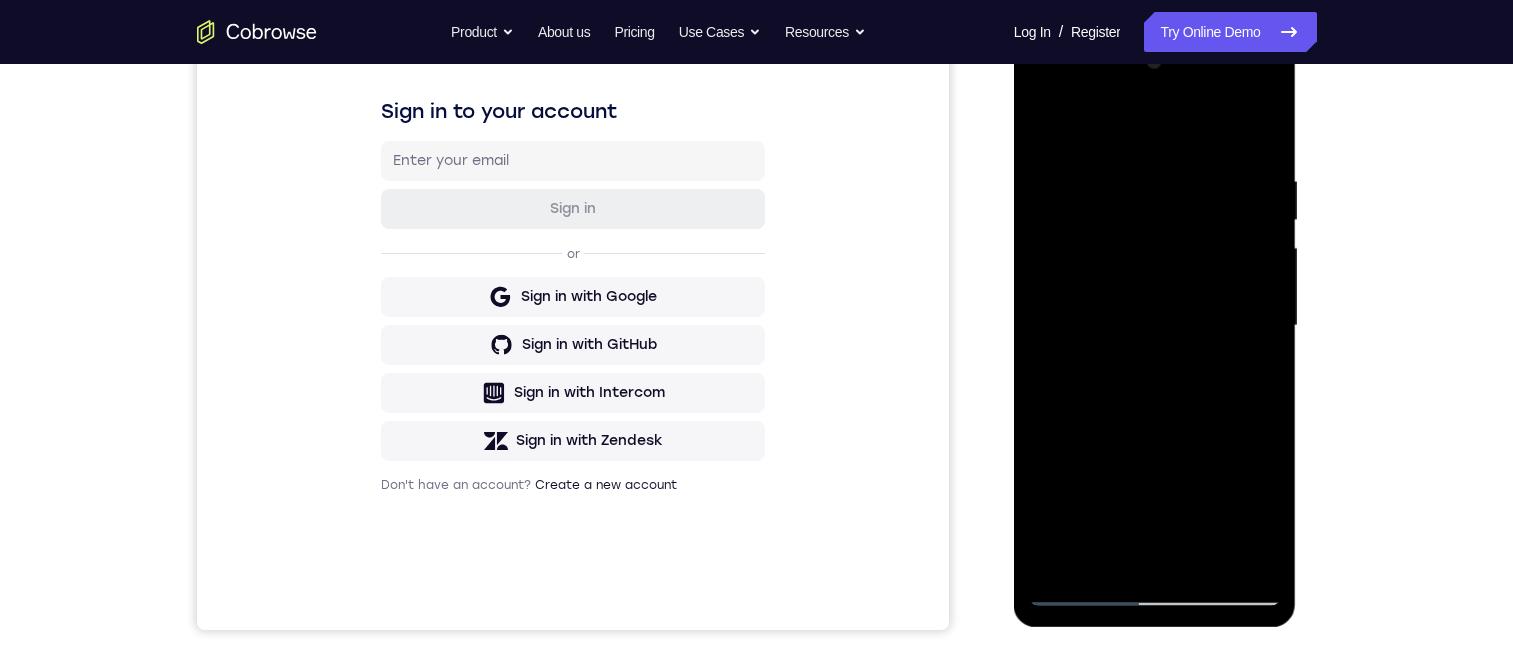 scroll, scrollTop: 200, scrollLeft: 0, axis: vertical 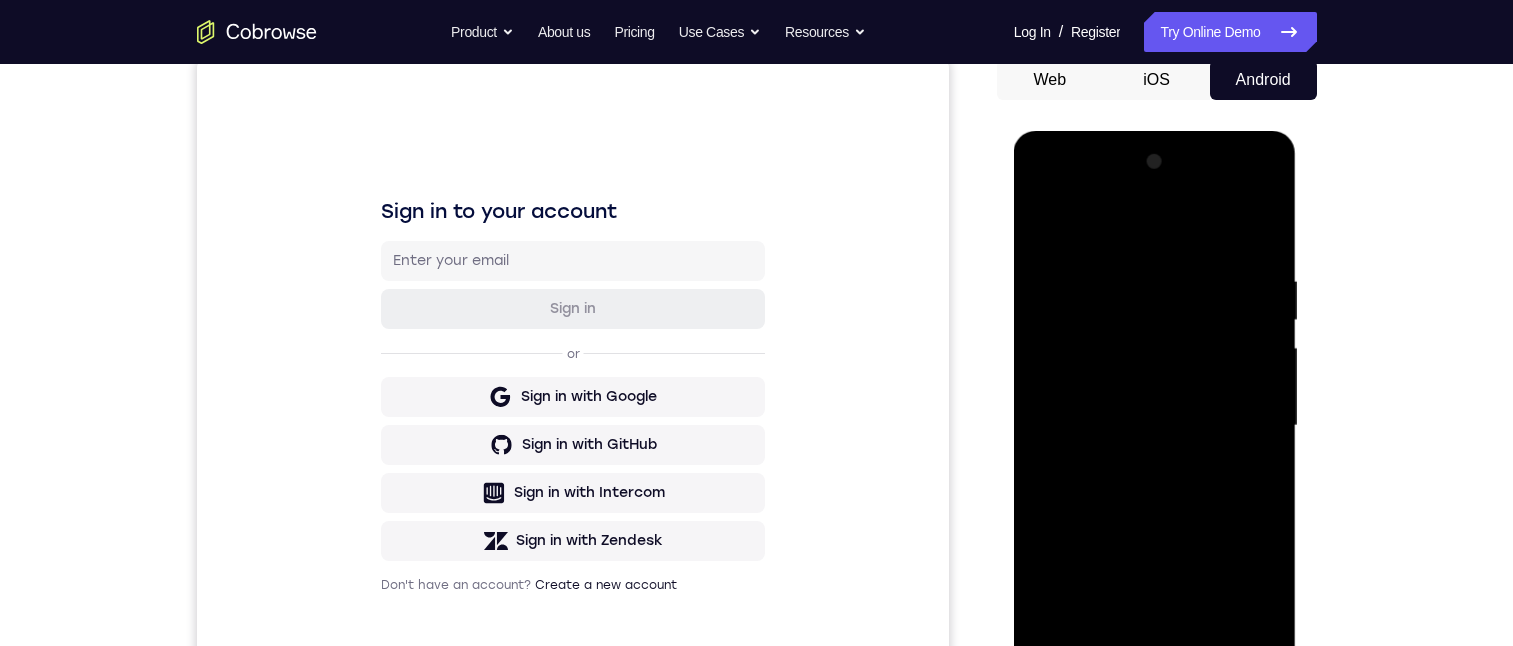 click at bounding box center (1155, 426) 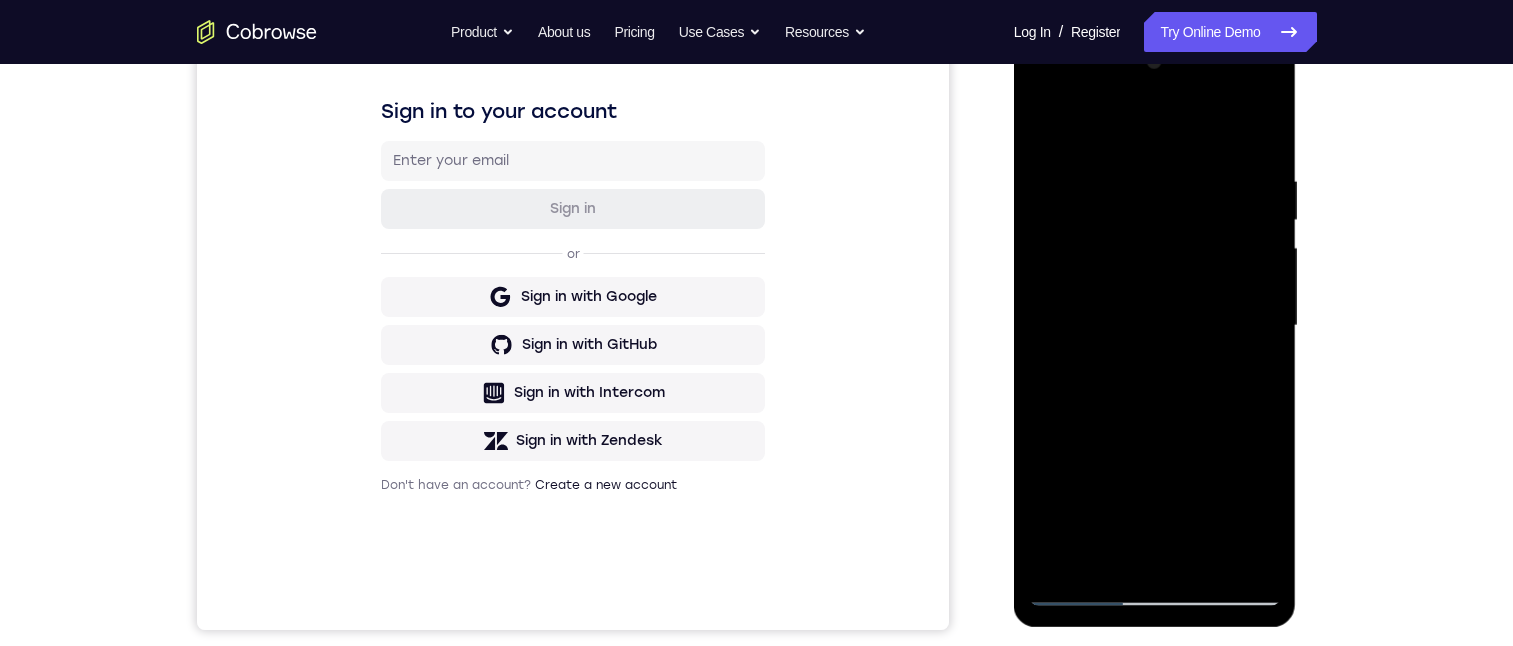 click at bounding box center (1155, 326) 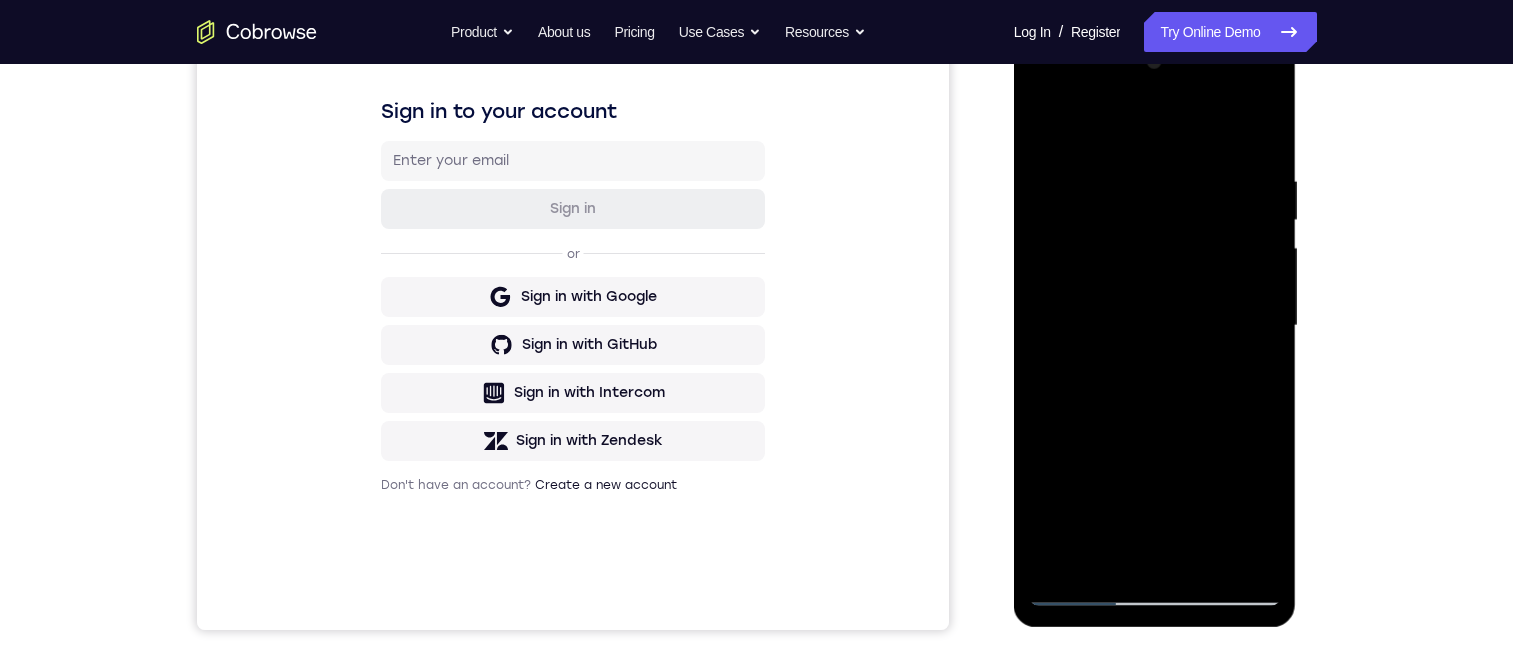 click at bounding box center [1155, 326] 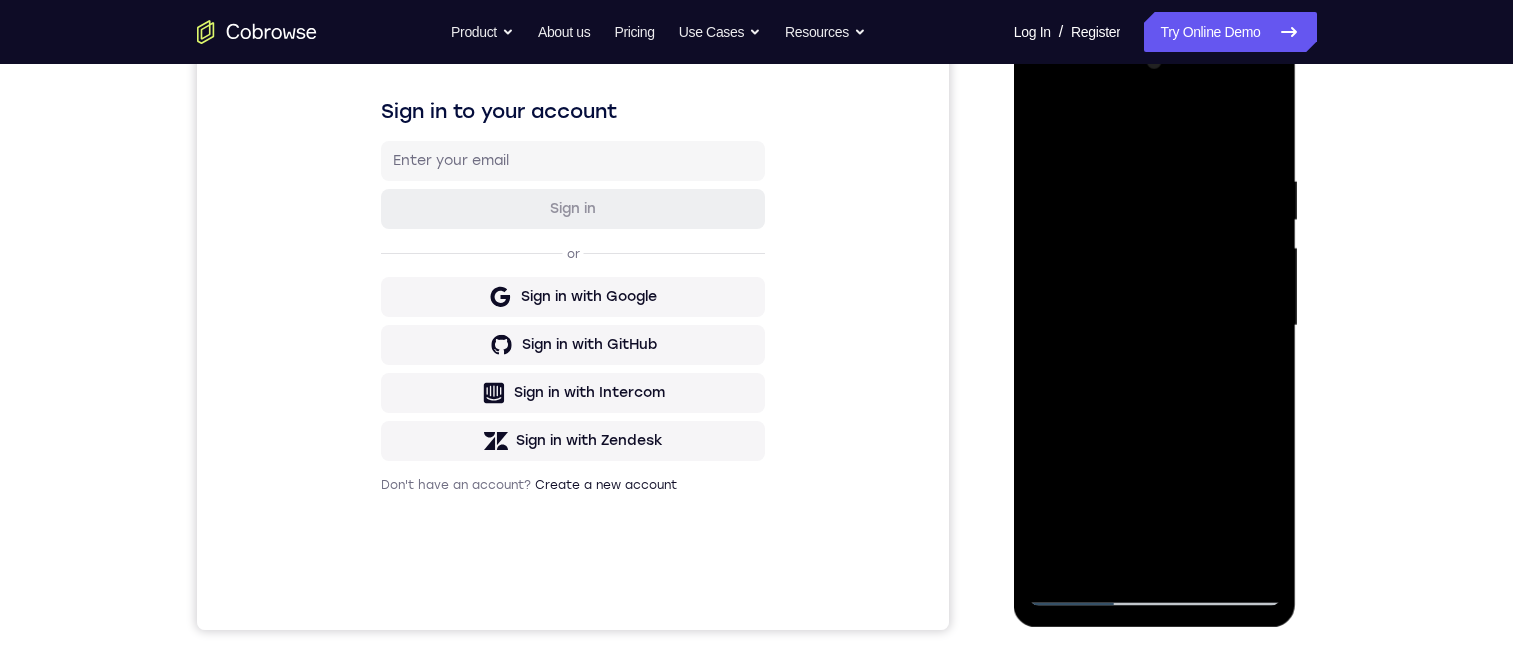 click at bounding box center [1155, 326] 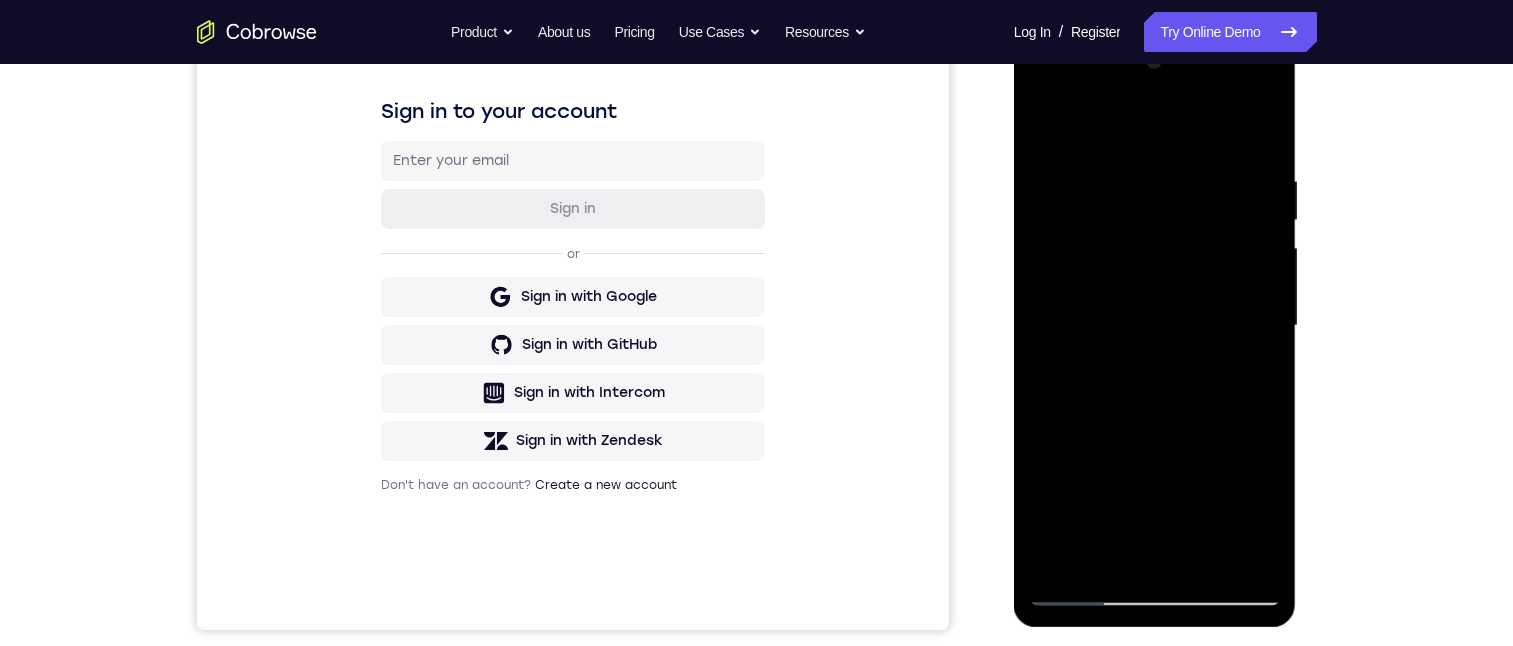 click at bounding box center [1155, 326] 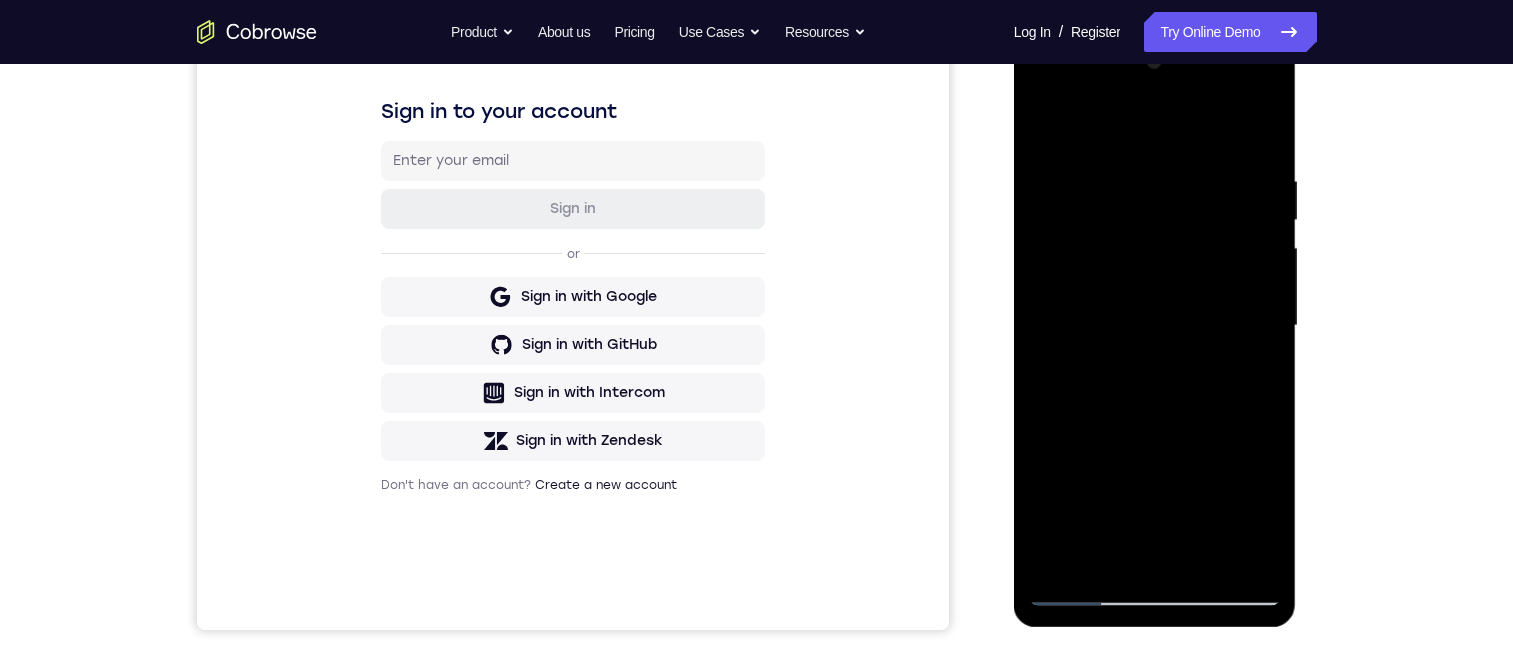 drag, startPoint x: 1082, startPoint y: 199, endPoint x: 1224, endPoint y: 216, distance: 143.01399 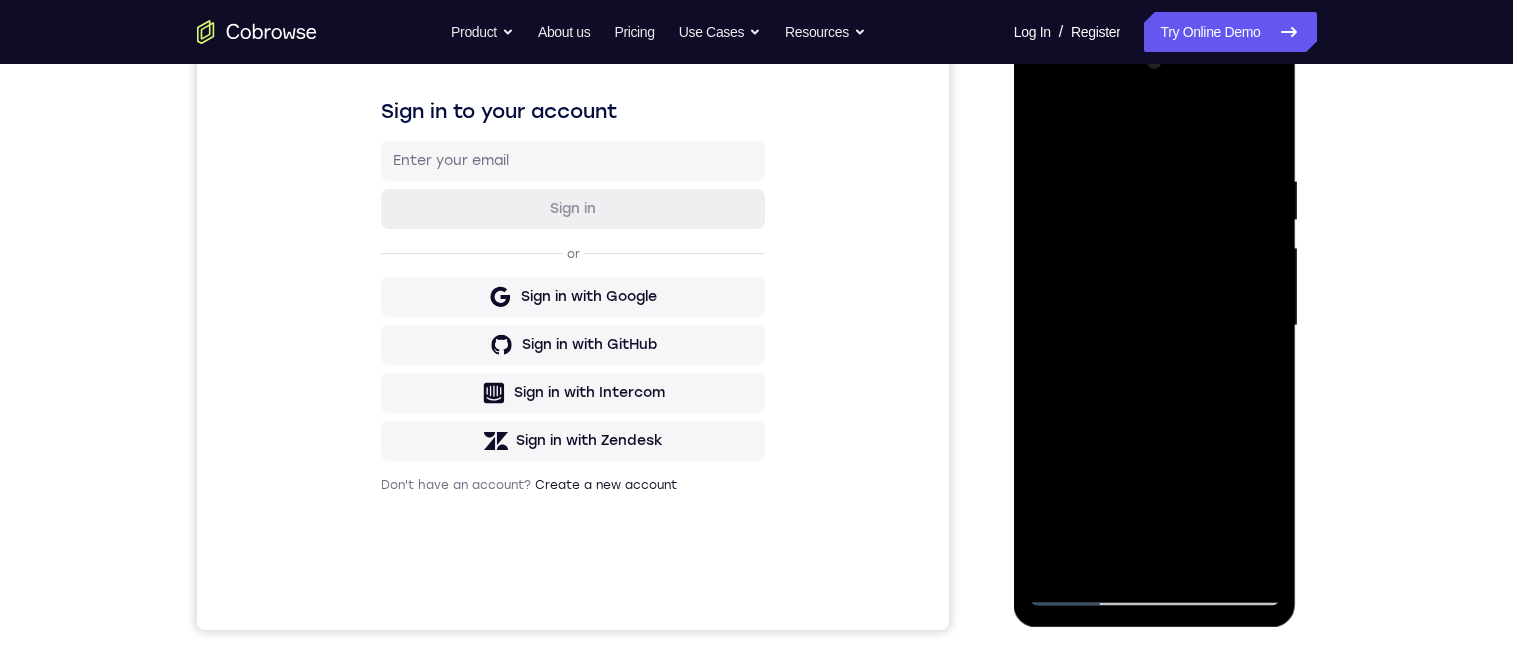 click at bounding box center (1155, 326) 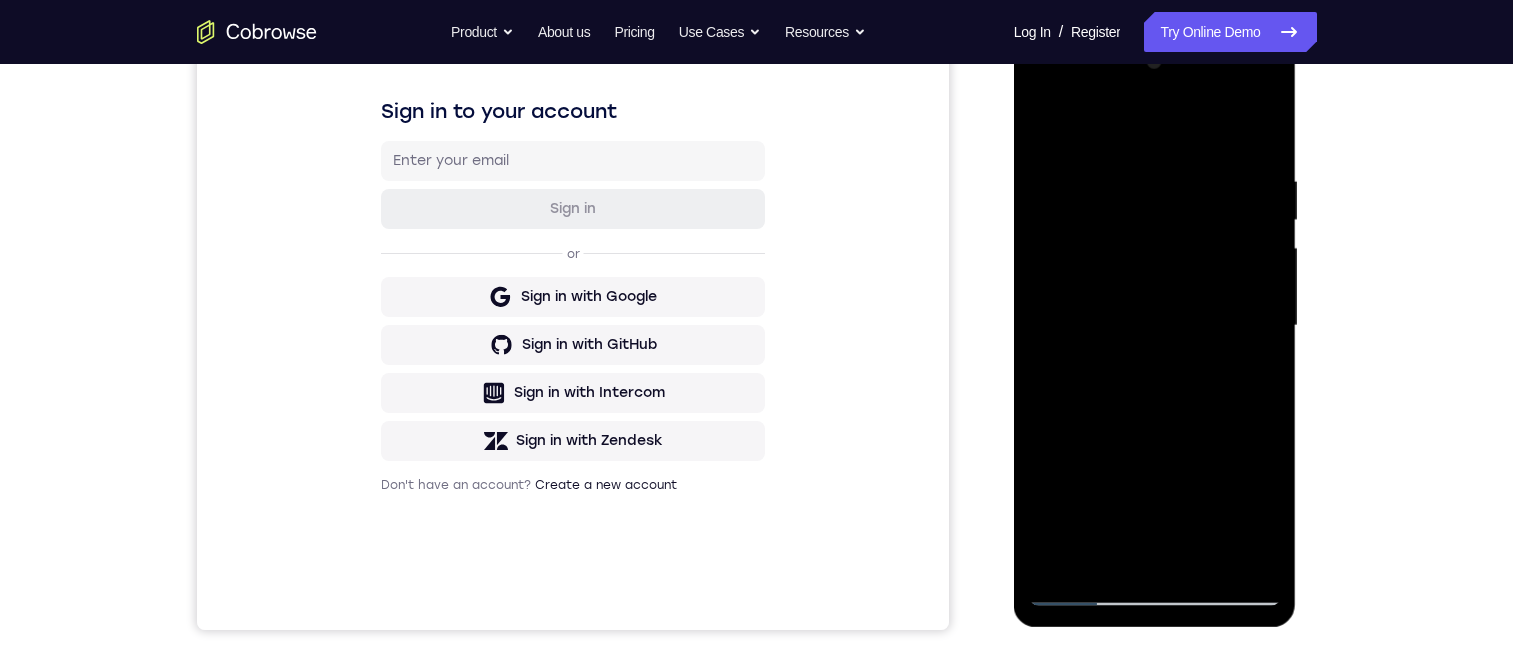 click at bounding box center (1155, 326) 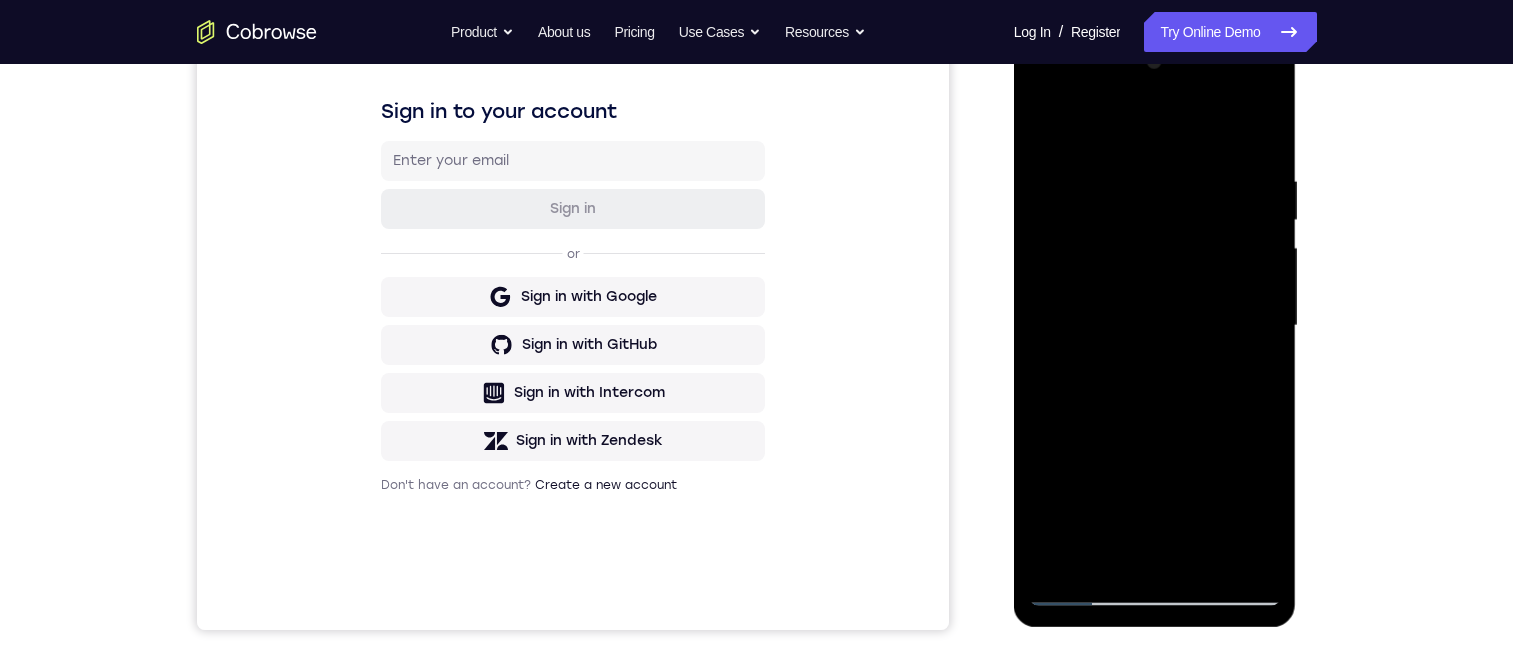 click at bounding box center [1155, 326] 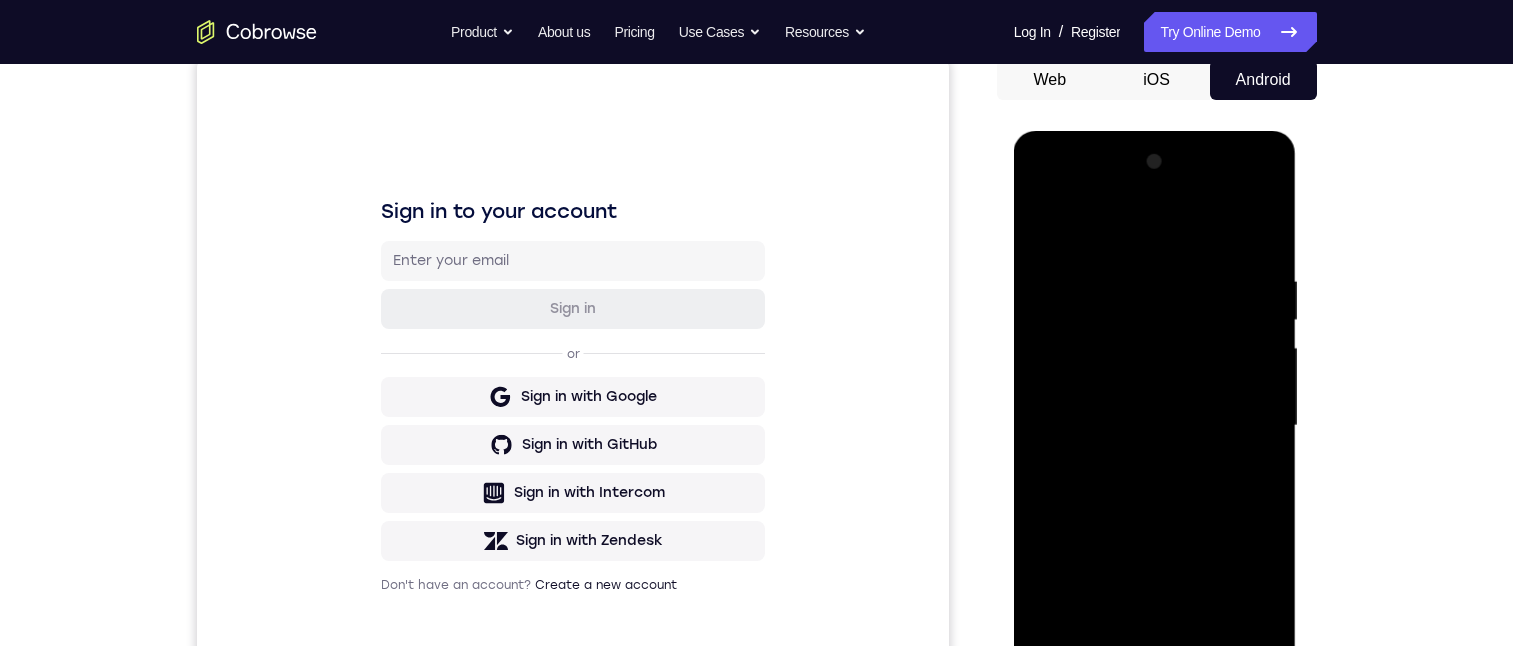 scroll, scrollTop: 400, scrollLeft: 0, axis: vertical 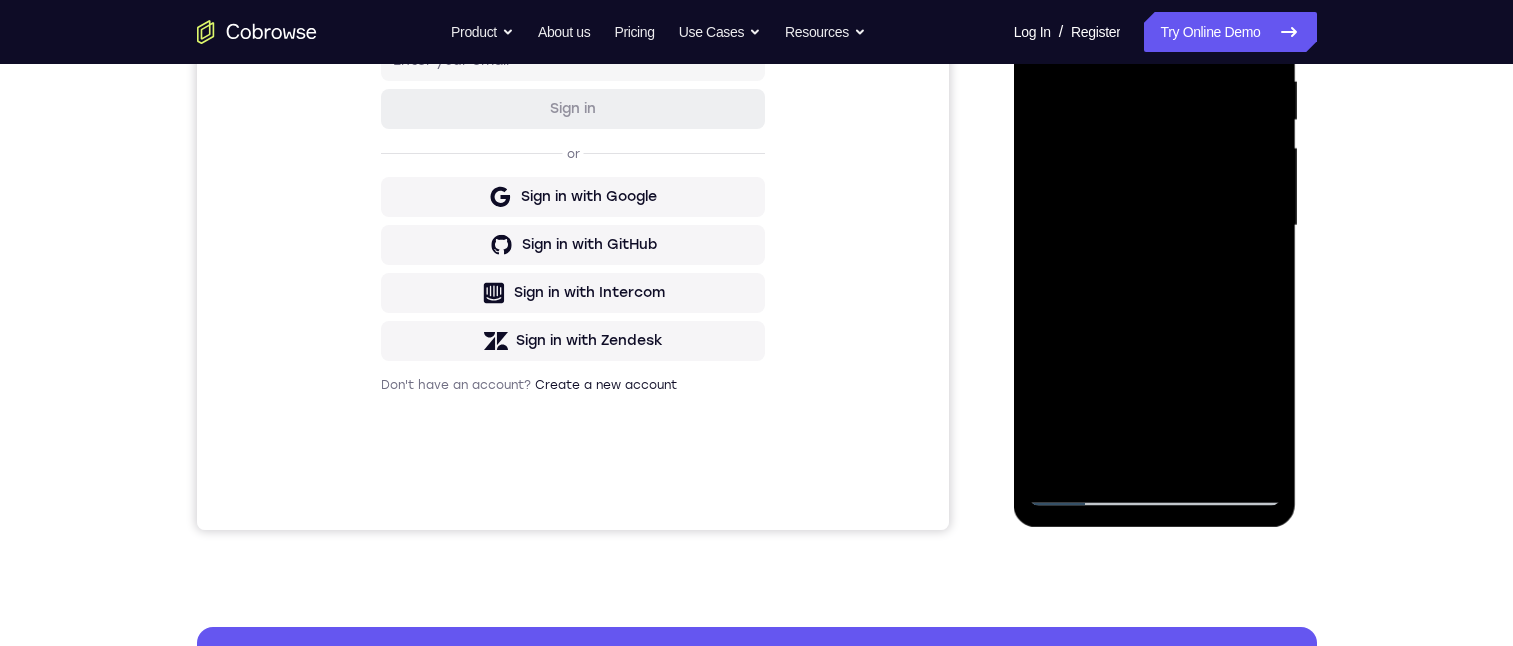 click at bounding box center (1155, 226) 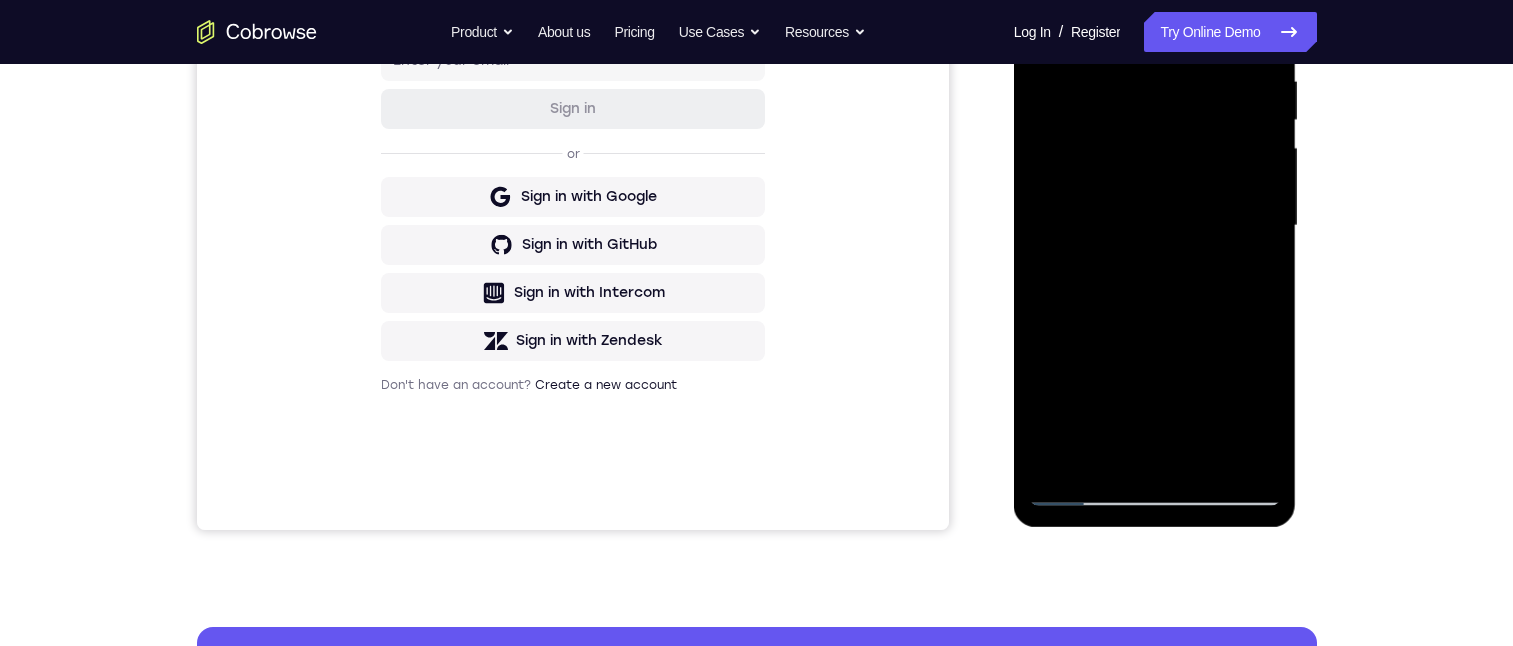 scroll, scrollTop: 300, scrollLeft: 0, axis: vertical 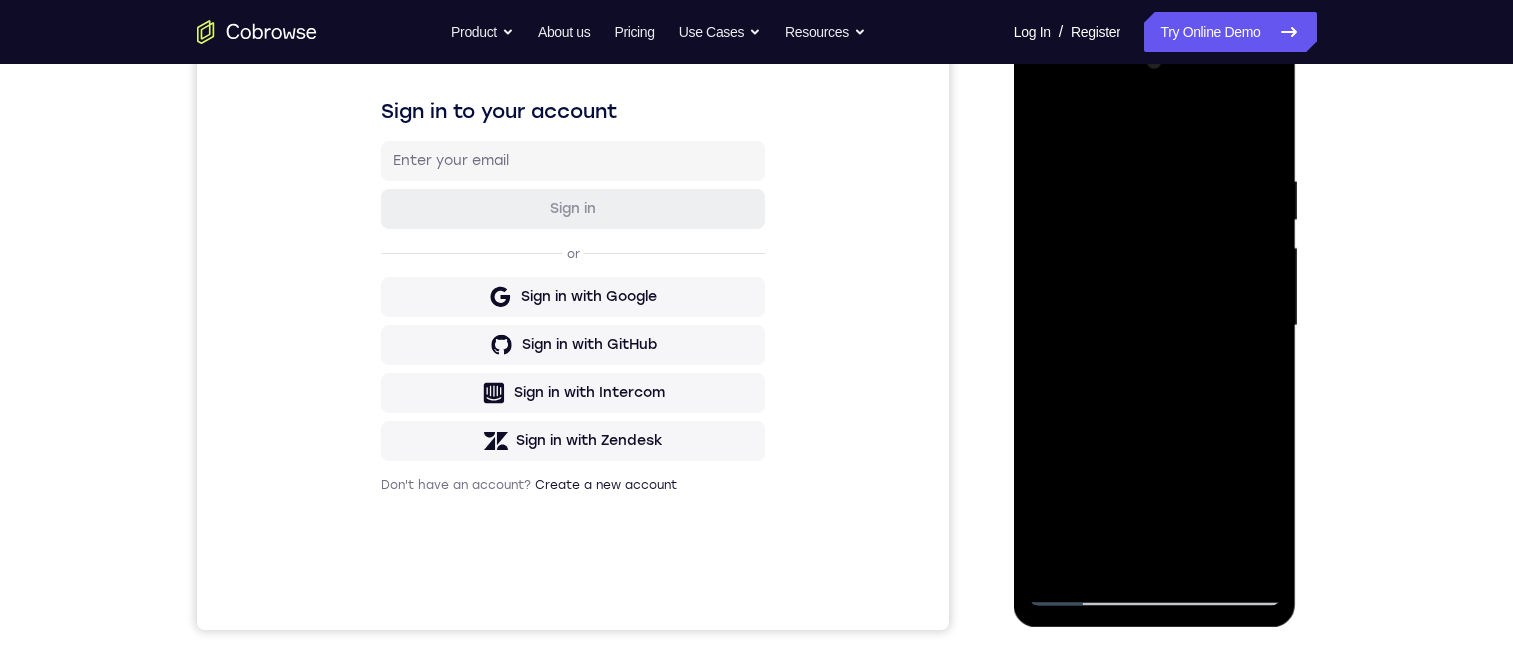 drag, startPoint x: 2308, startPoint y: 286, endPoint x: 1245, endPoint y: 266, distance: 1063.1881 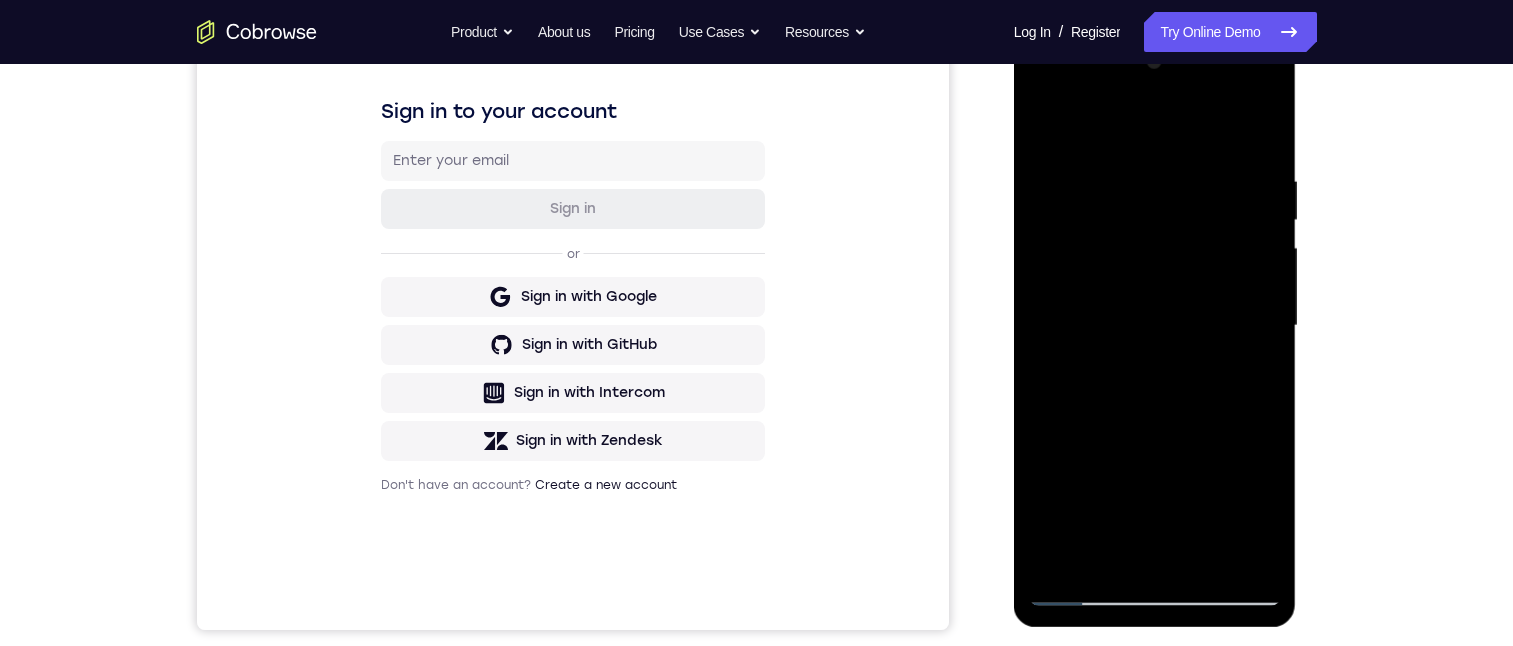 click at bounding box center [1155, 326] 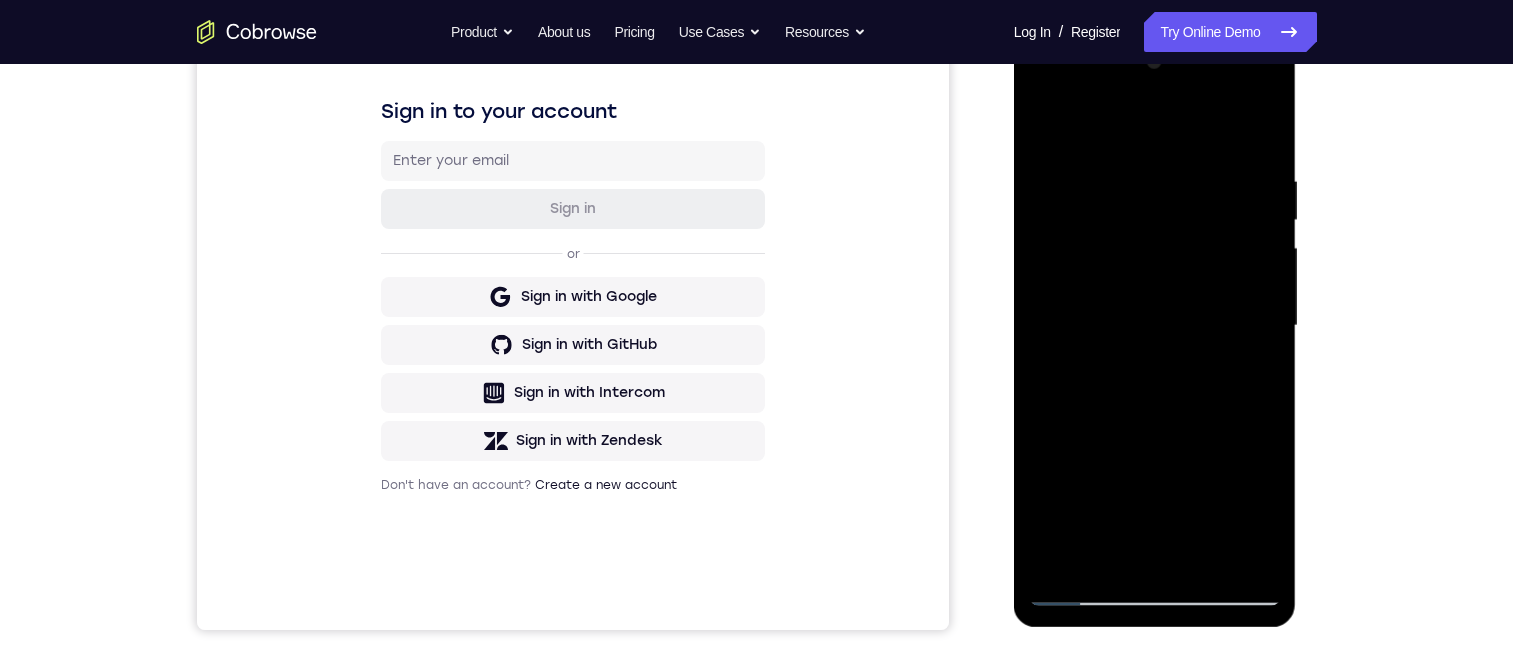 scroll, scrollTop: 200, scrollLeft: 0, axis: vertical 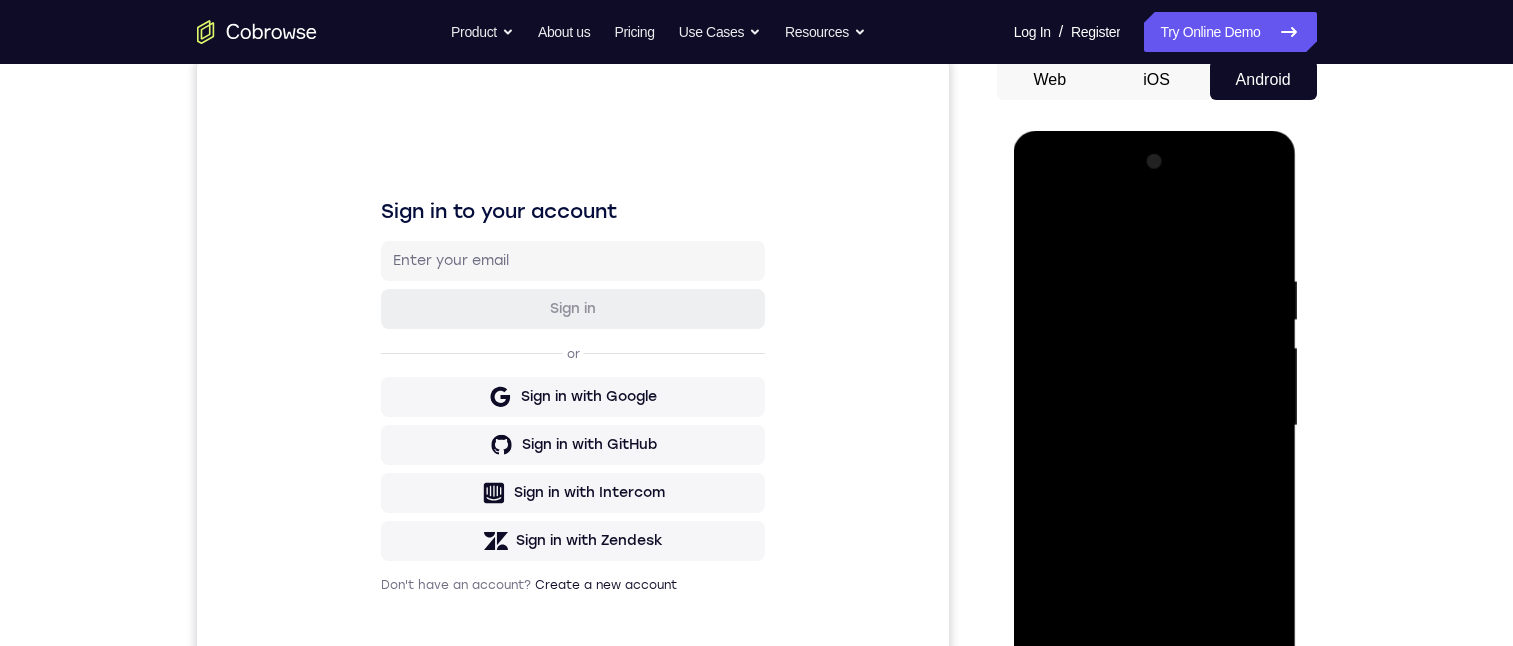 click at bounding box center [1155, 426] 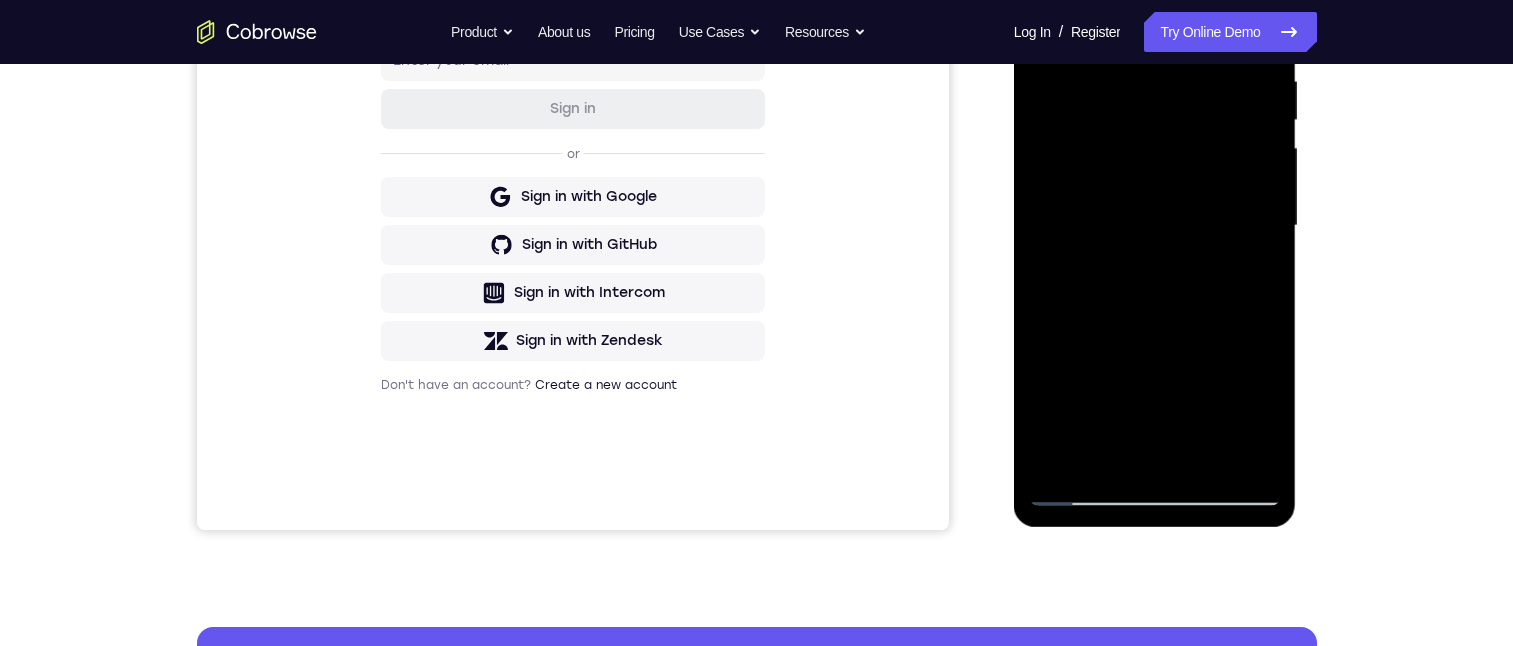 click at bounding box center (1155, 226) 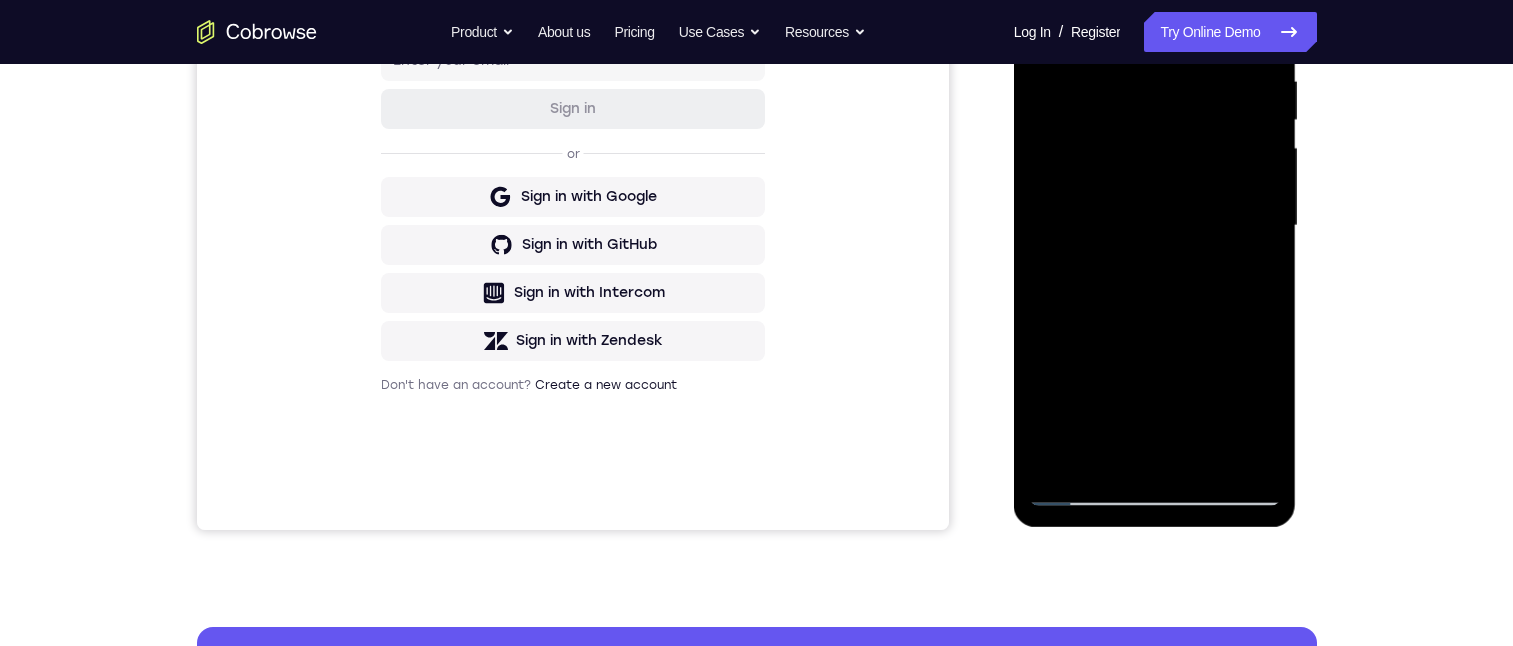 click at bounding box center [1155, 226] 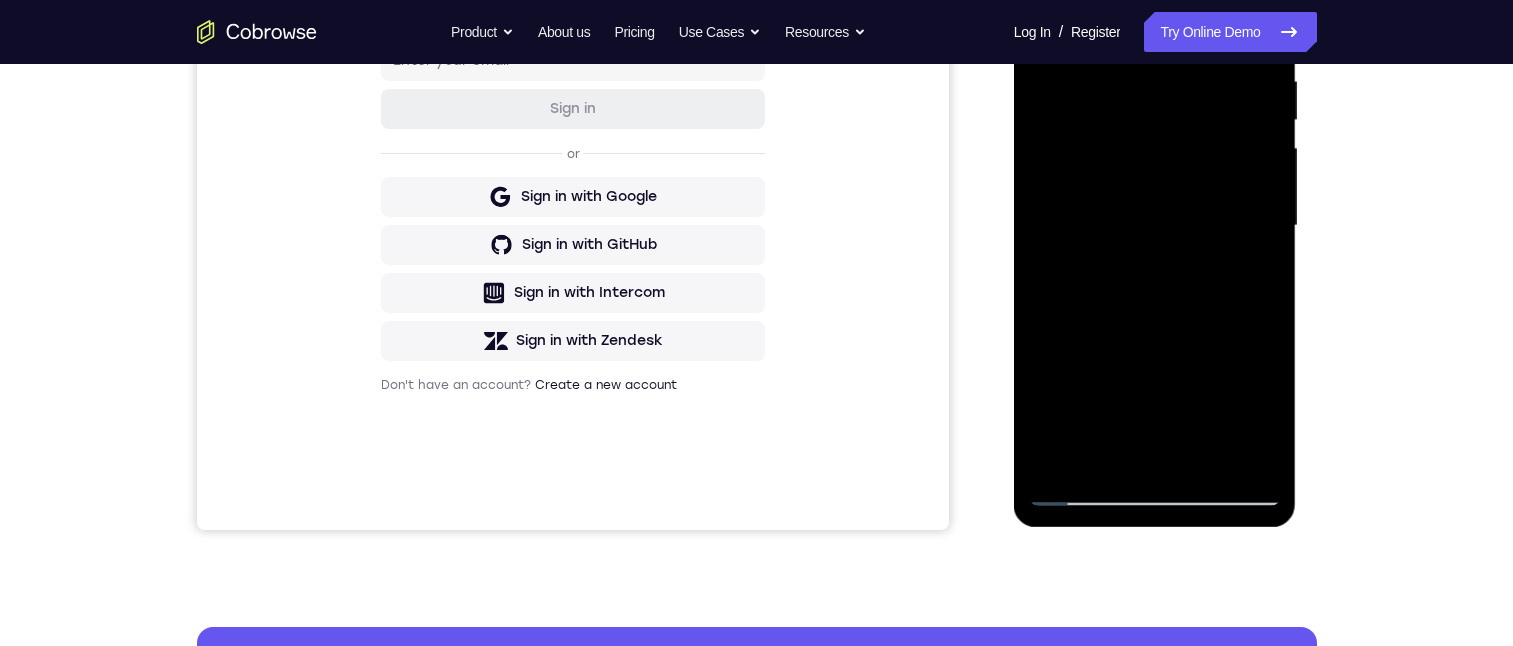 click at bounding box center [1155, 226] 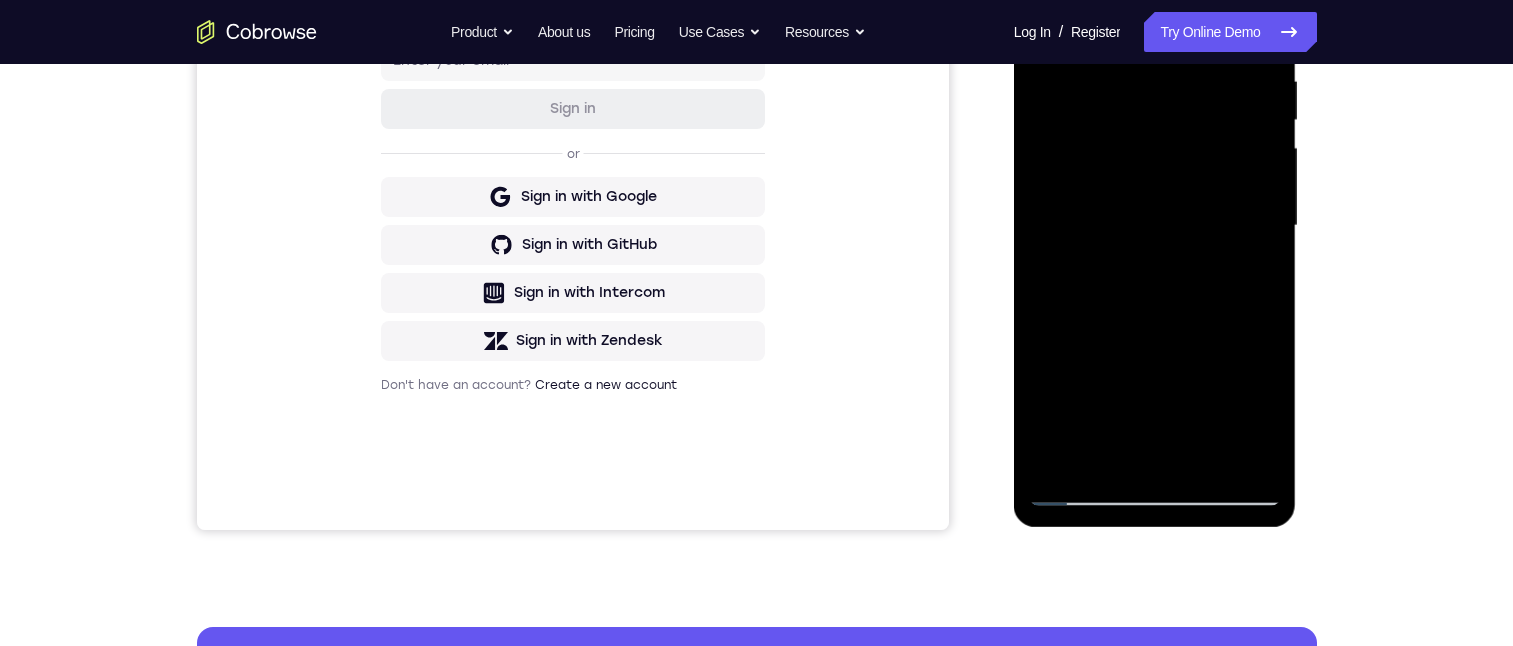 scroll, scrollTop: 300, scrollLeft: 0, axis: vertical 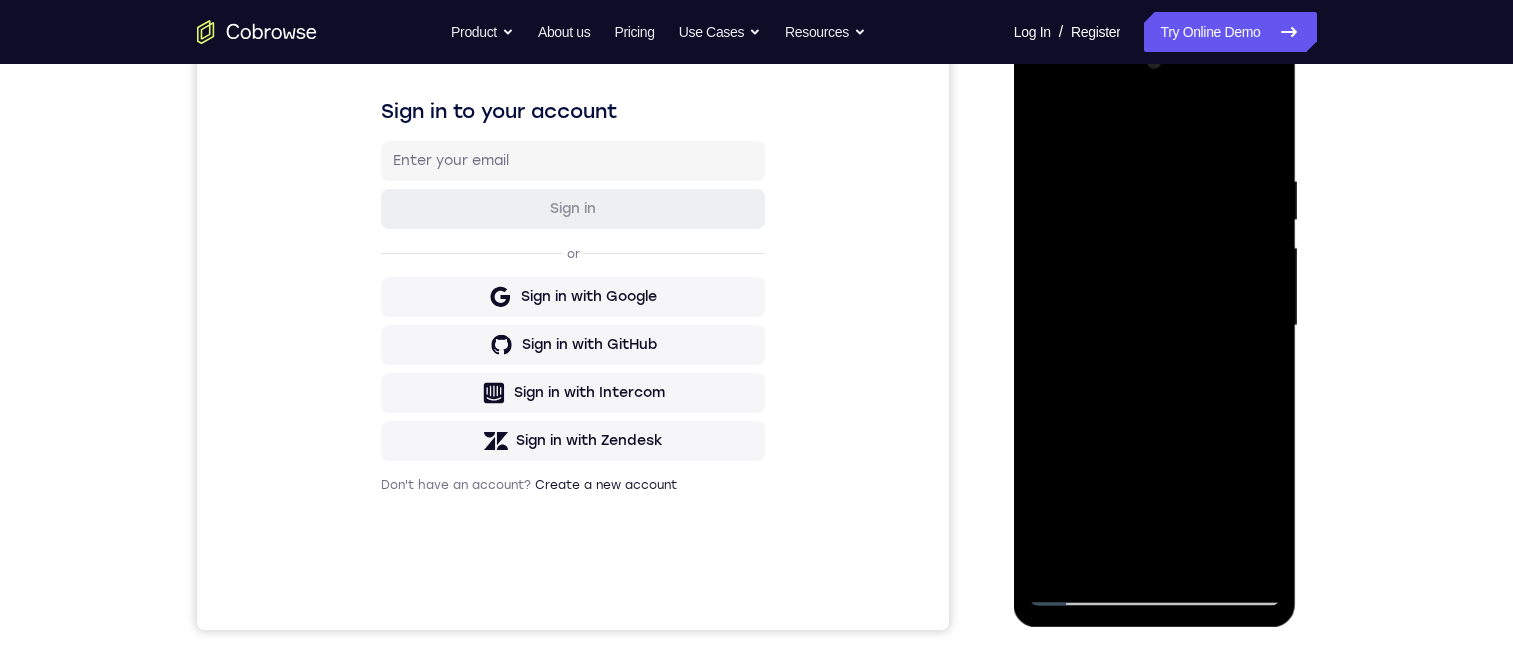 click at bounding box center [1155, 326] 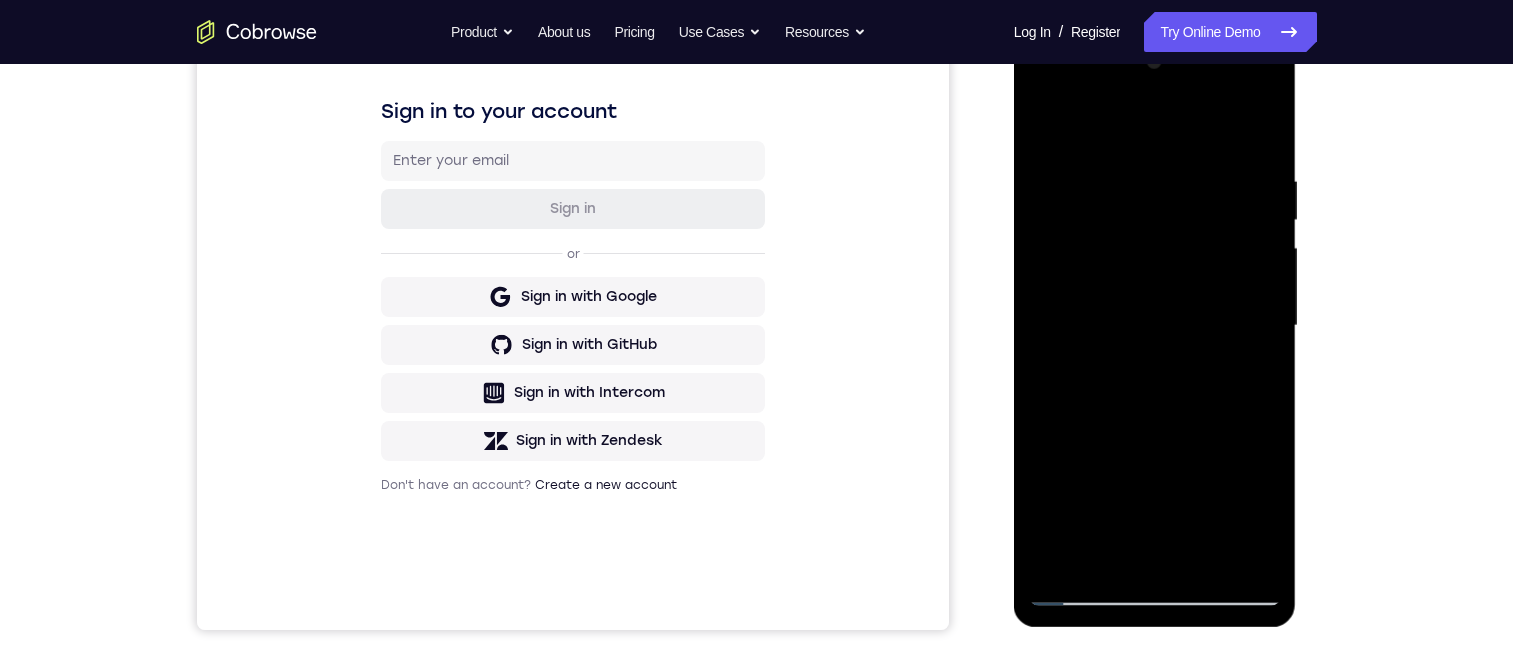 click at bounding box center (1155, 326) 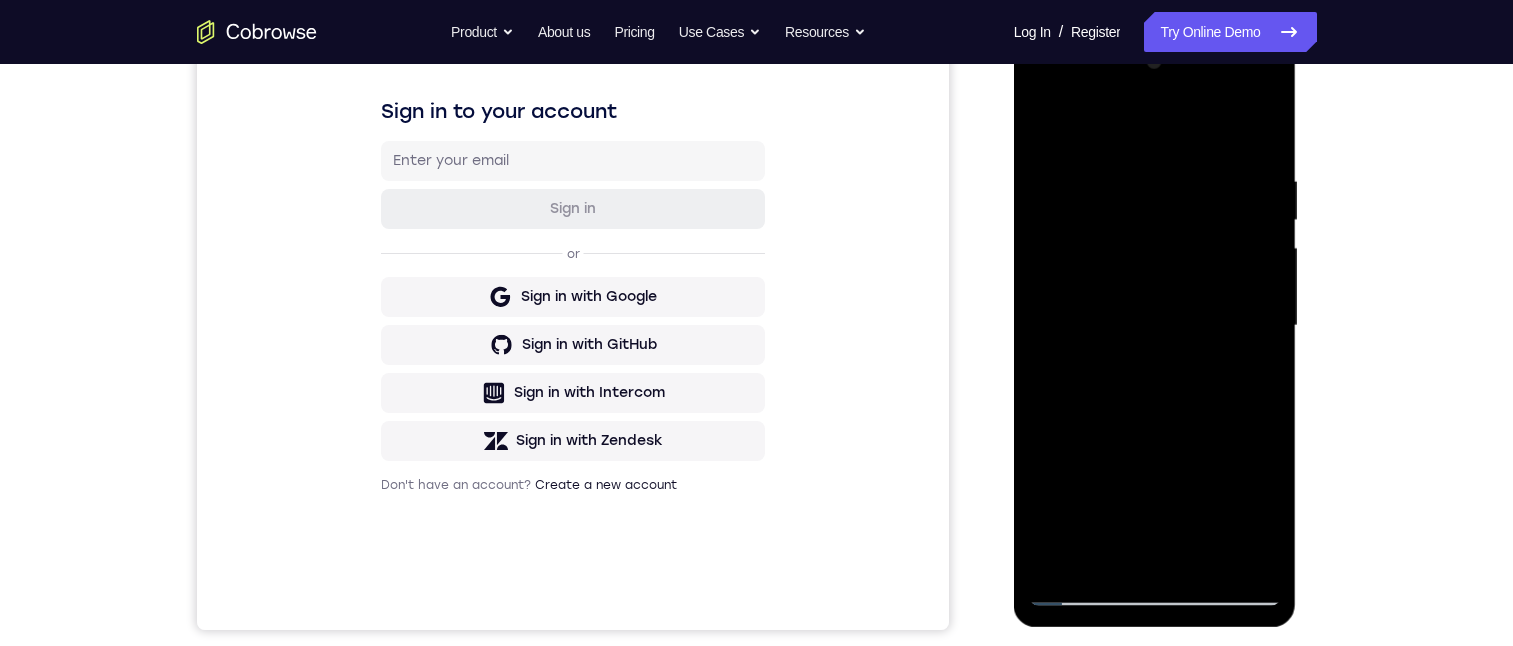 click at bounding box center [1155, 326] 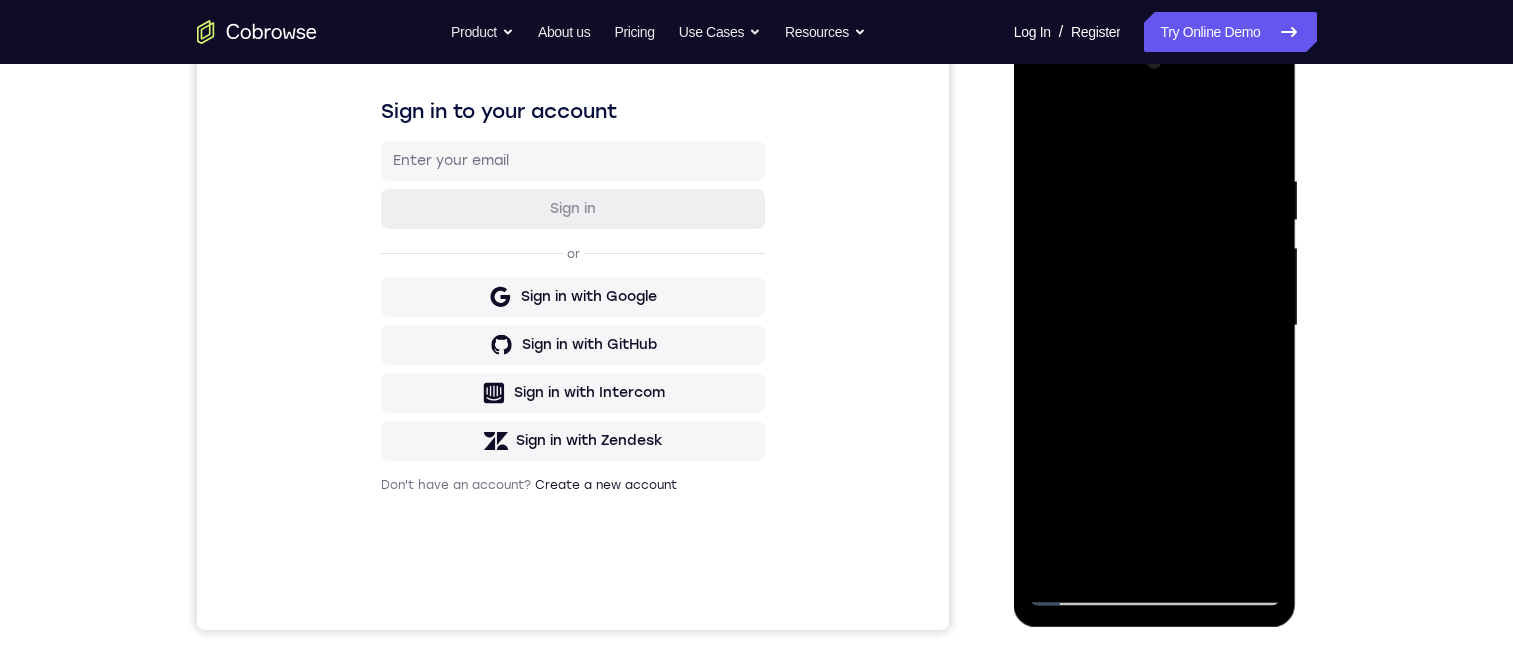 click at bounding box center [1155, 326] 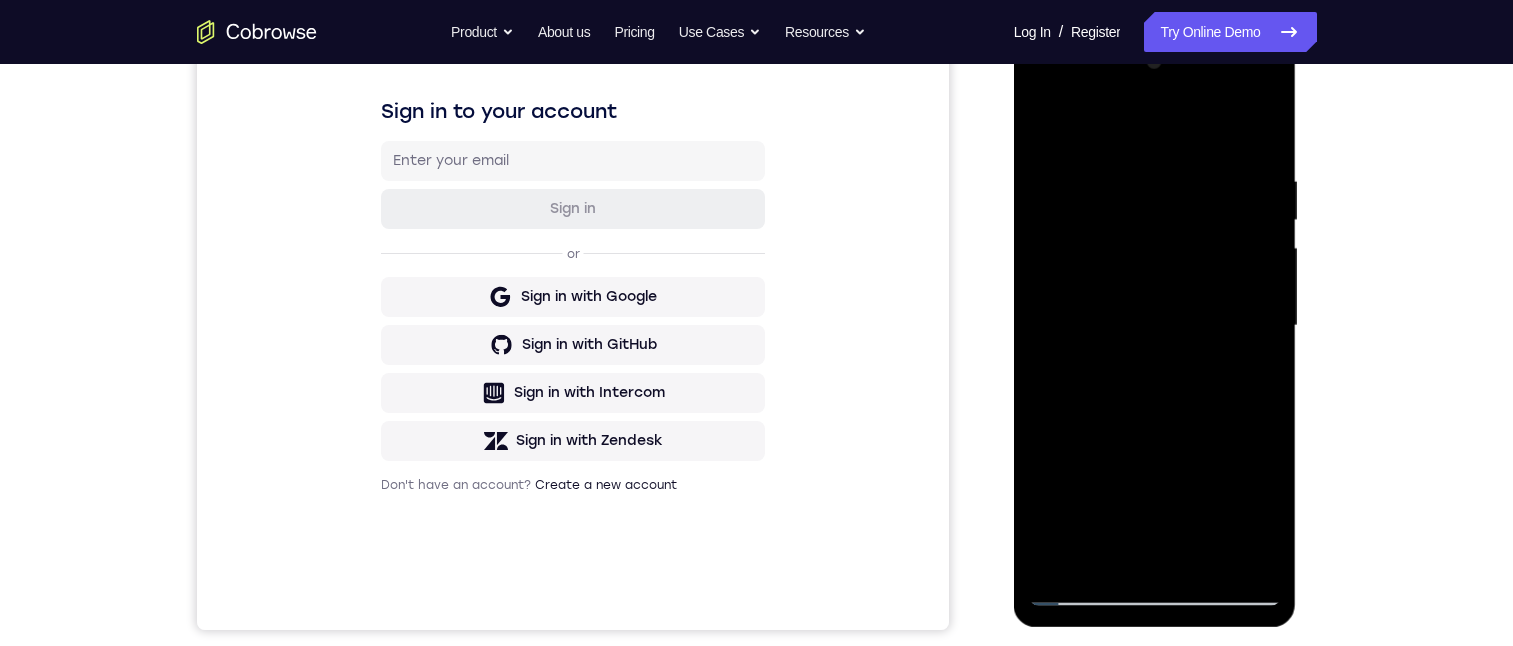 click at bounding box center (1155, 326) 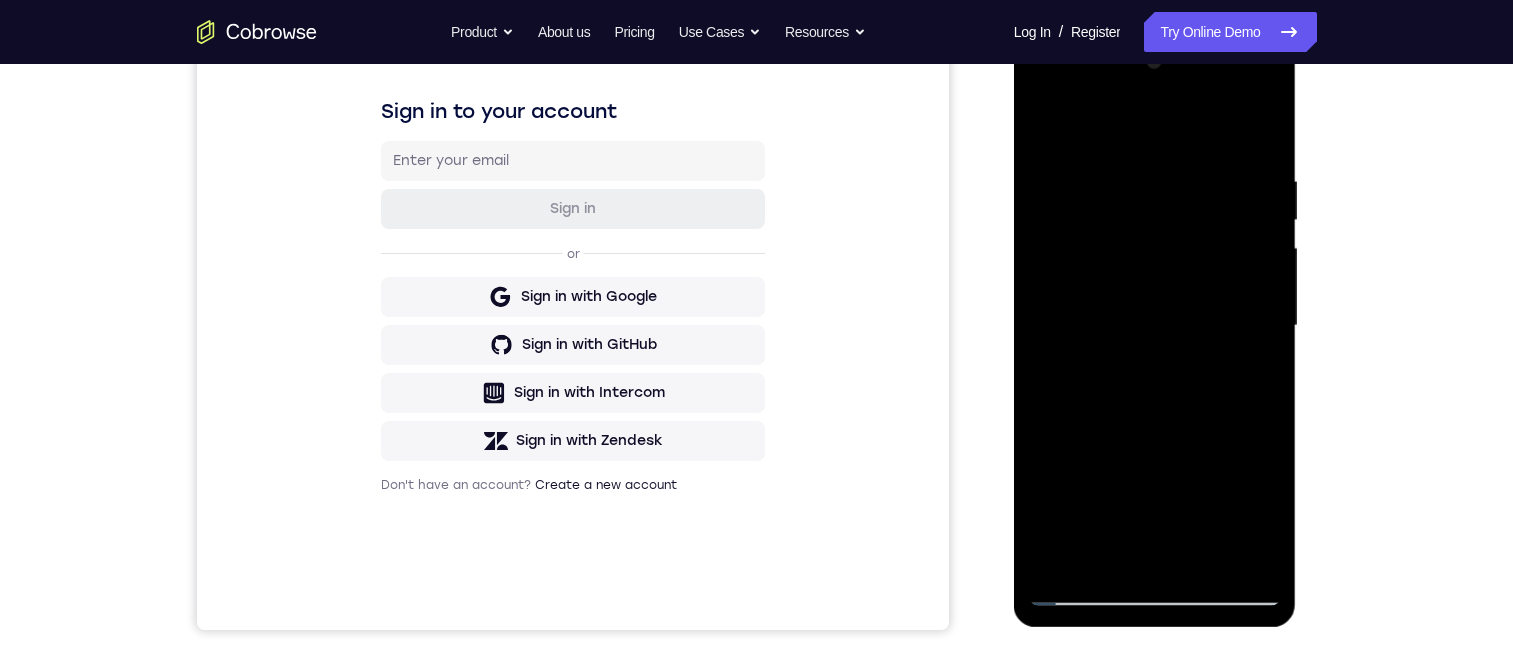 click at bounding box center (1155, 326) 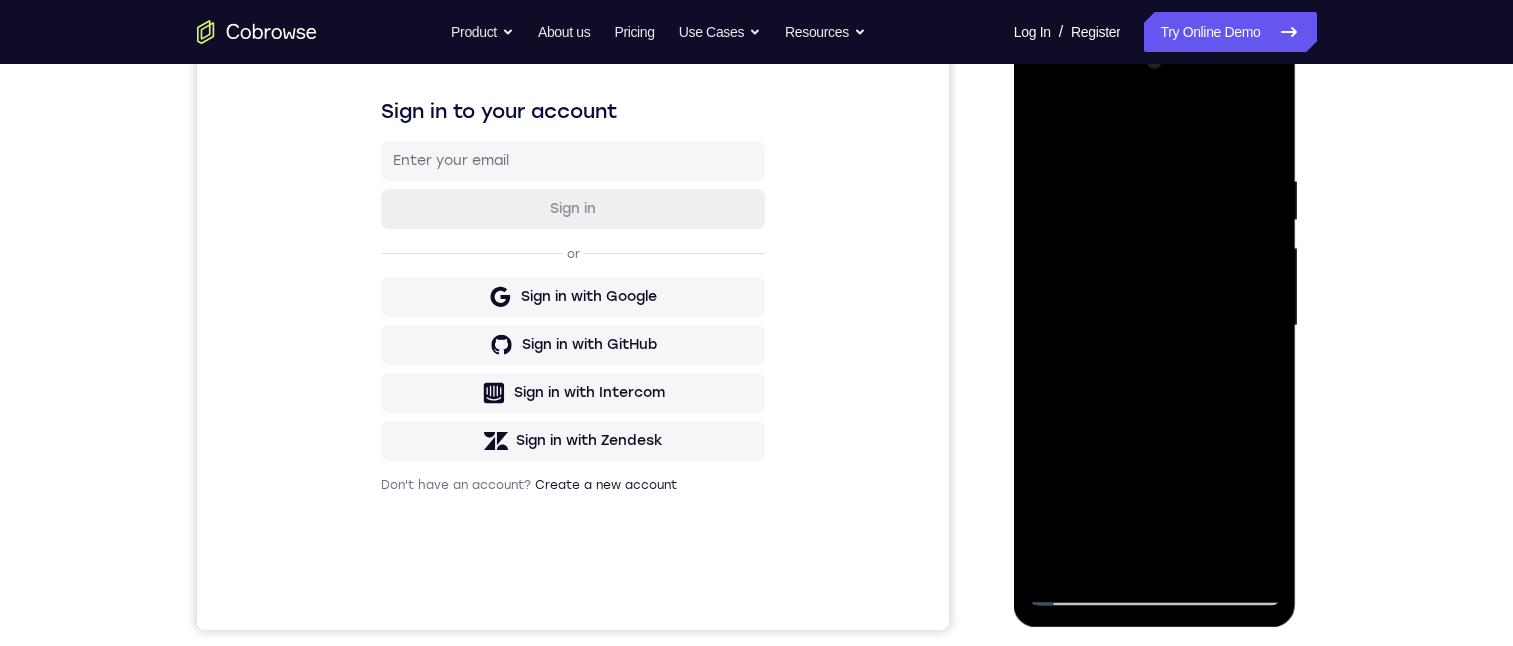 click at bounding box center [1155, 326] 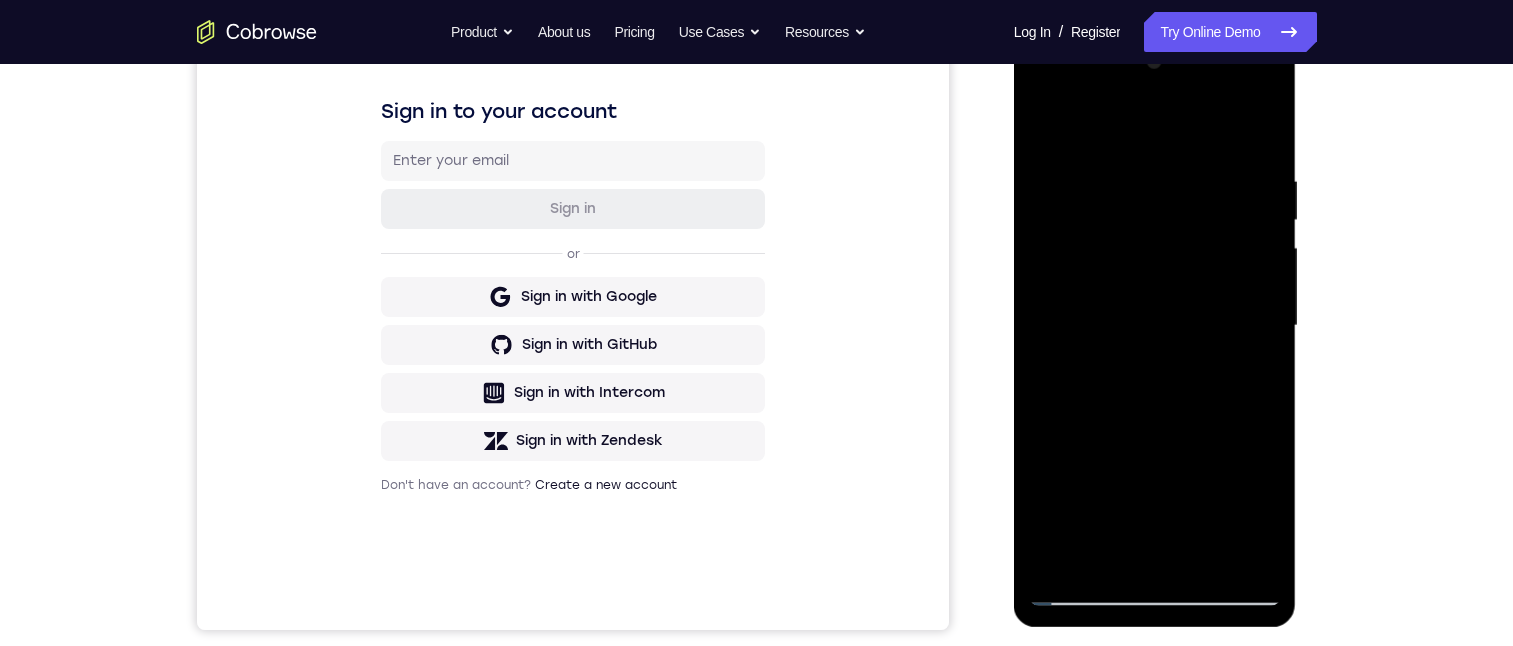 click at bounding box center (1155, 326) 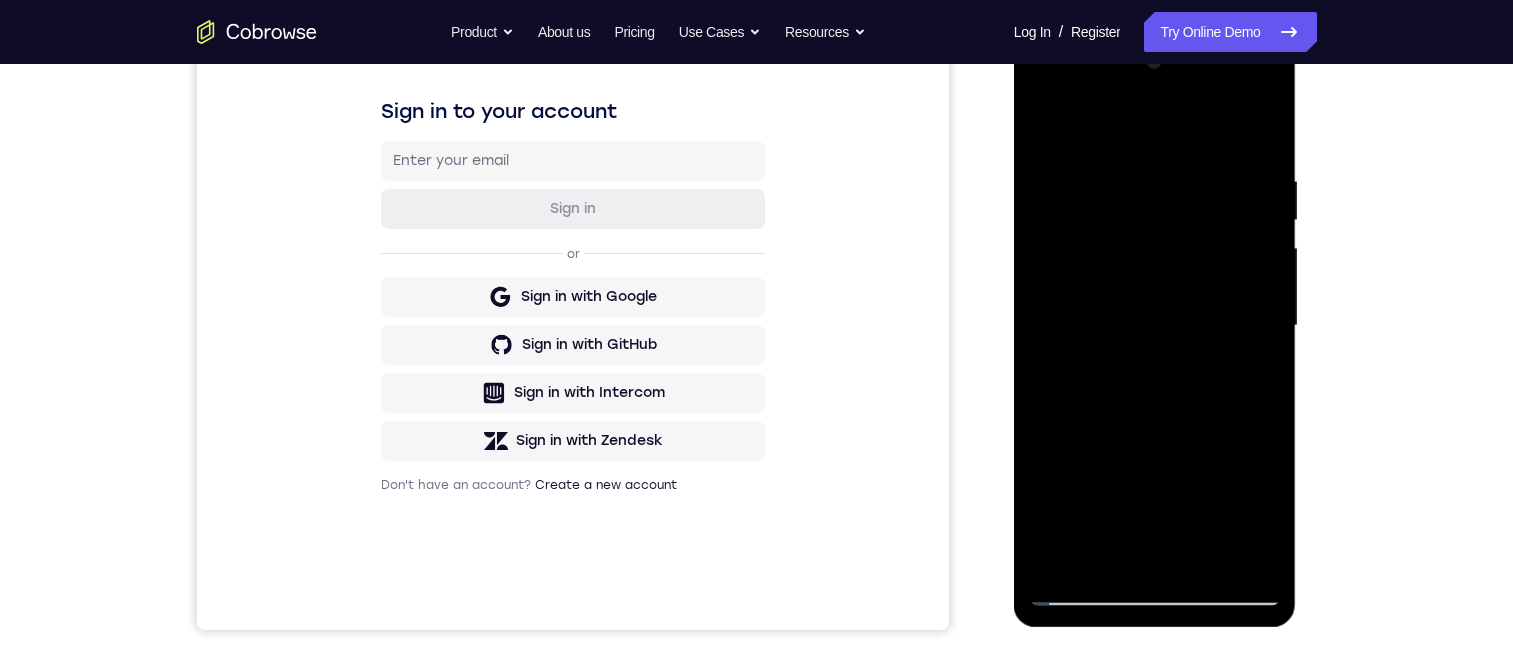 click at bounding box center (1155, 326) 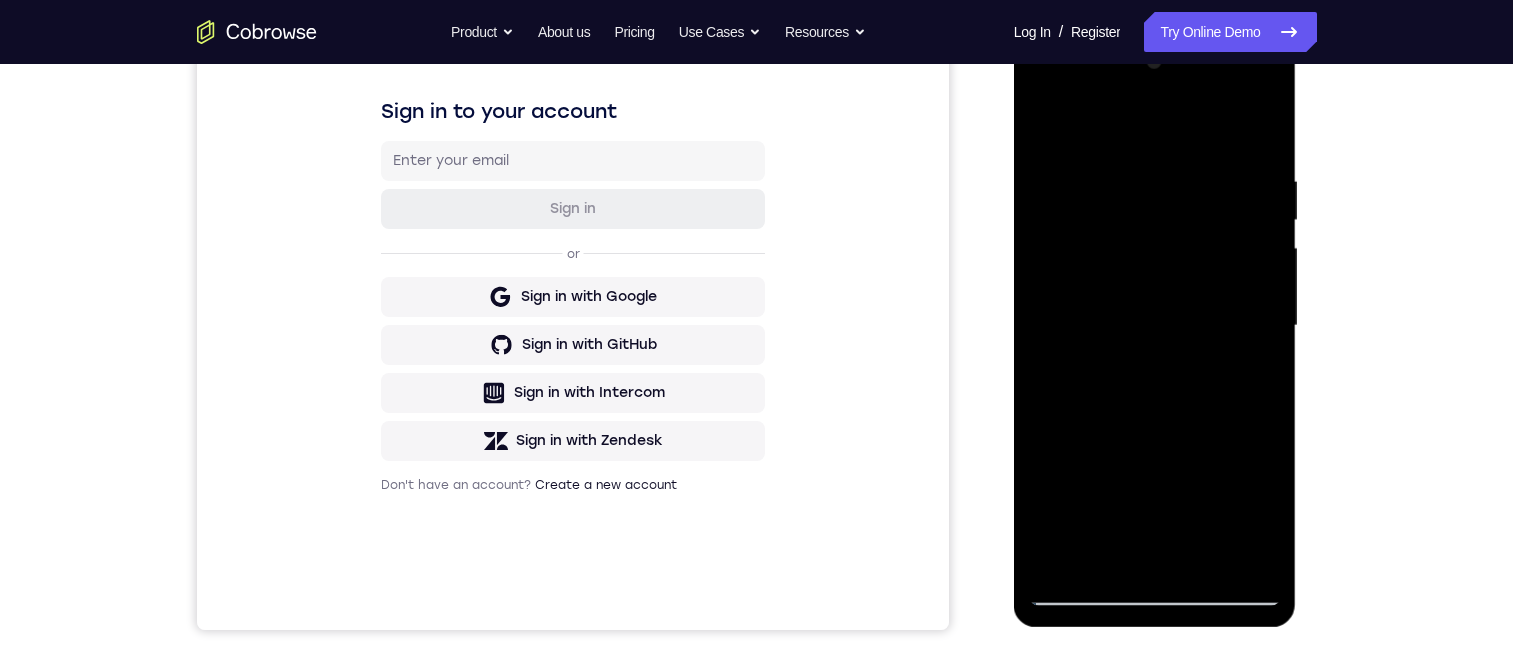 click at bounding box center (1155, 326) 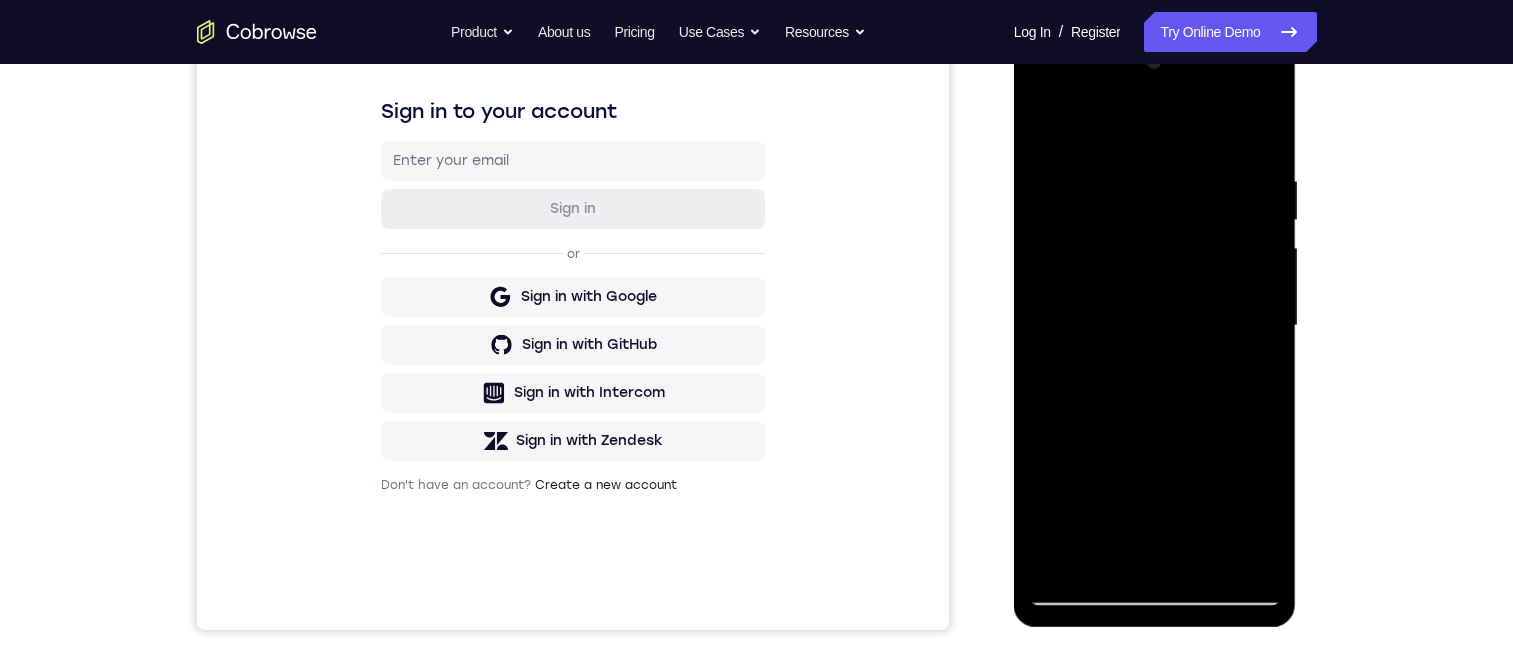 click at bounding box center [1155, 326] 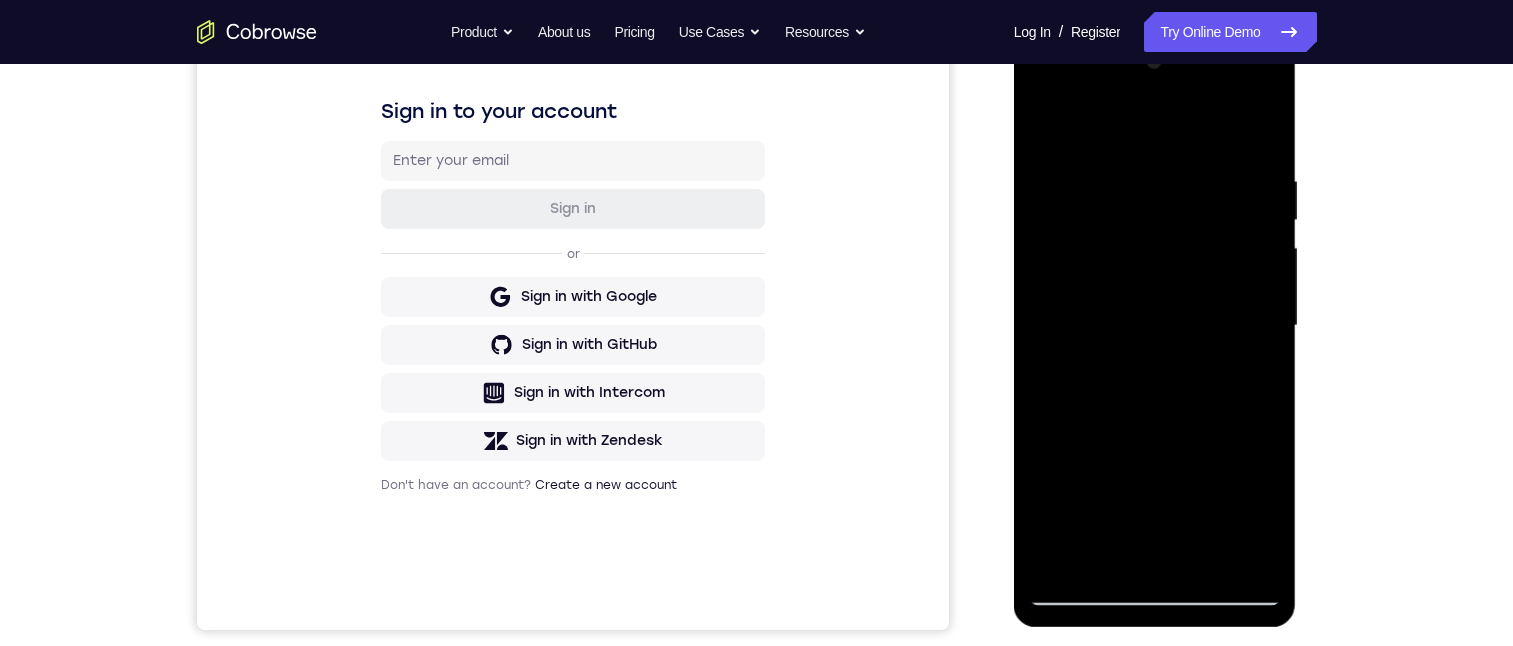 click at bounding box center (1155, 326) 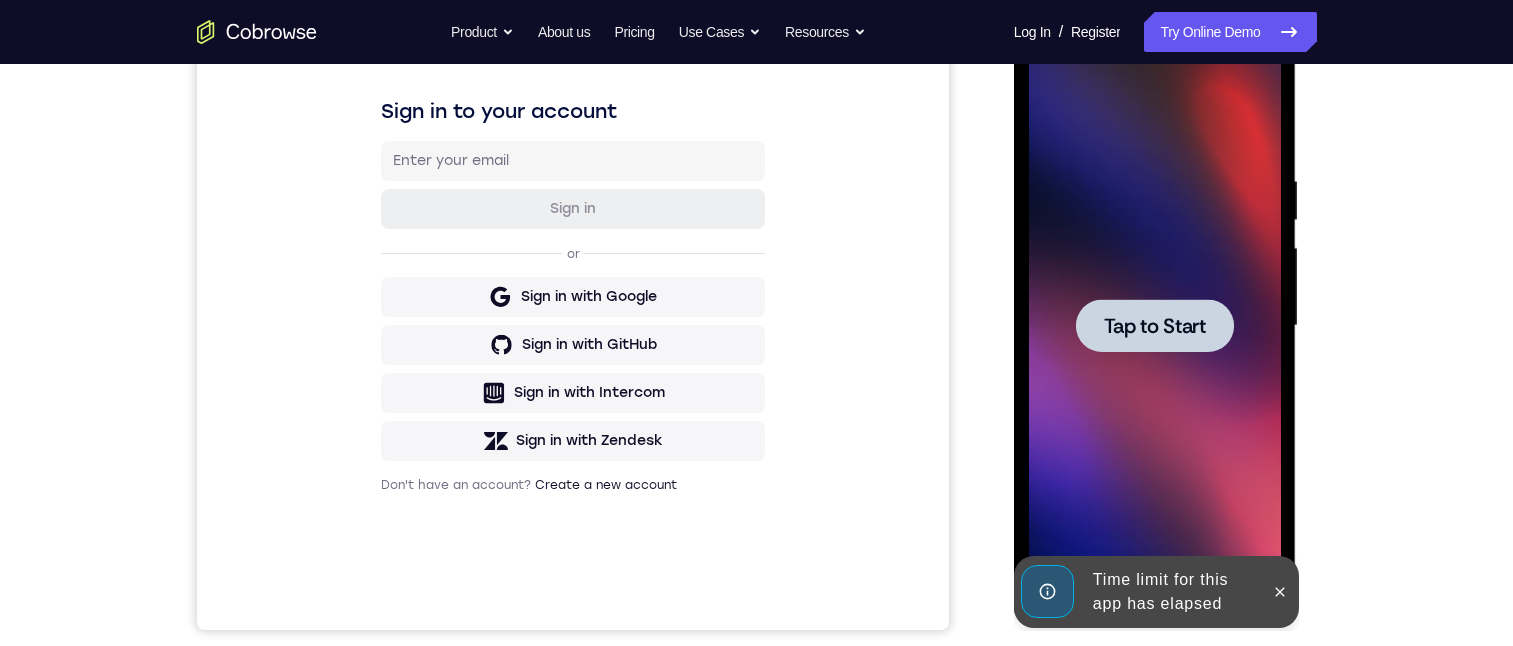 click on "Tap to Start" at bounding box center [1155, 326] 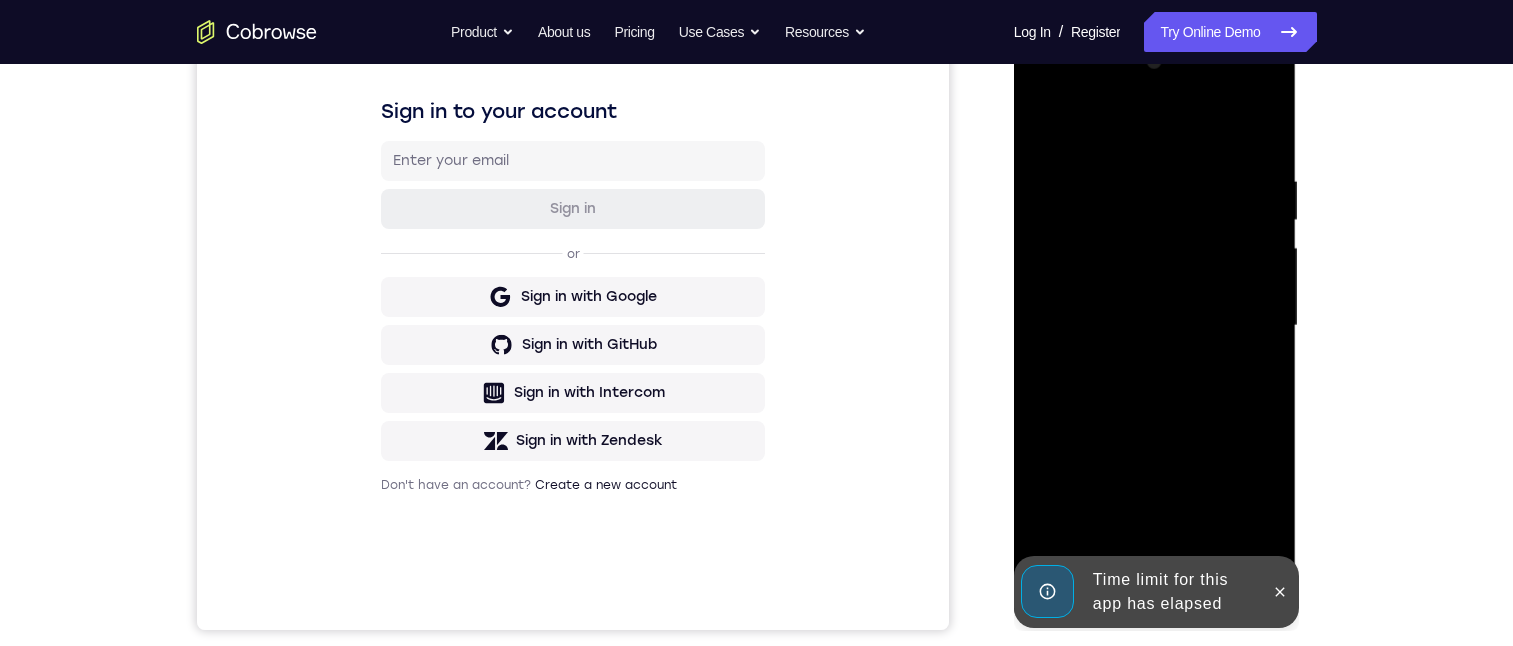 scroll, scrollTop: 500, scrollLeft: 0, axis: vertical 